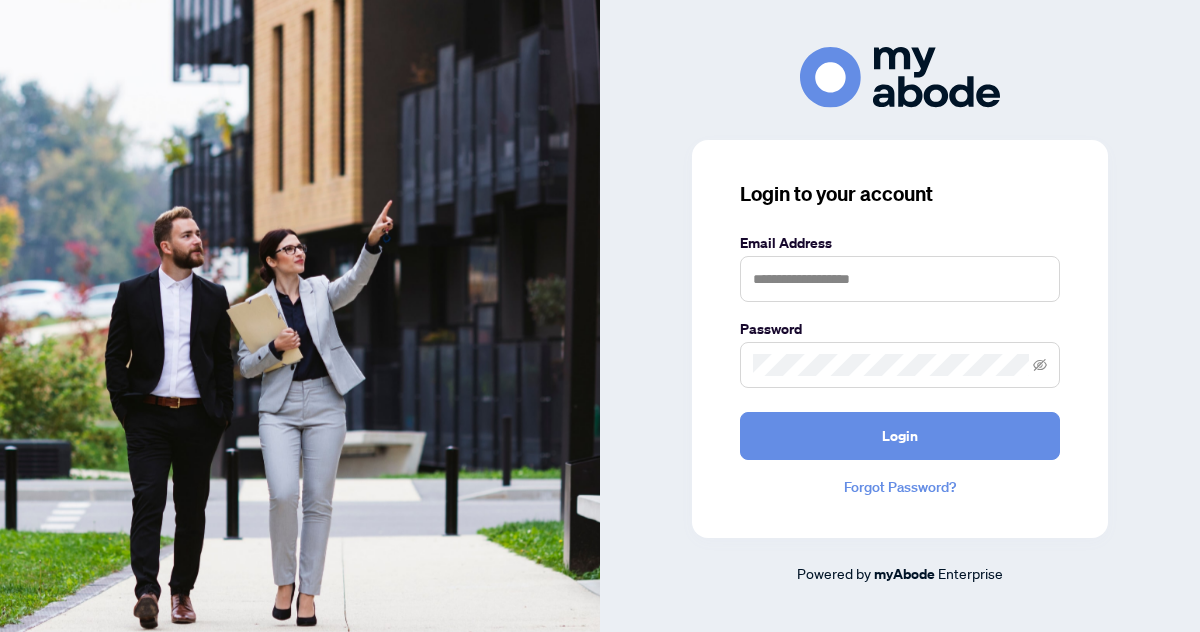scroll, scrollTop: 0, scrollLeft: 0, axis: both 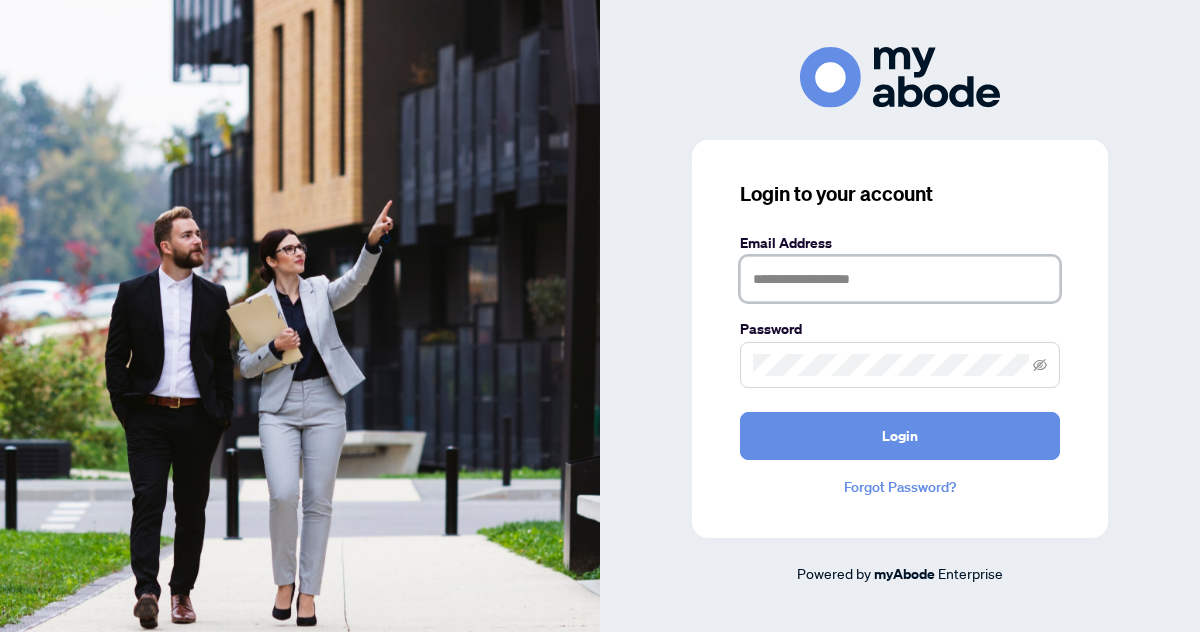 click at bounding box center (900, 279) 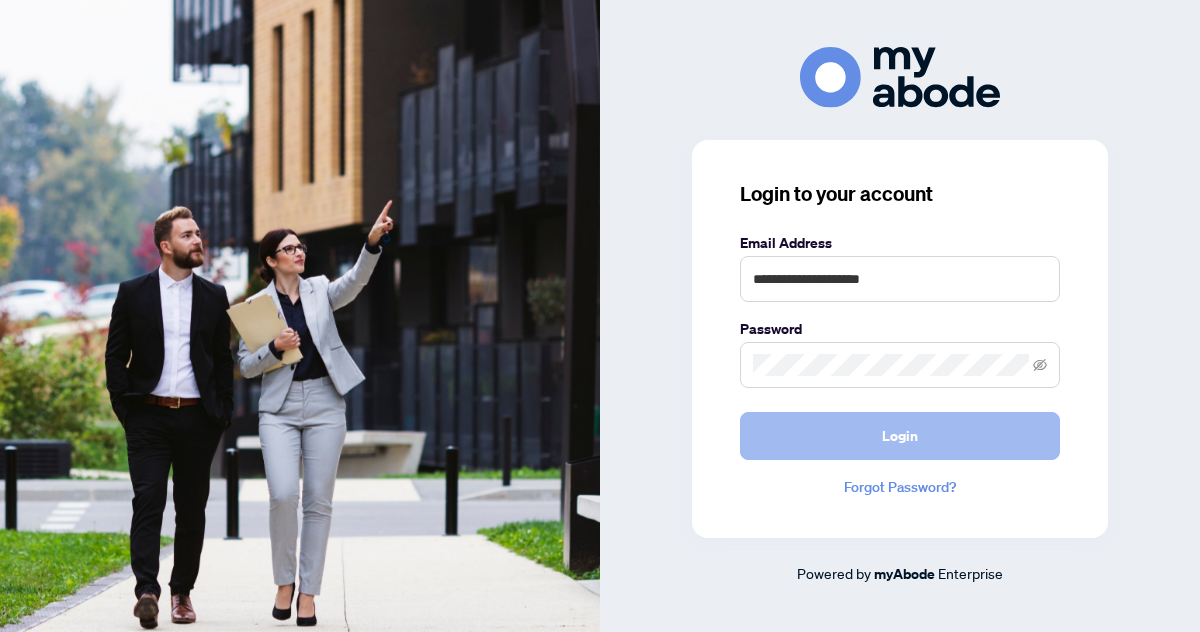 click on "Login" at bounding box center (900, 436) 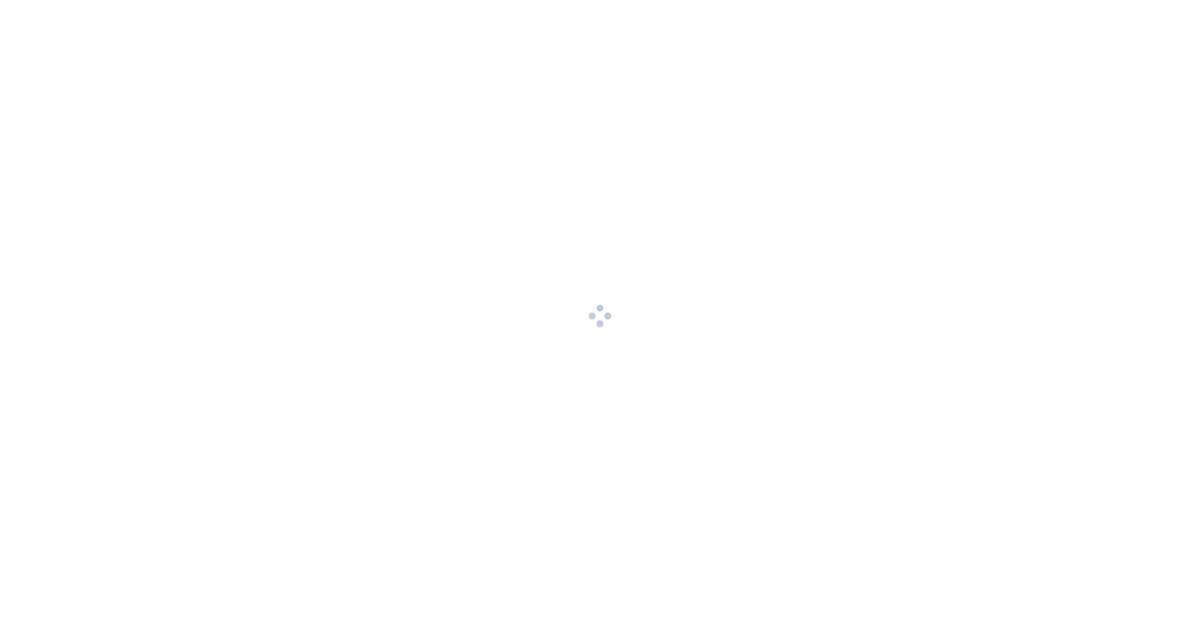scroll, scrollTop: 0, scrollLeft: 0, axis: both 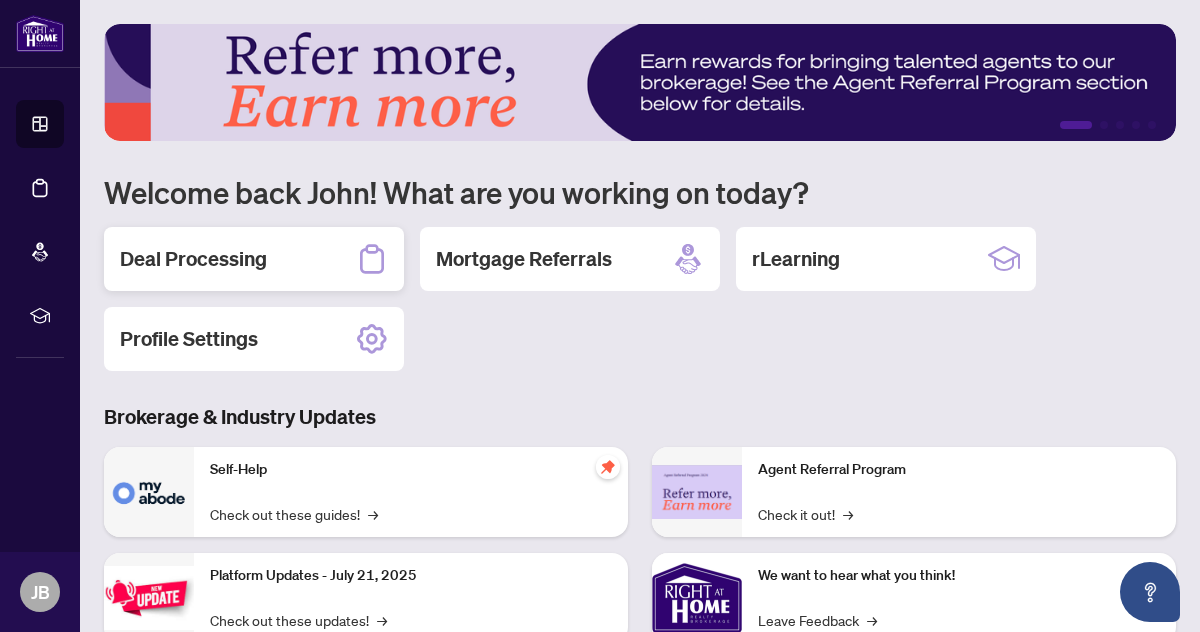 click on "Deal Processing" at bounding box center [193, 259] 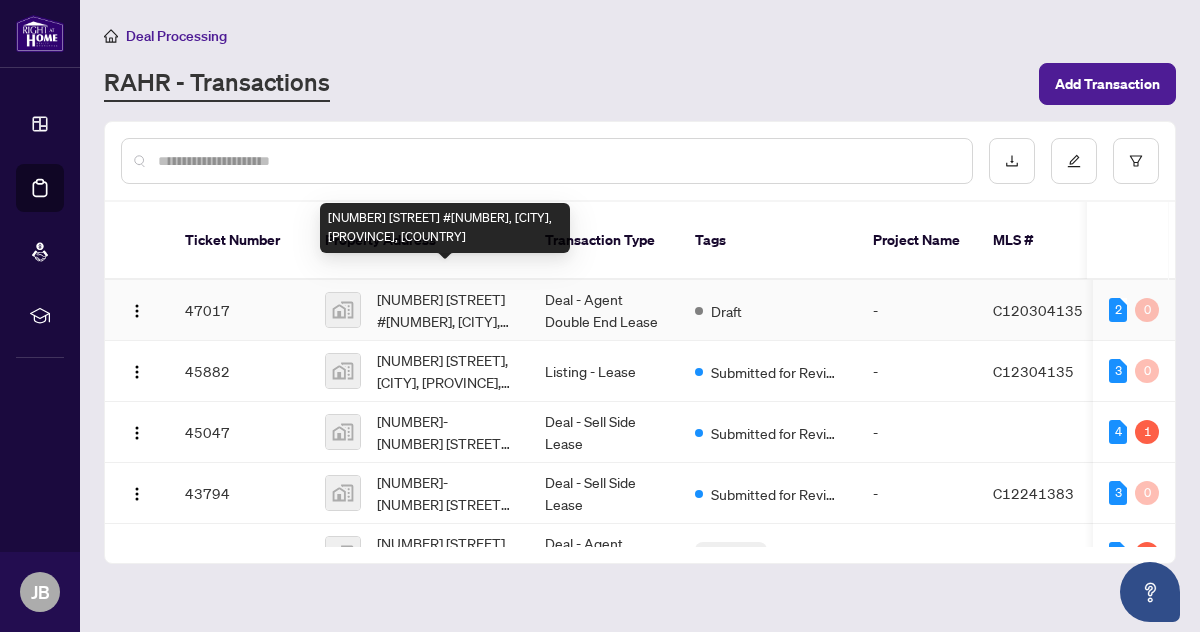 click on "[NUMBER] [STREET] #[NUMBER], [CITY], [PROVINCE], [COUNTRY]" at bounding box center (445, 310) 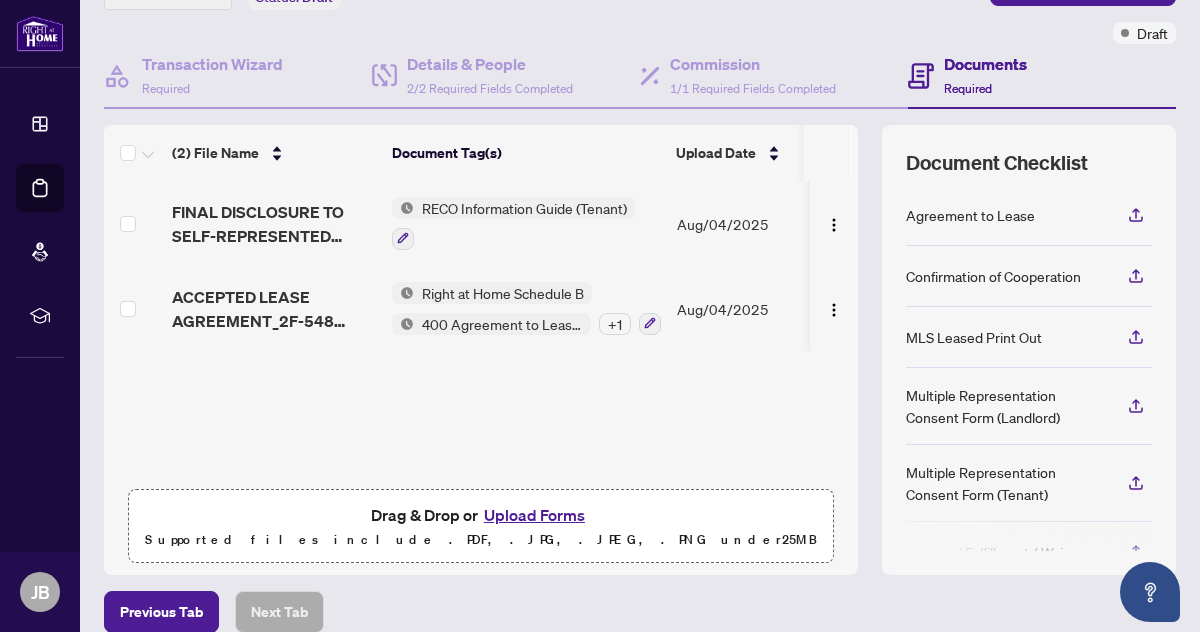 scroll, scrollTop: 151, scrollLeft: 0, axis: vertical 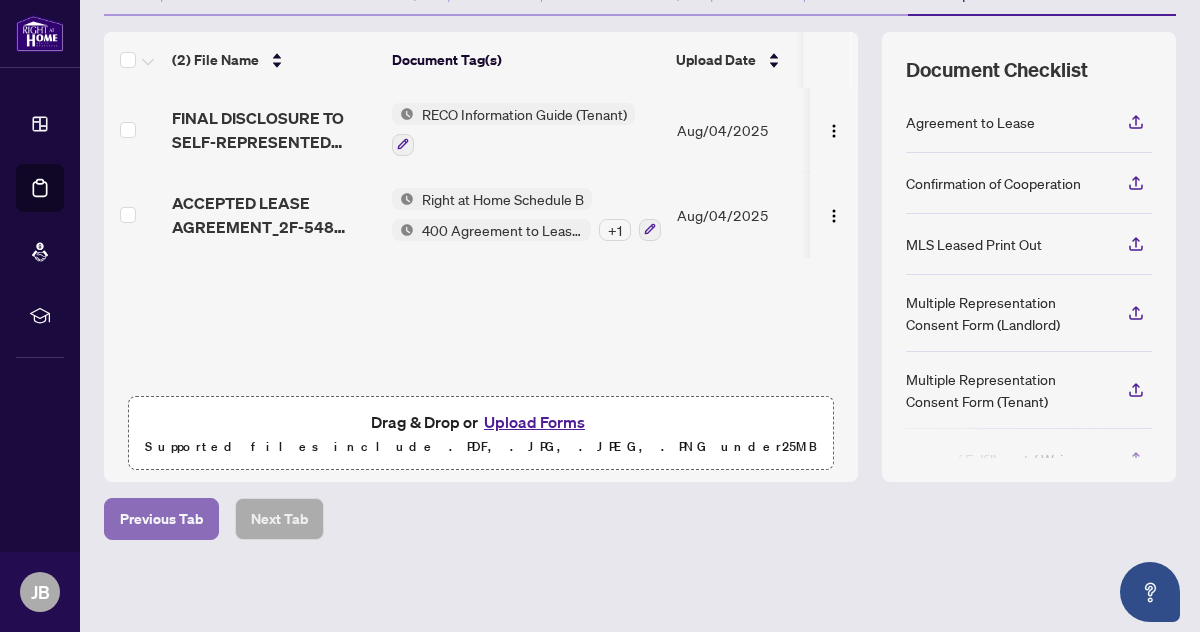 click on "Previous Tab" at bounding box center [161, 519] 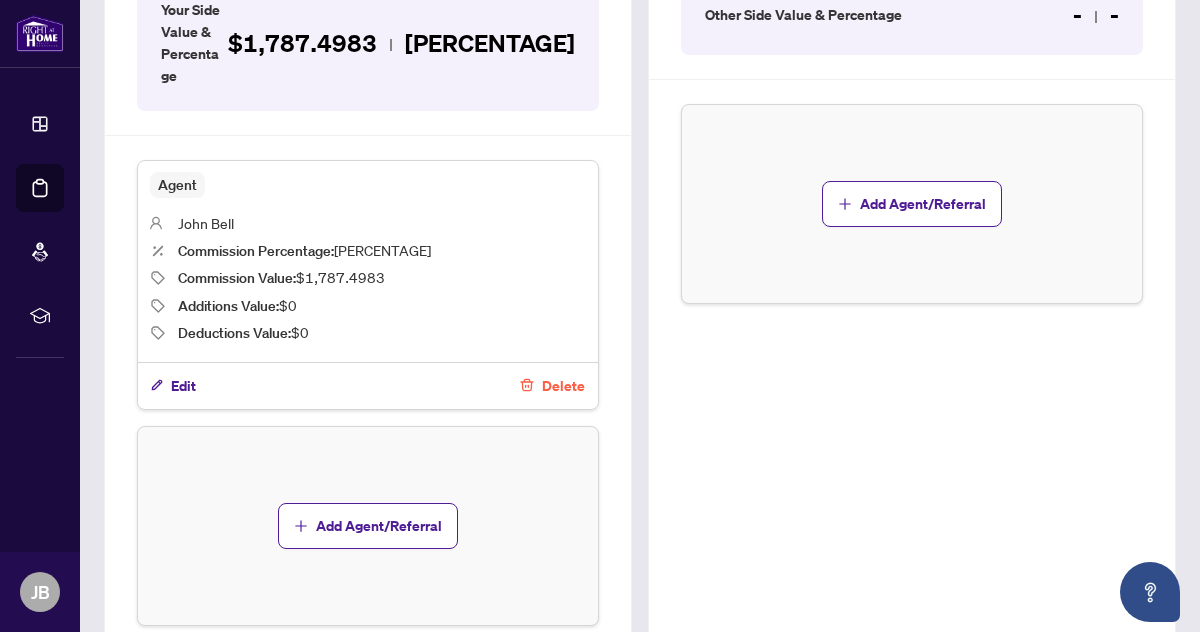 scroll, scrollTop: 844, scrollLeft: 0, axis: vertical 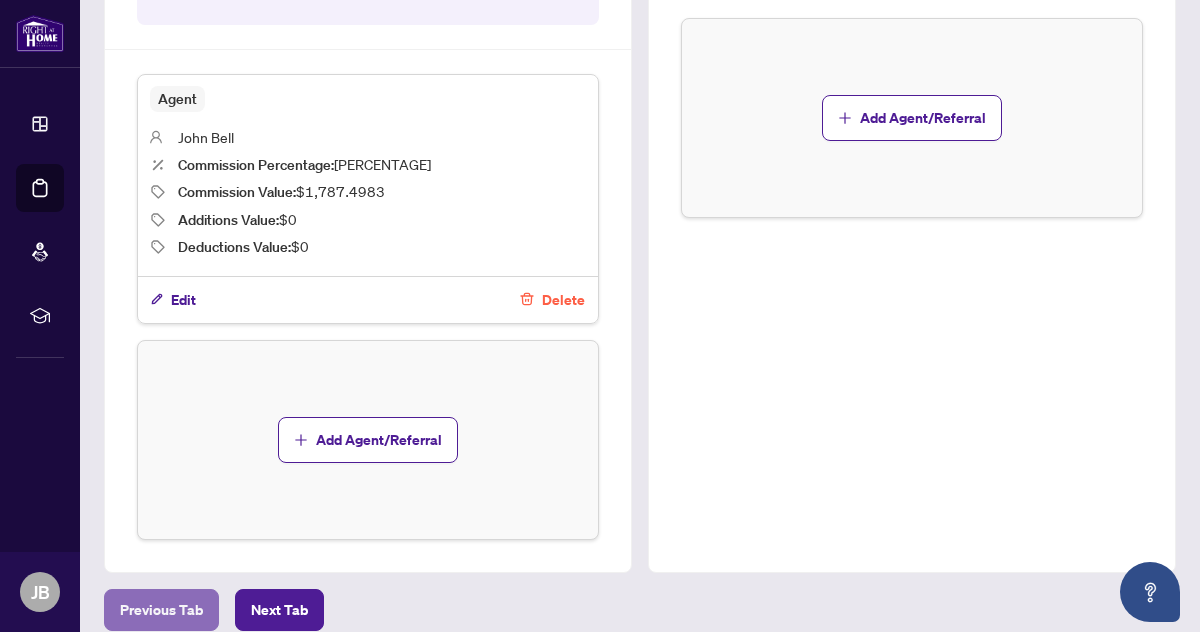 click on "Previous Tab" at bounding box center [161, 610] 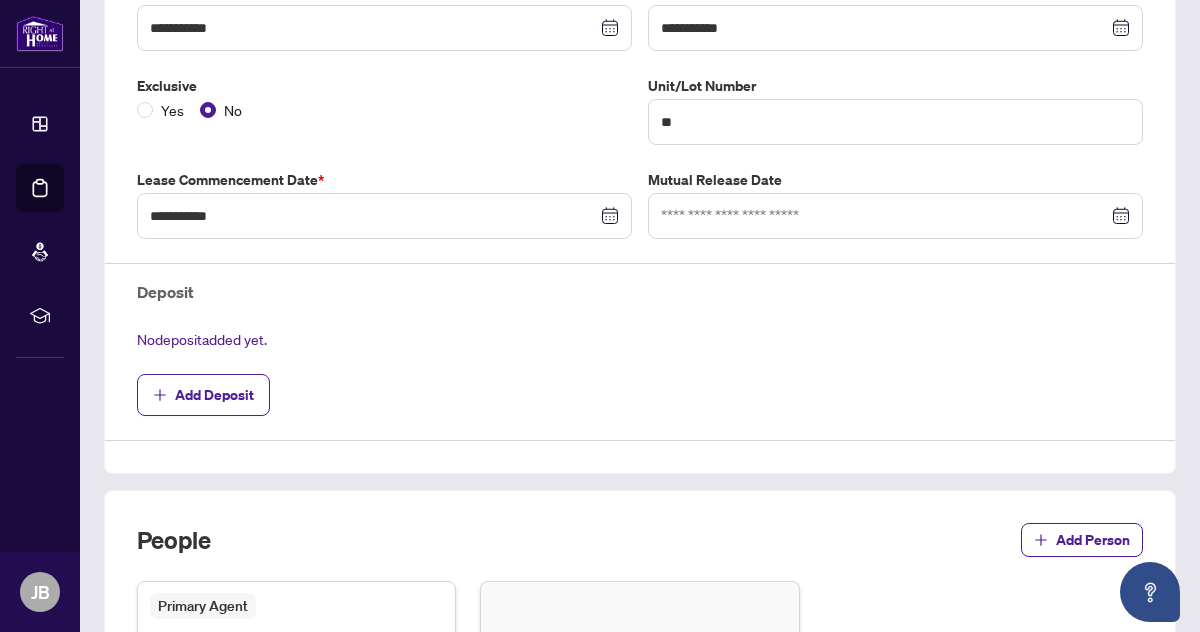scroll, scrollTop: 474, scrollLeft: 0, axis: vertical 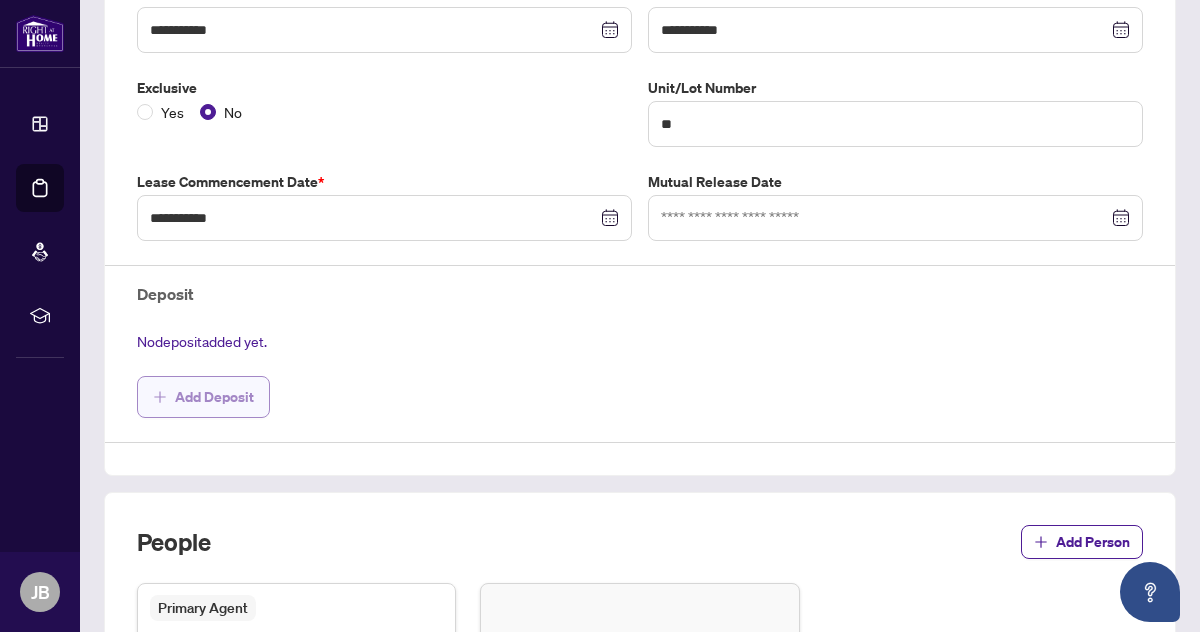 click on "Add Deposit" at bounding box center (214, 397) 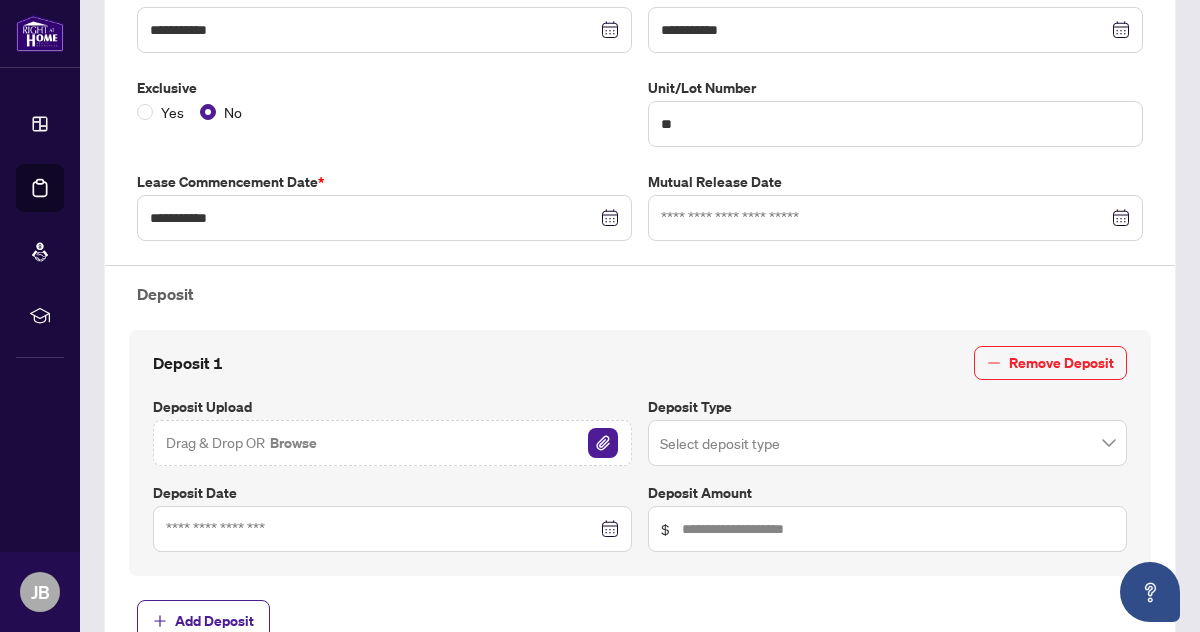 click at bounding box center [887, 443] 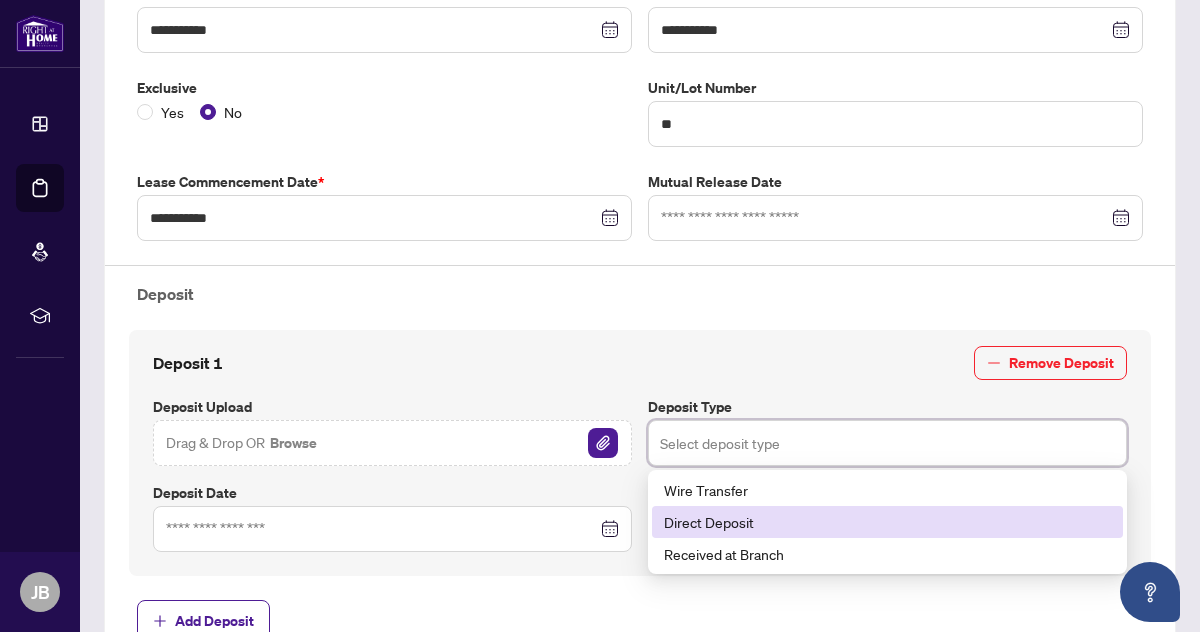 click on "Direct Deposit" at bounding box center (887, 522) 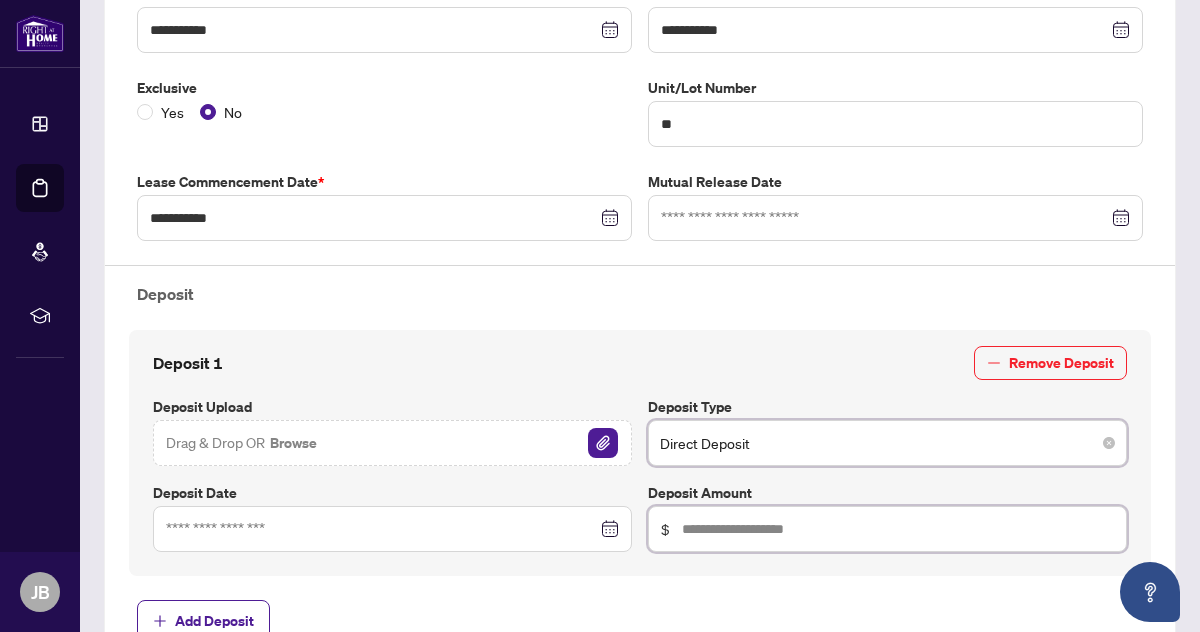 click at bounding box center (898, 529) 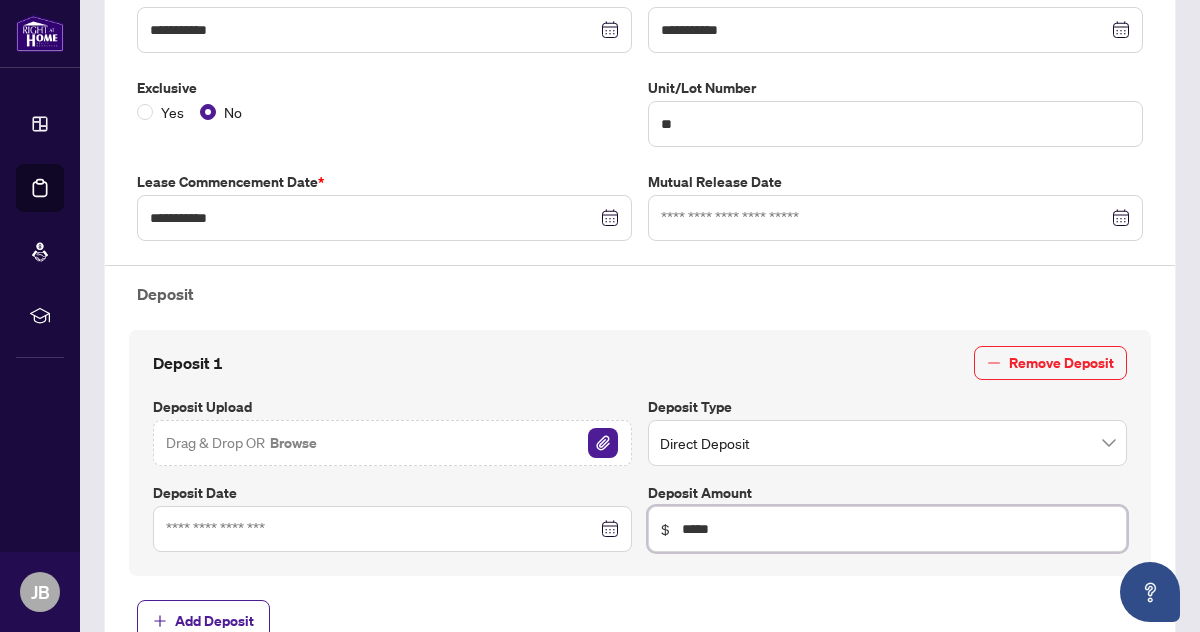 type on "*****" 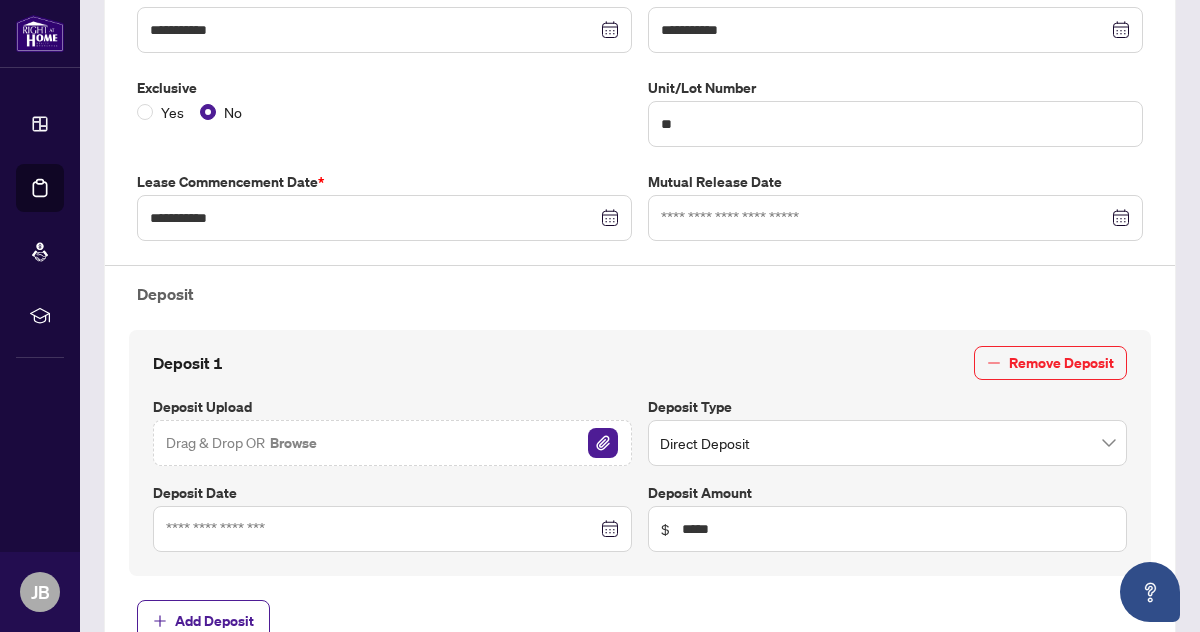 click on "**********" at bounding box center [640, 250] 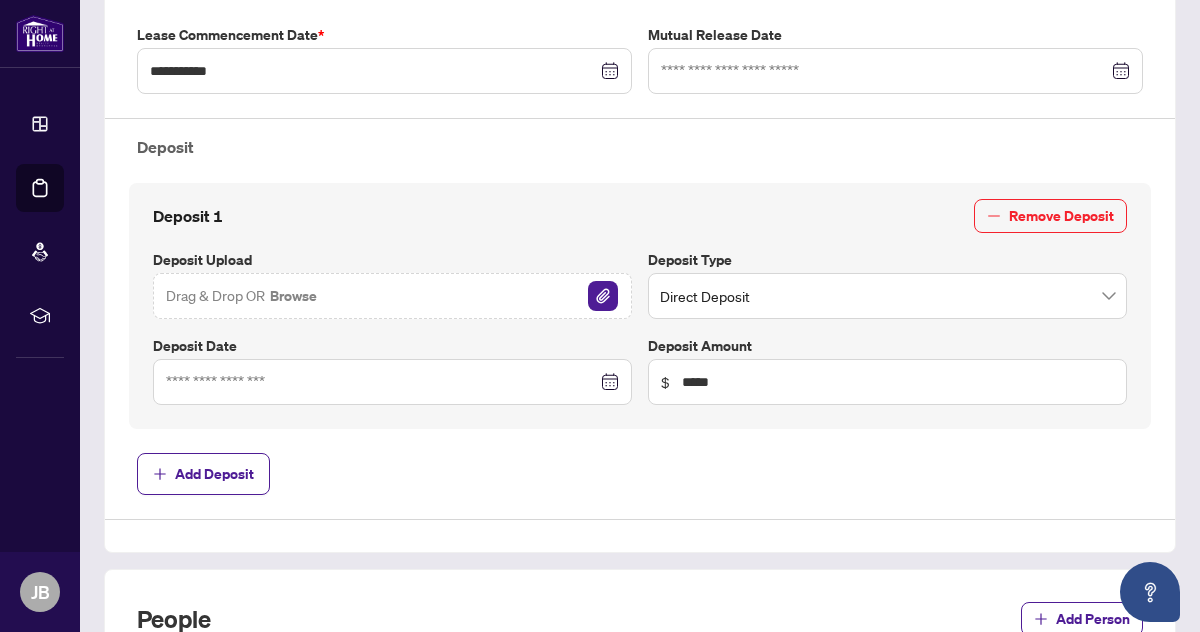 scroll, scrollTop: 625, scrollLeft: 0, axis: vertical 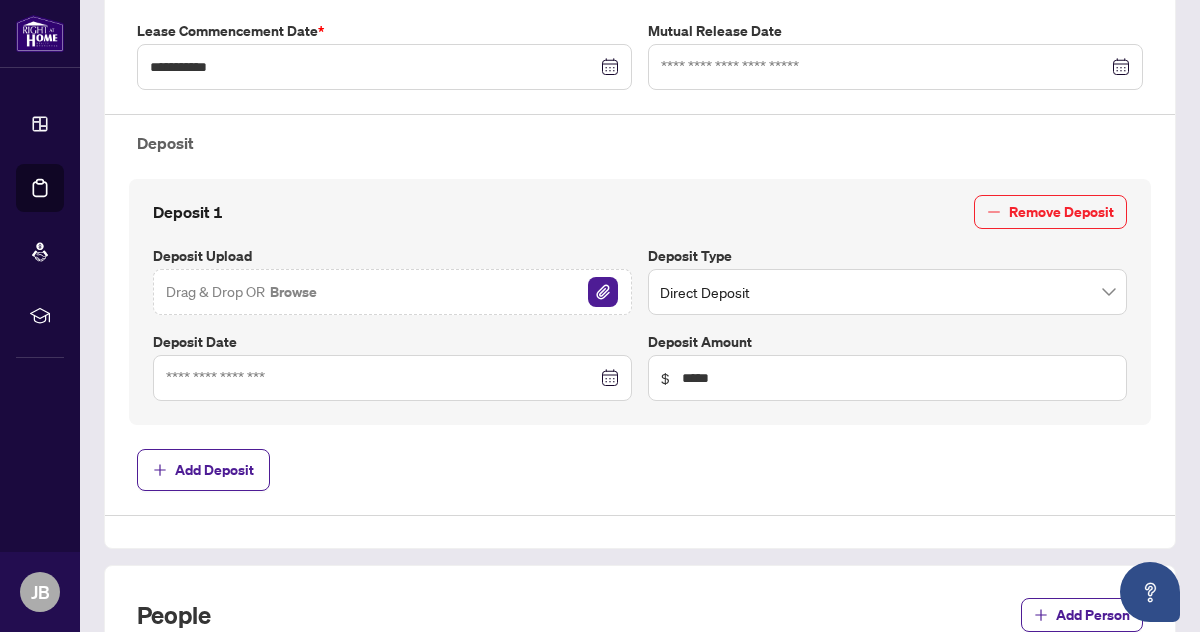 click at bounding box center [392, 378] 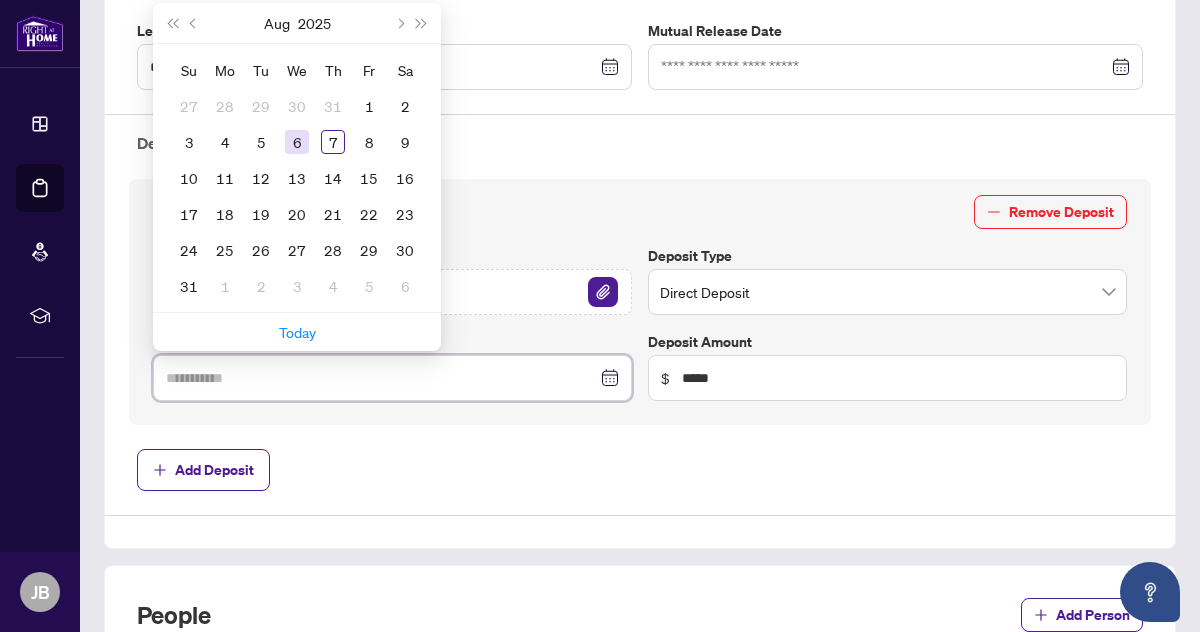 type on "**********" 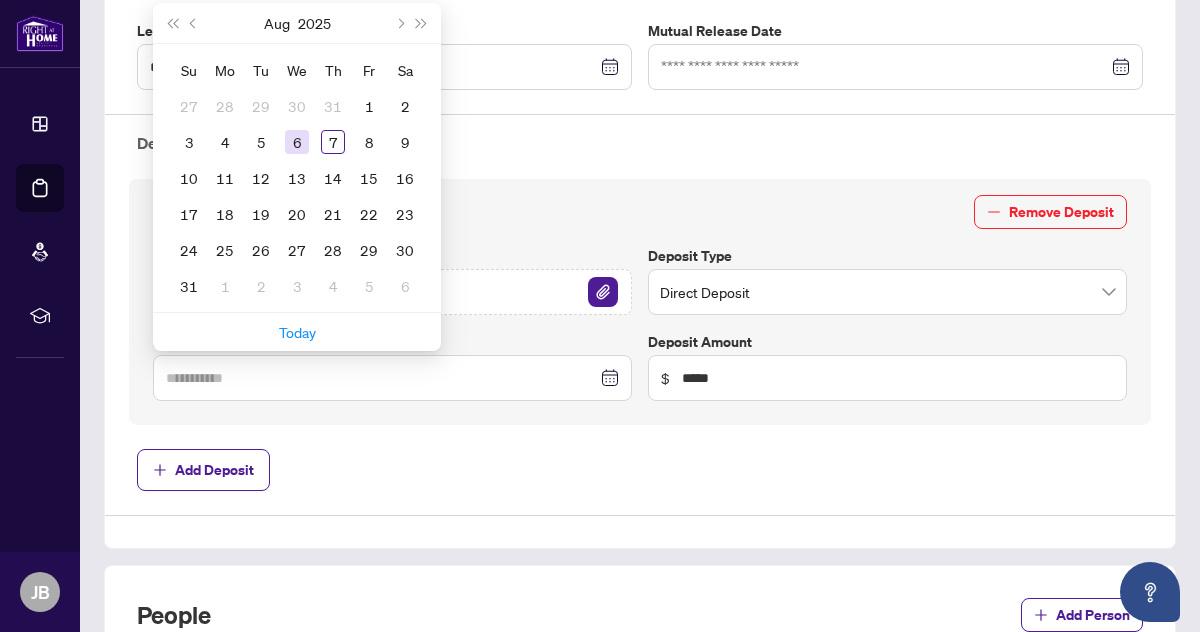 click on "6" at bounding box center [297, 142] 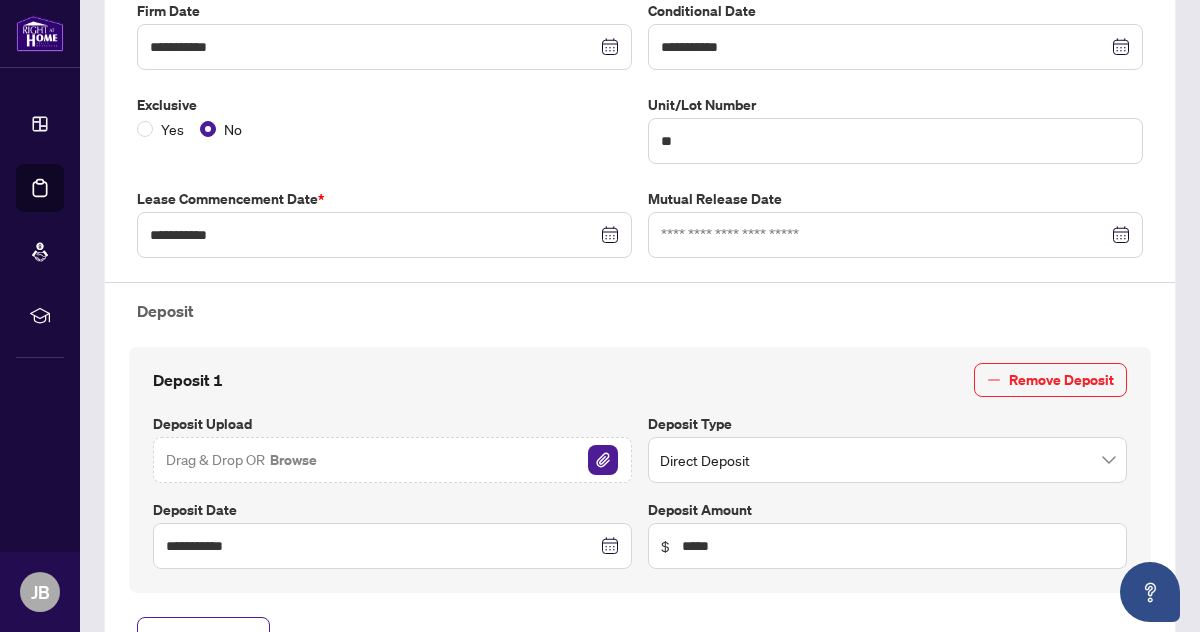 scroll, scrollTop: 458, scrollLeft: 0, axis: vertical 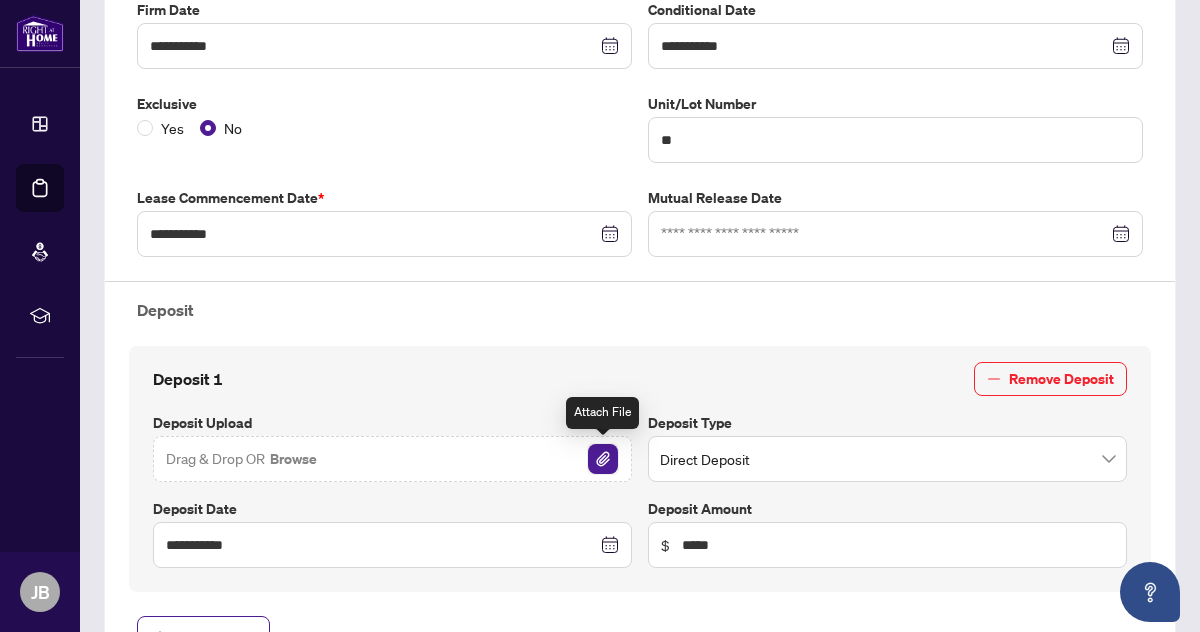 click at bounding box center (603, 459) 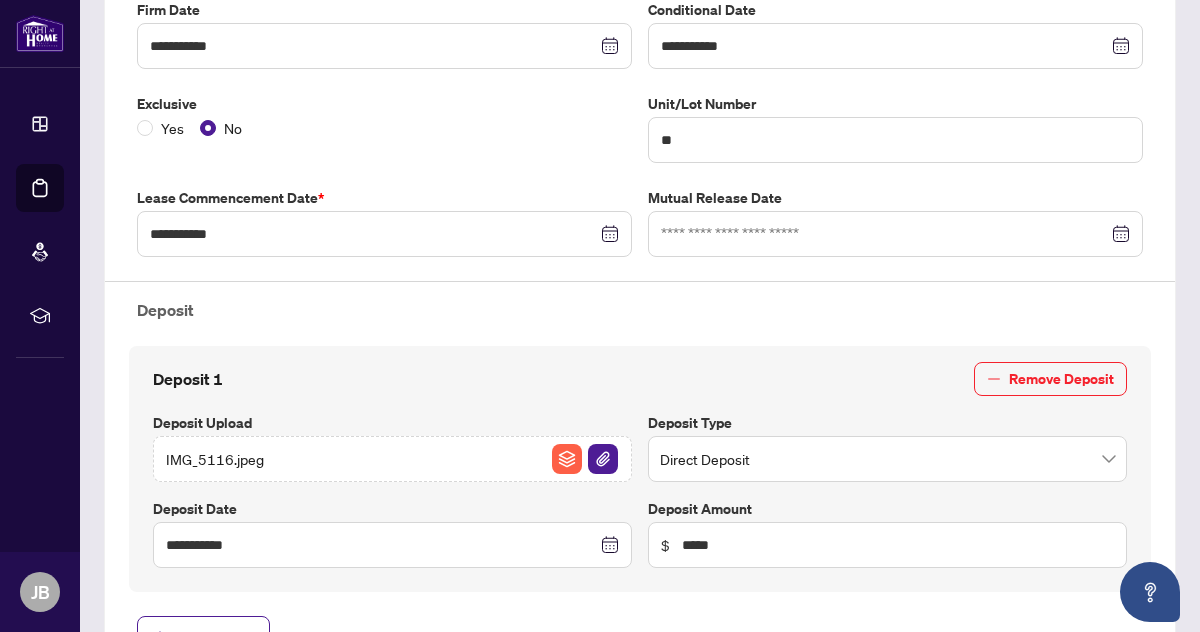 click on "IMG_5116.jpeg" at bounding box center [215, 459] 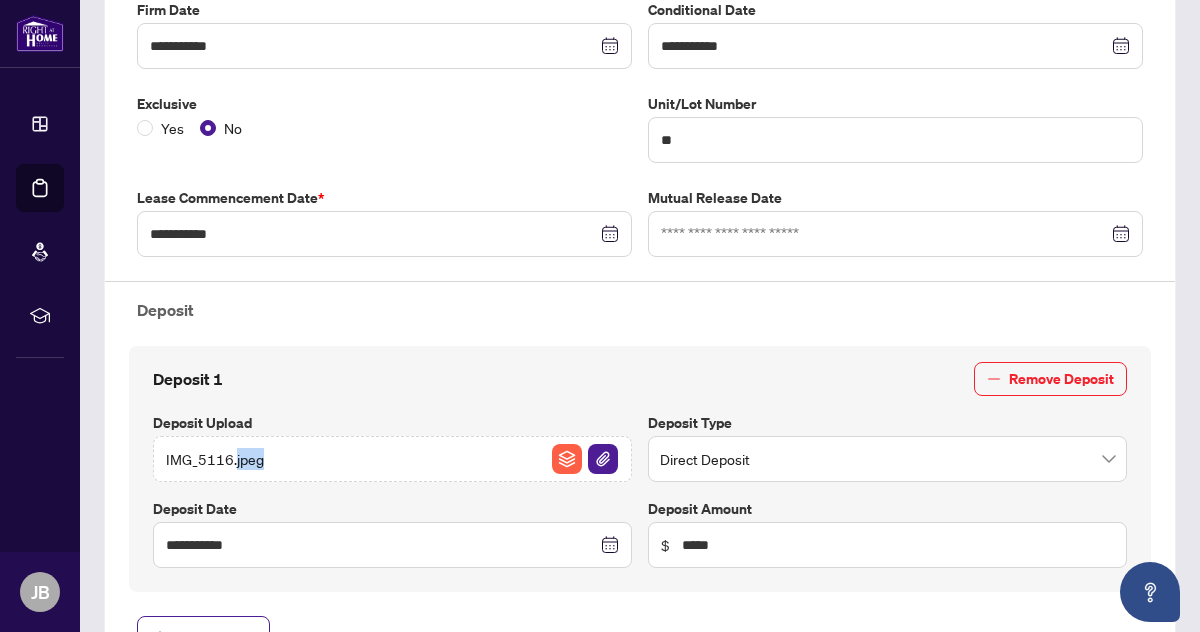 click on "IMG_5116.jpeg" at bounding box center (215, 459) 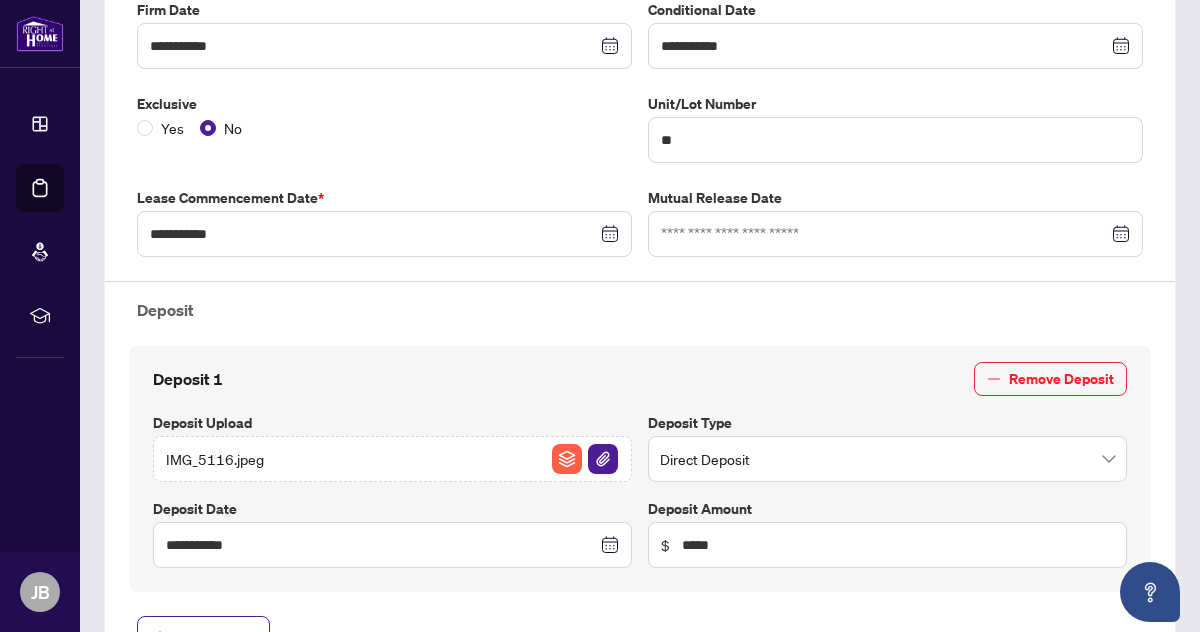 click on "Deposit 1 Remove Deposit" at bounding box center (640, 379) 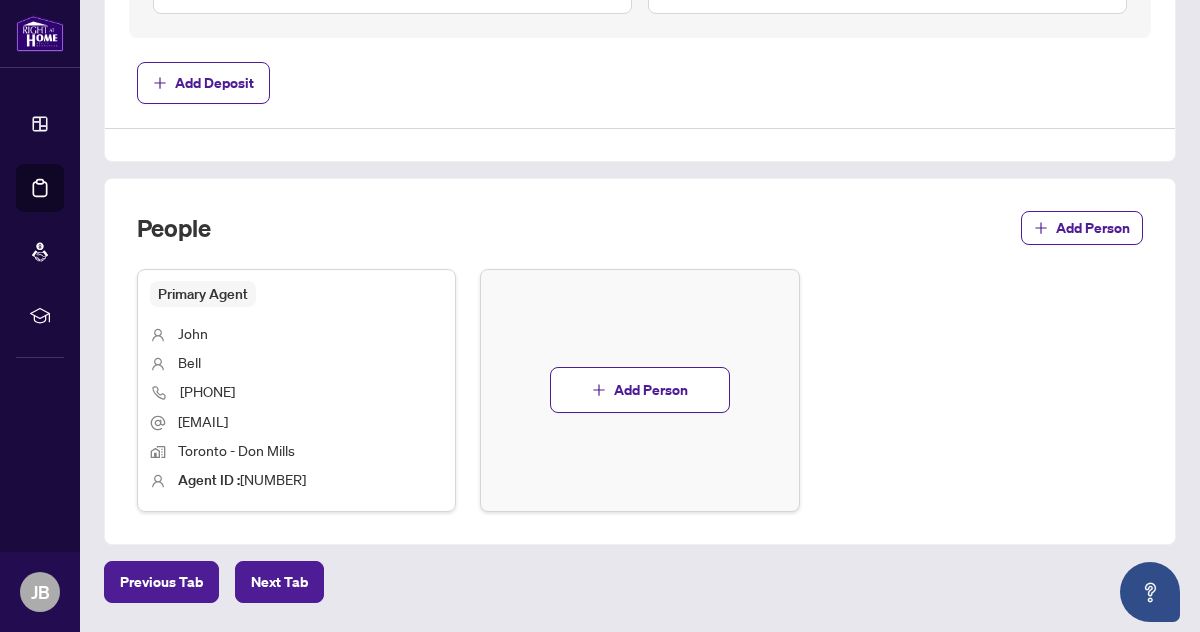scroll, scrollTop: 1074, scrollLeft: 0, axis: vertical 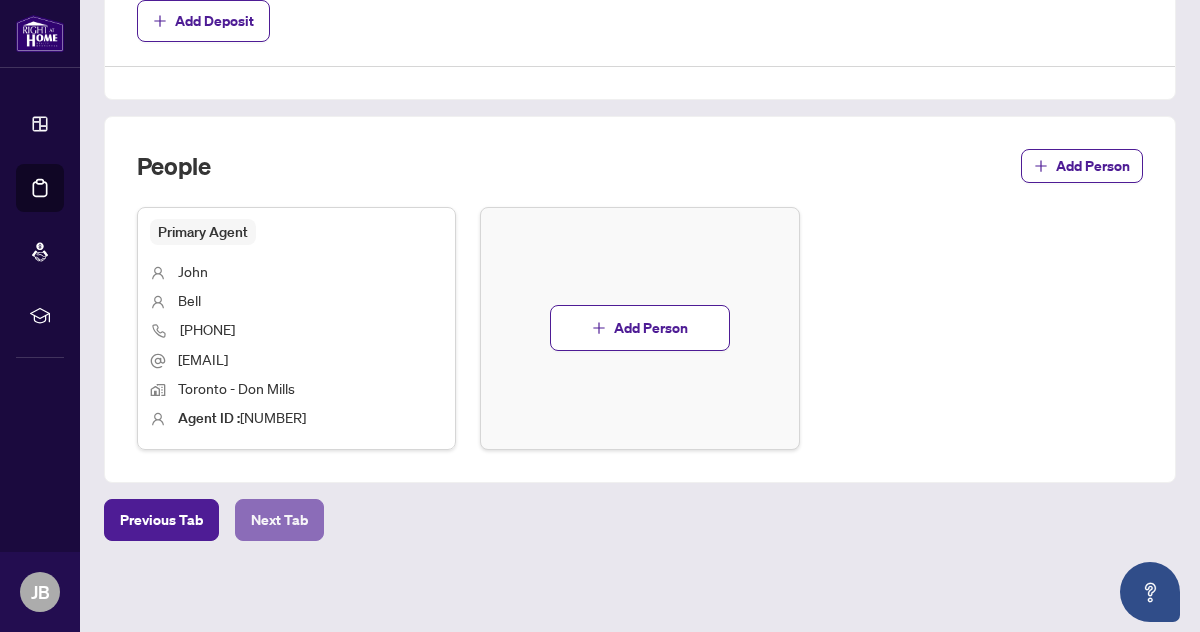click on "Next Tab" at bounding box center (279, 520) 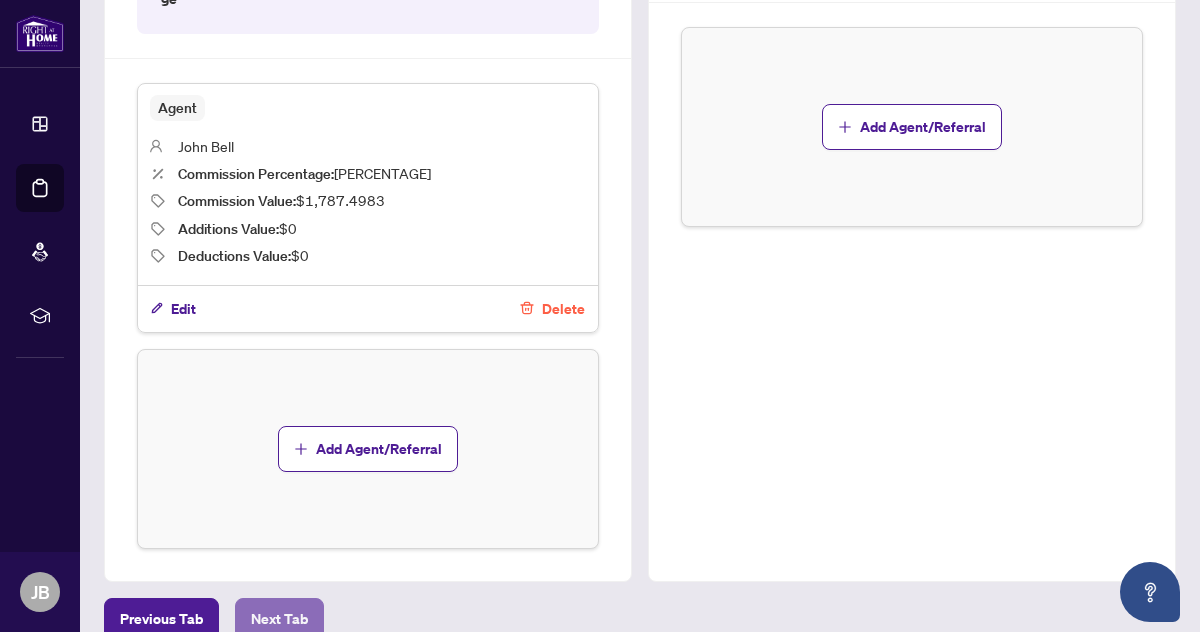 scroll, scrollTop: 842, scrollLeft: 0, axis: vertical 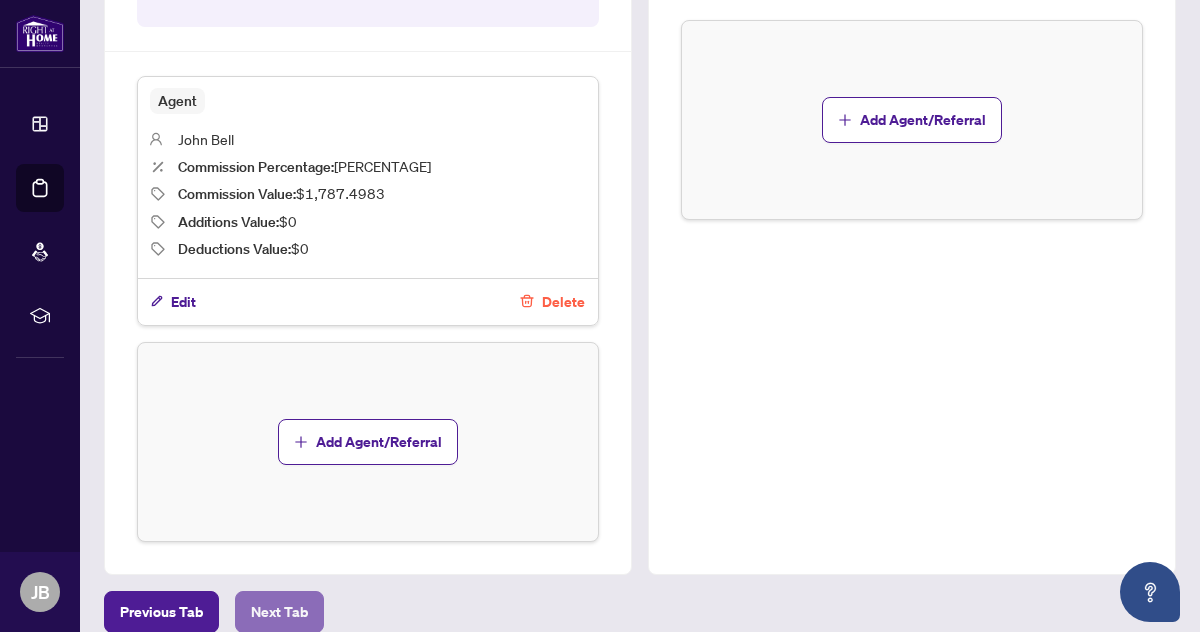 click on "Next Tab" at bounding box center [279, 612] 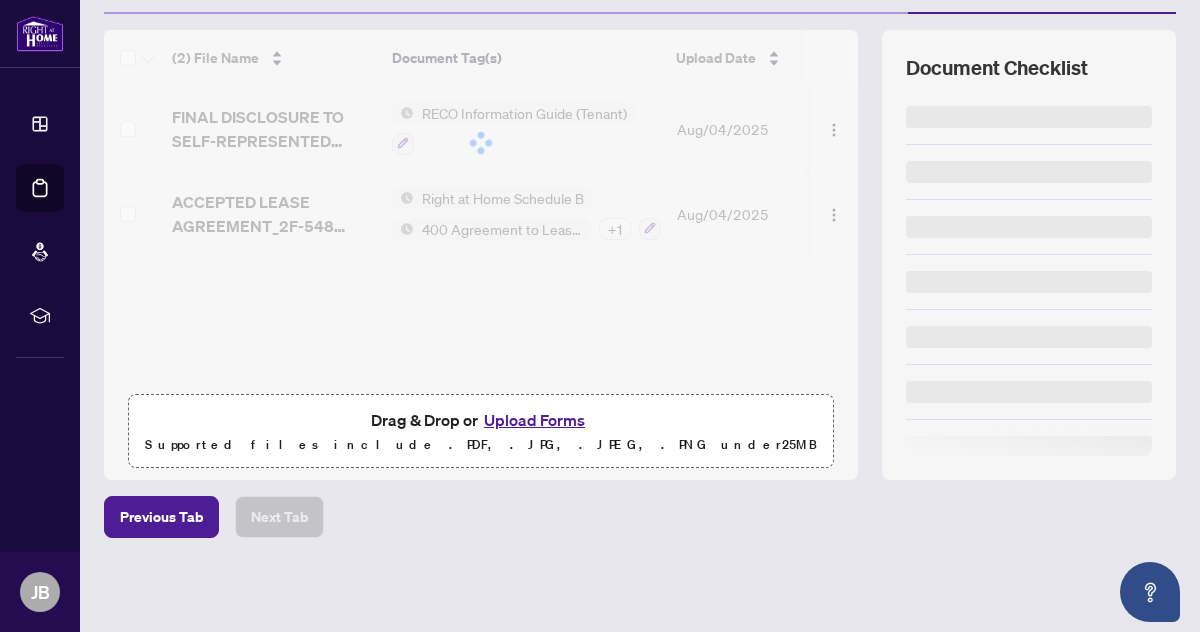 scroll, scrollTop: 0, scrollLeft: 0, axis: both 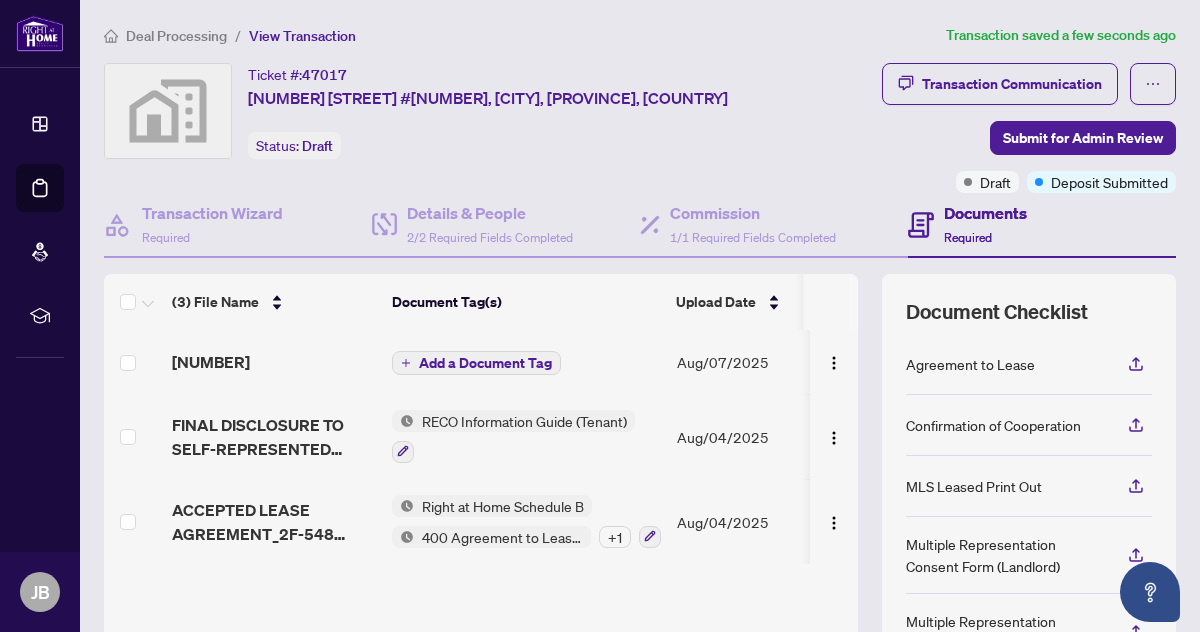 click on "Add a Document Tag" at bounding box center (485, 363) 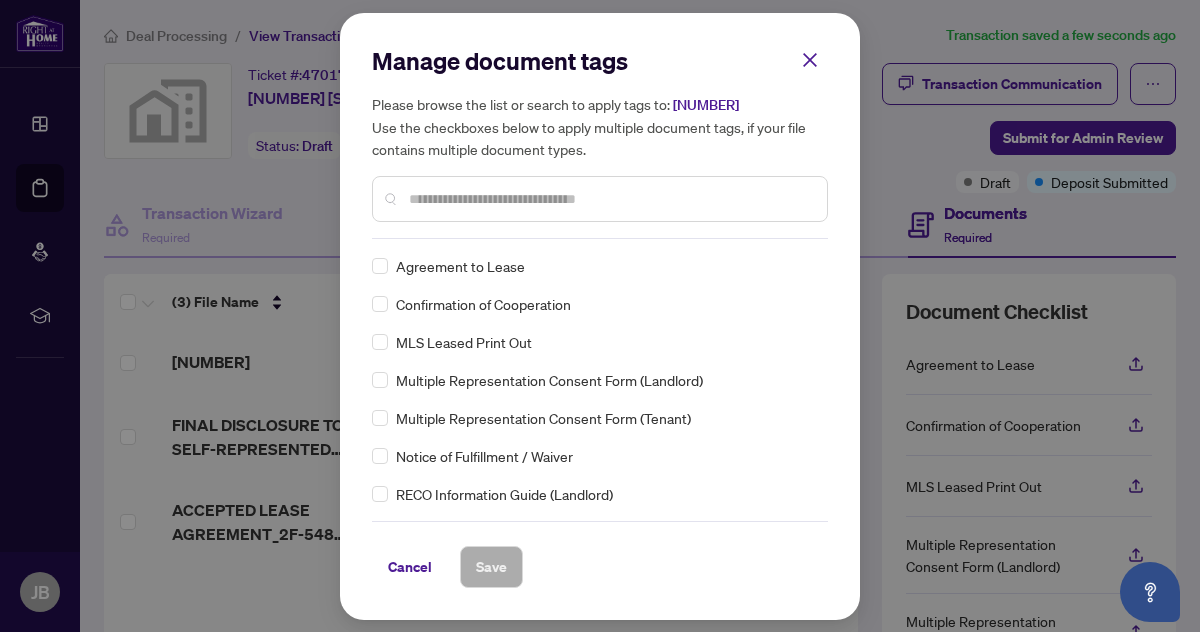 click at bounding box center (610, 199) 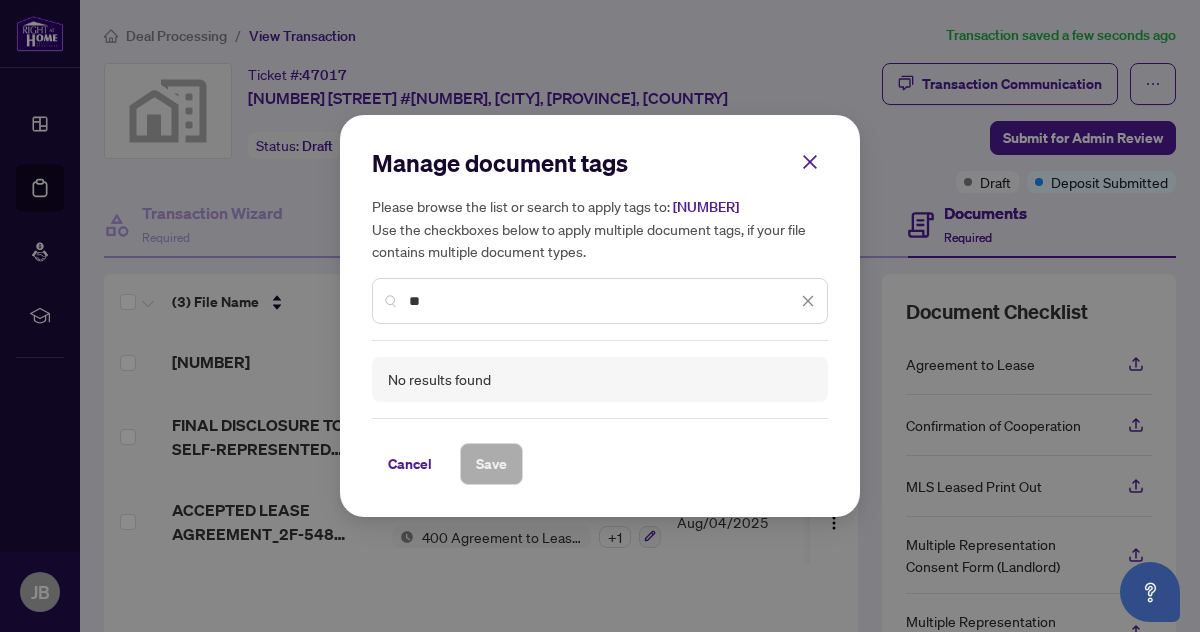 type on "*" 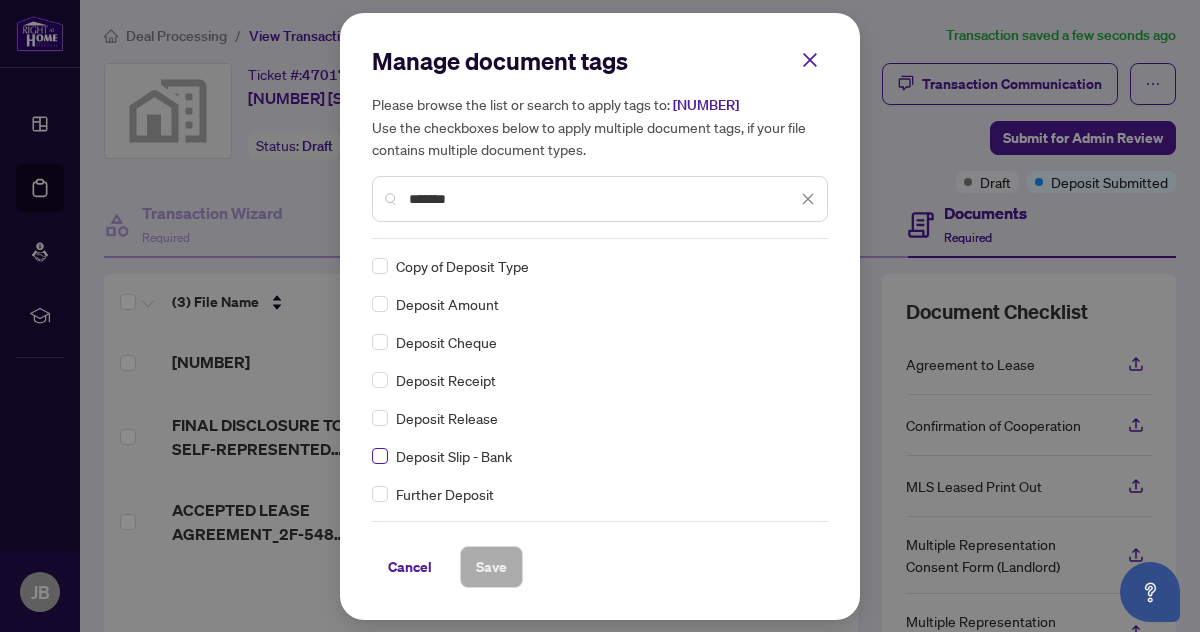 type on "*******" 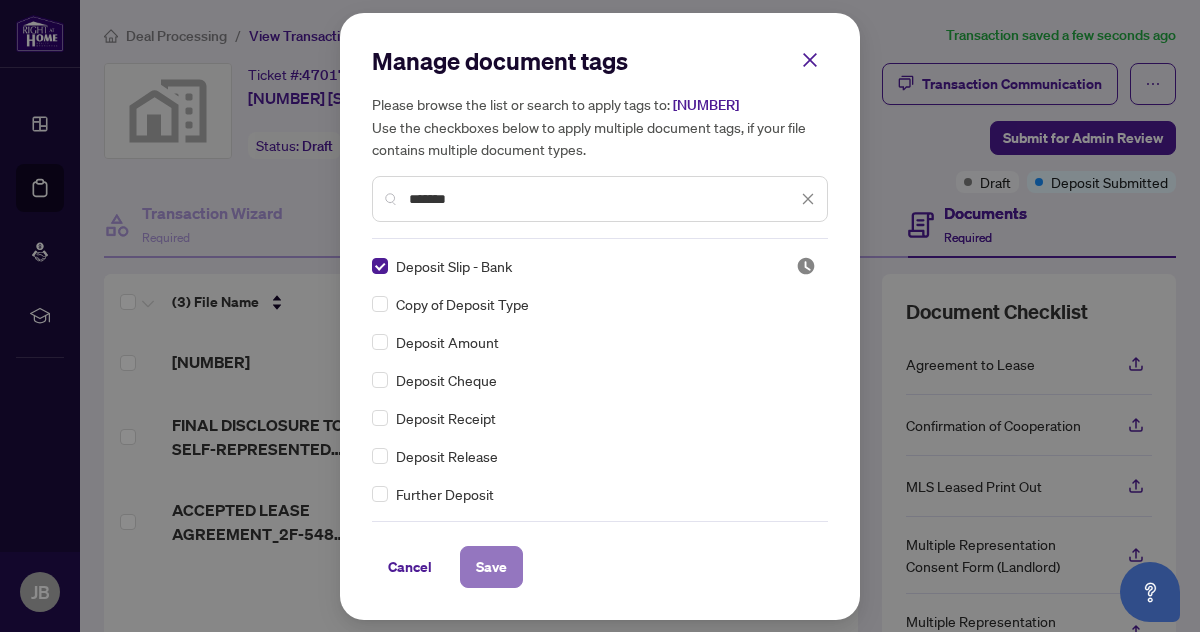 click on "Save" at bounding box center (491, 567) 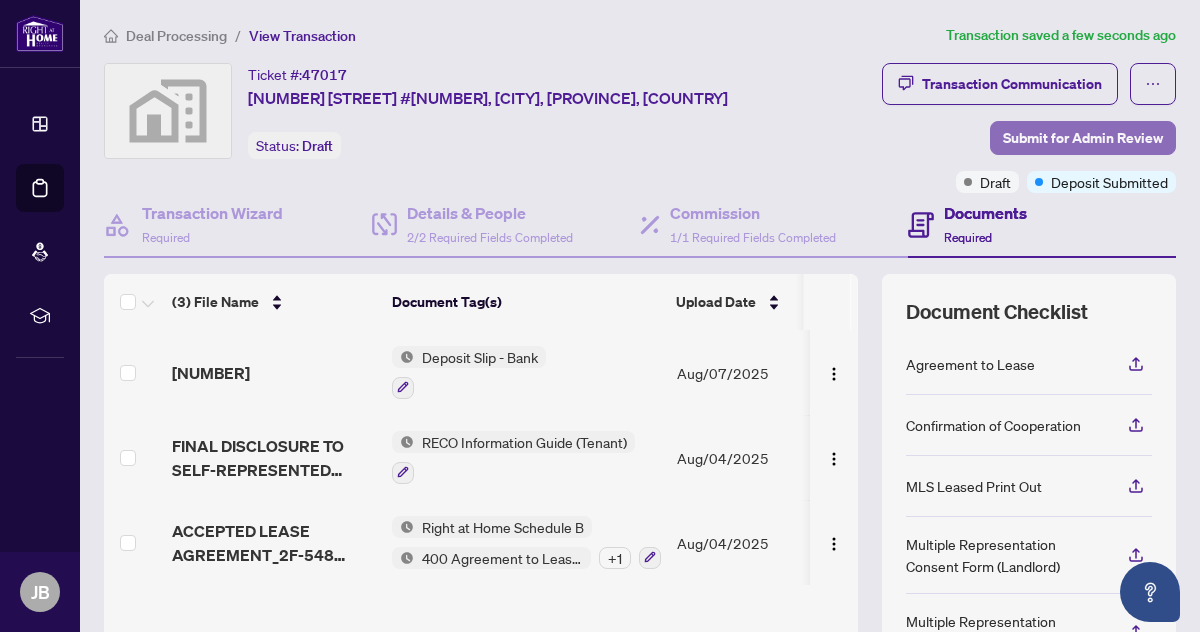 click on "Submit for Admin Review" at bounding box center (1083, 138) 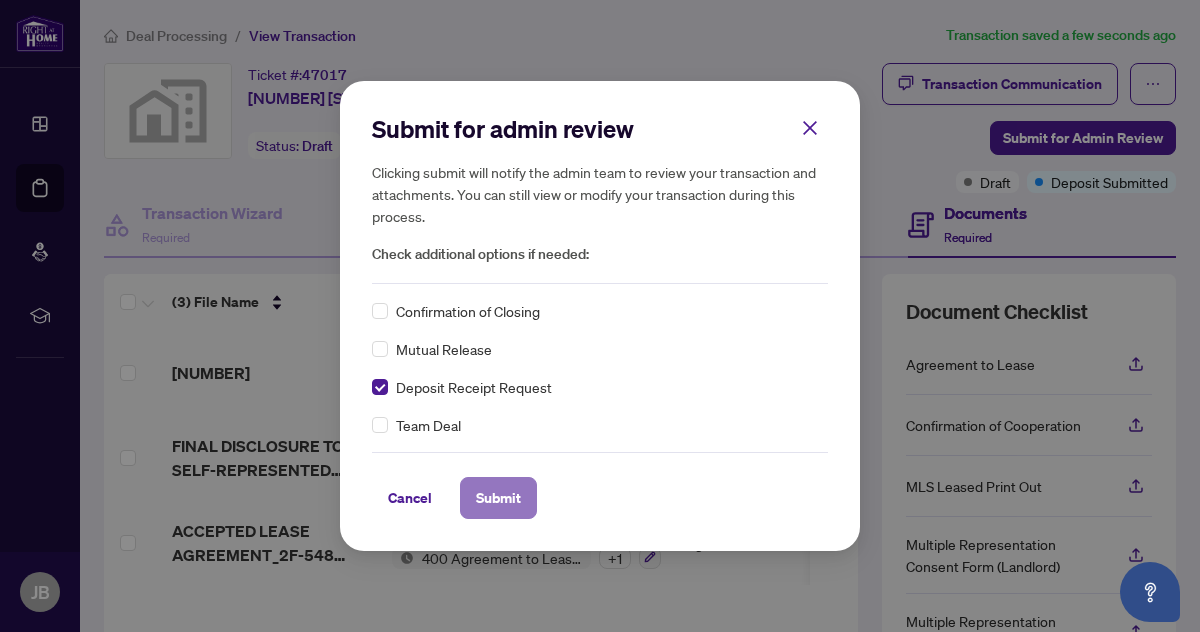 click on "Submit" at bounding box center [498, 498] 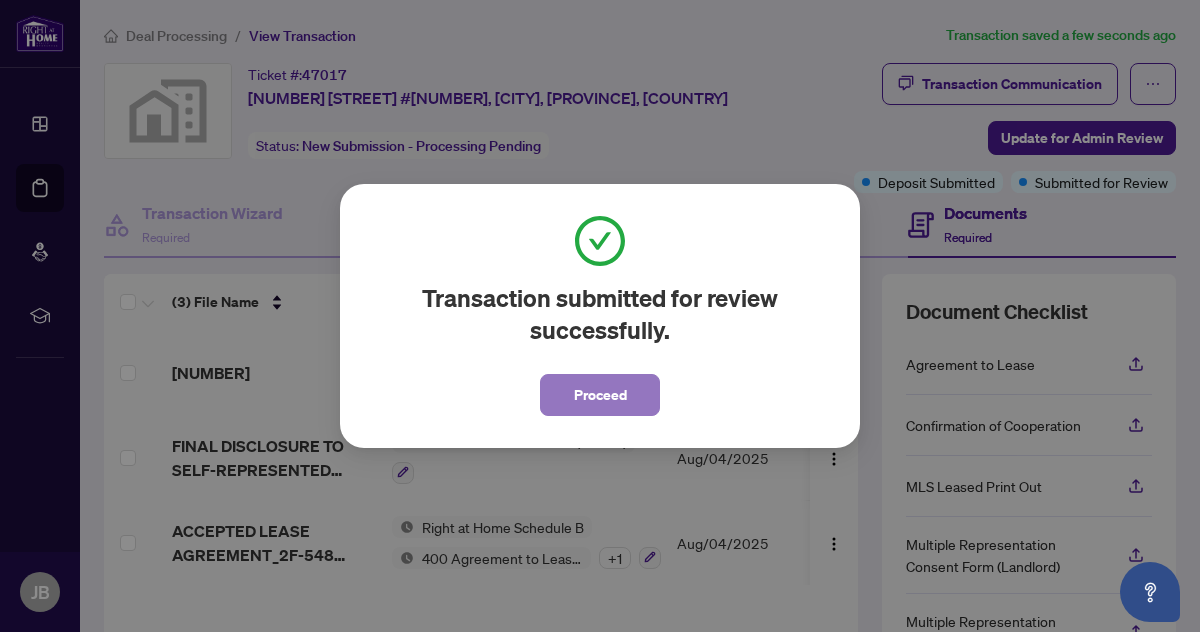 click on "Proceed" at bounding box center (600, 395) 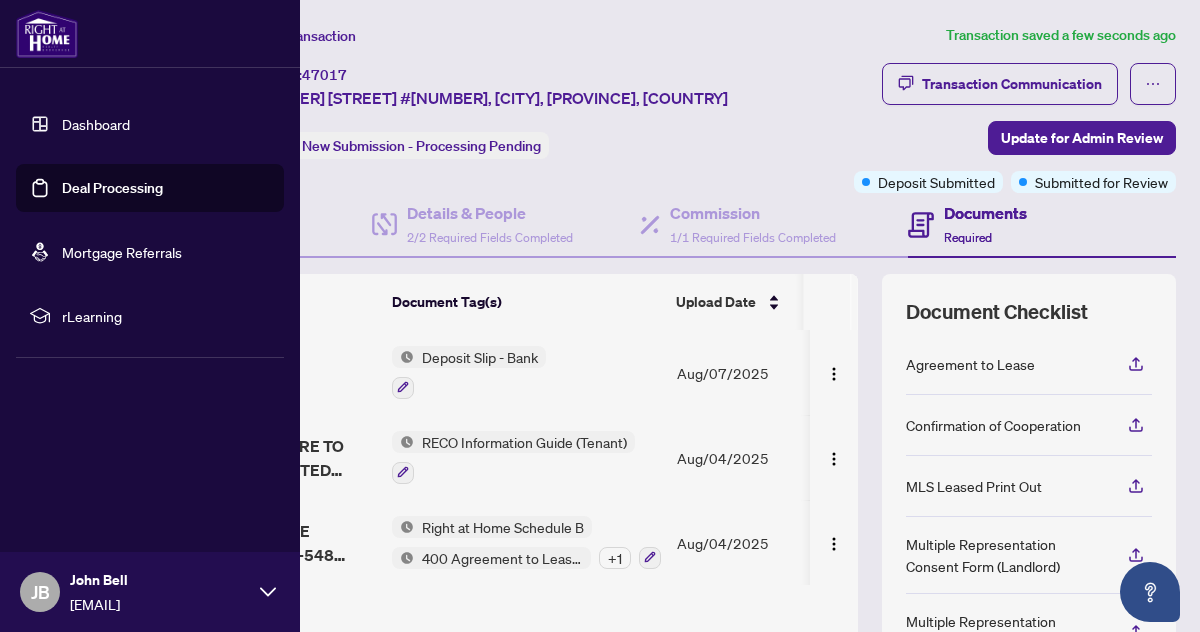 click on "Dashboard" at bounding box center (96, 124) 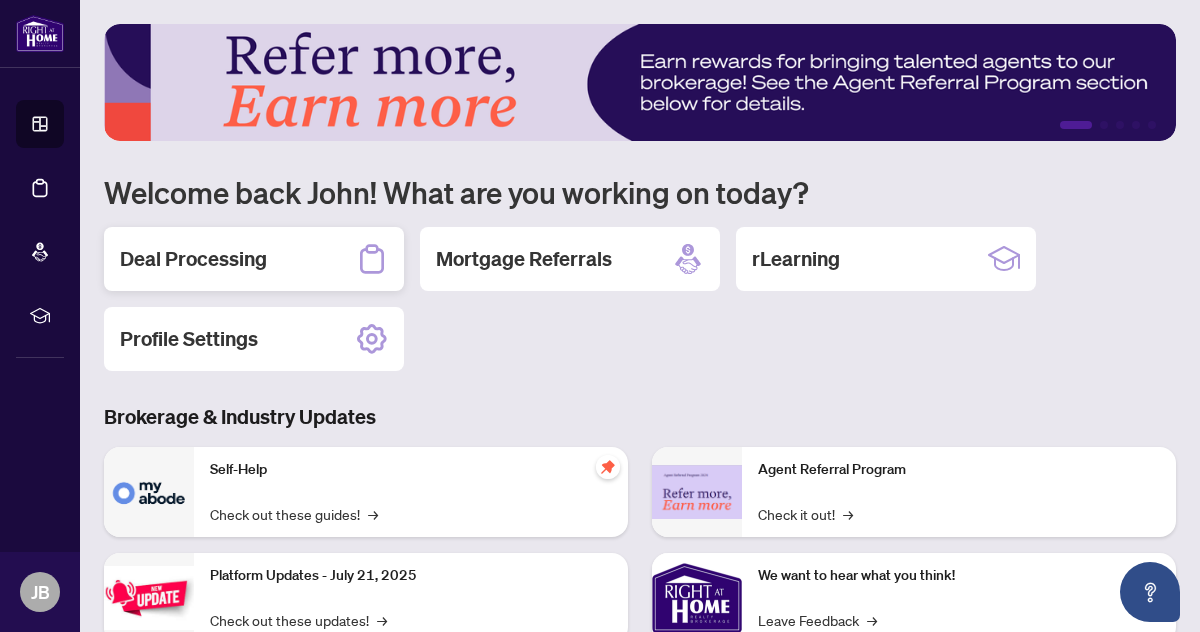 click on "Deal Processing" at bounding box center [193, 259] 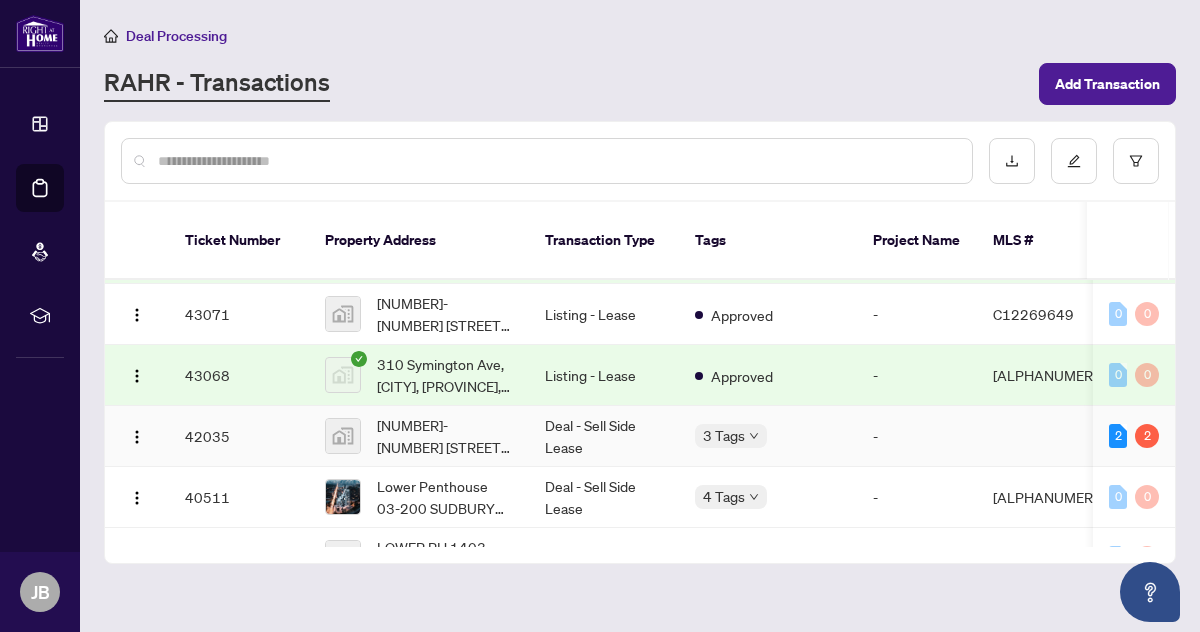 scroll, scrollTop: 0, scrollLeft: 0, axis: both 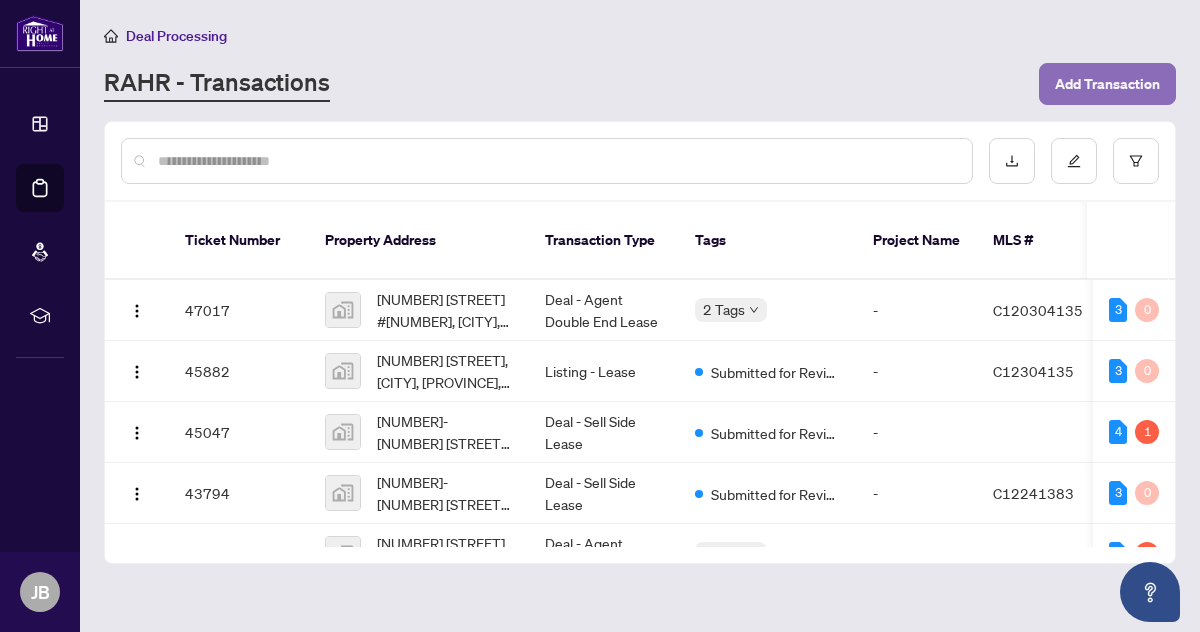 click on "Add Transaction" at bounding box center [1107, 84] 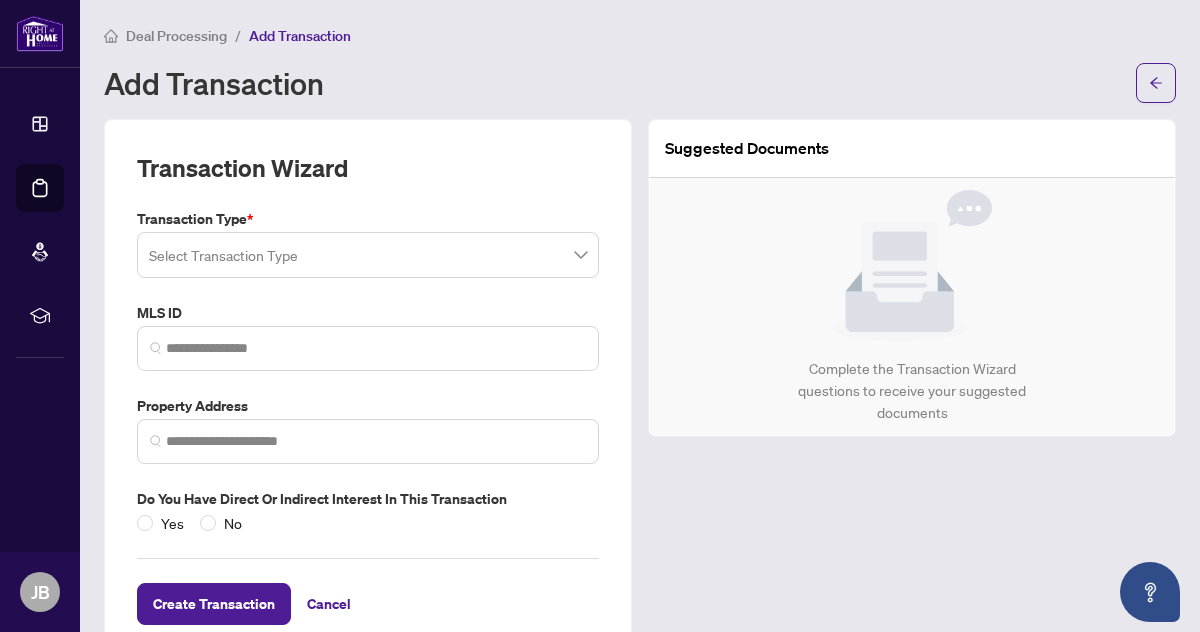 click at bounding box center (368, 255) 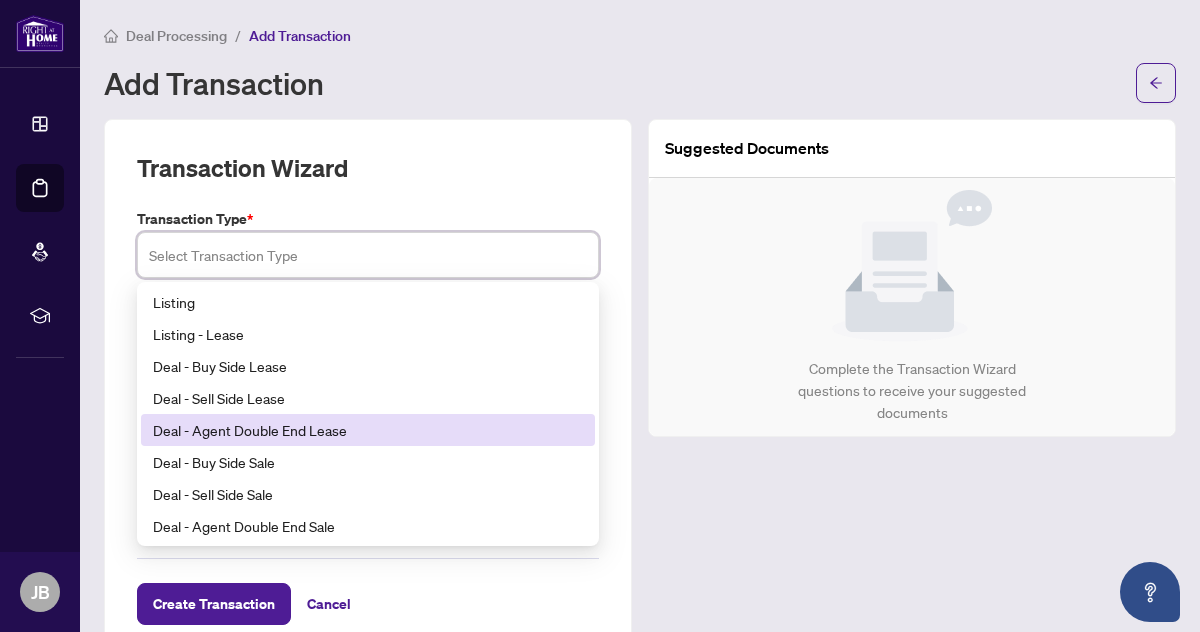 click on "Deal - Agent Double End Lease" at bounding box center [368, 430] 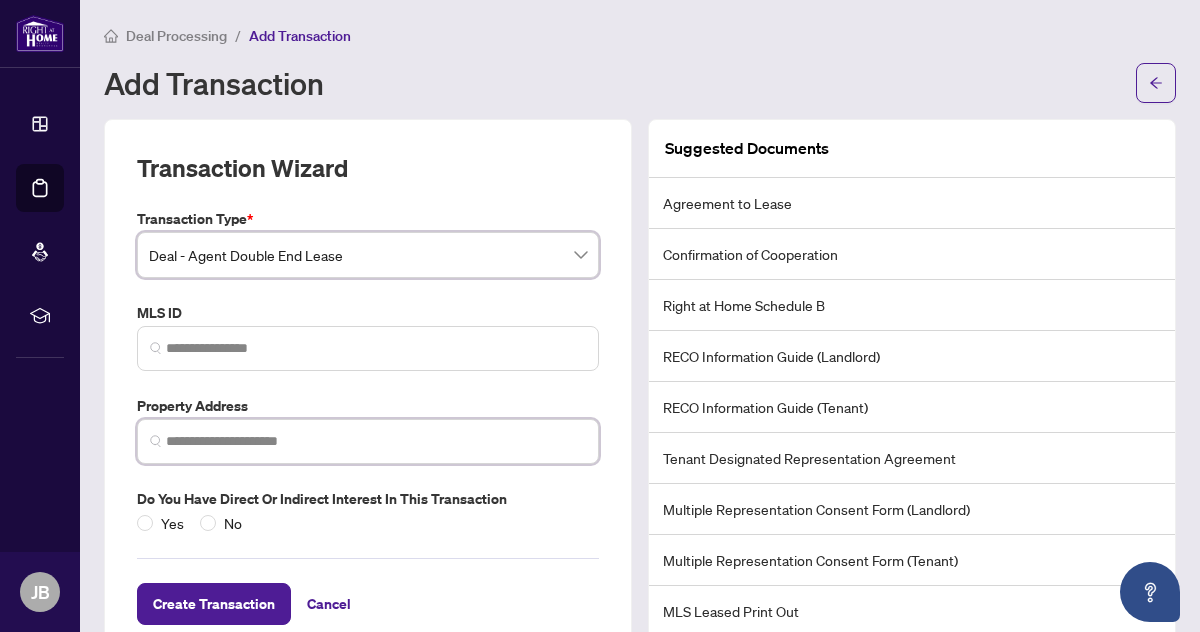 click at bounding box center [376, 441] 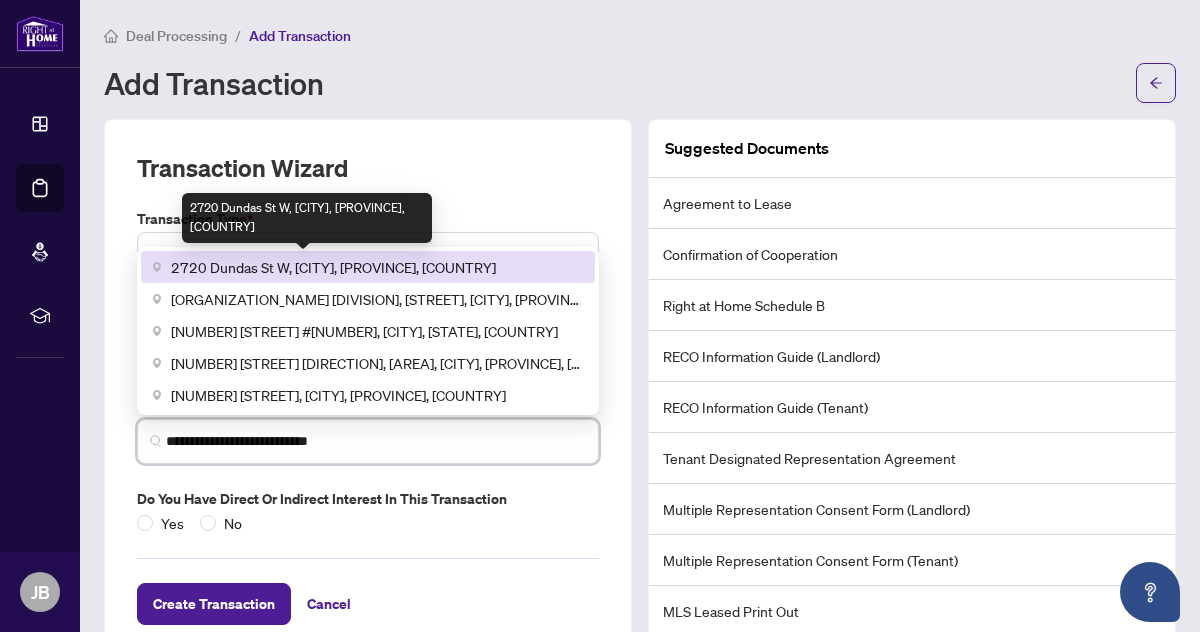 click on "2720 Dundas St W, [CITY], [PROVINCE], [COUNTRY]" at bounding box center [333, 267] 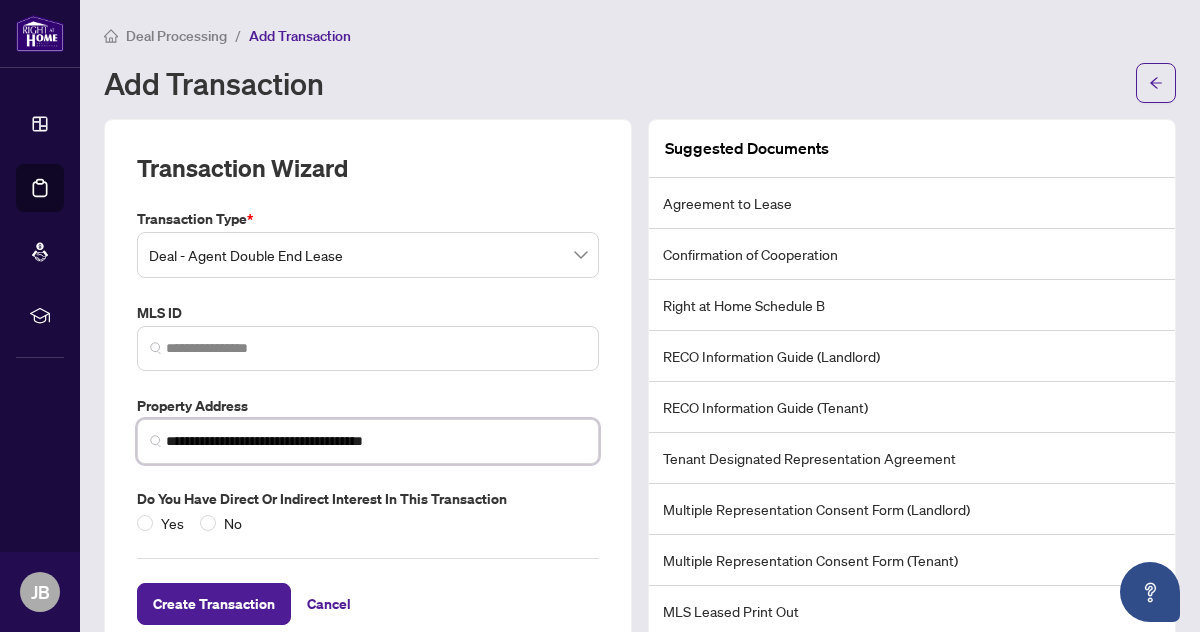 click on "**********" at bounding box center [376, 441] 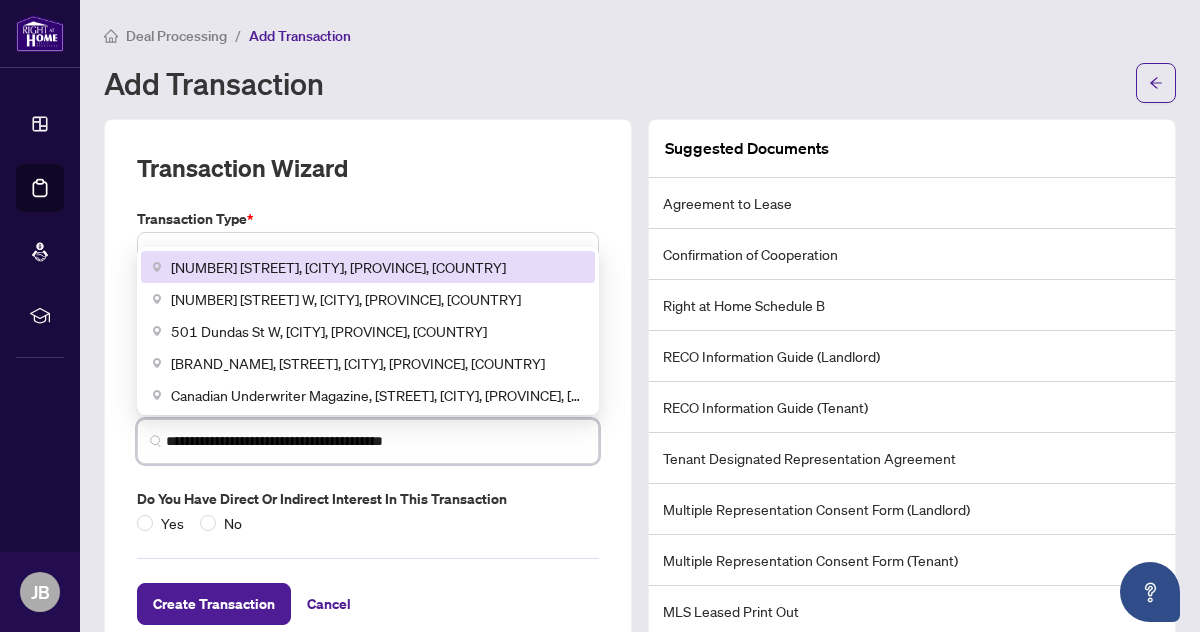 type on "**********" 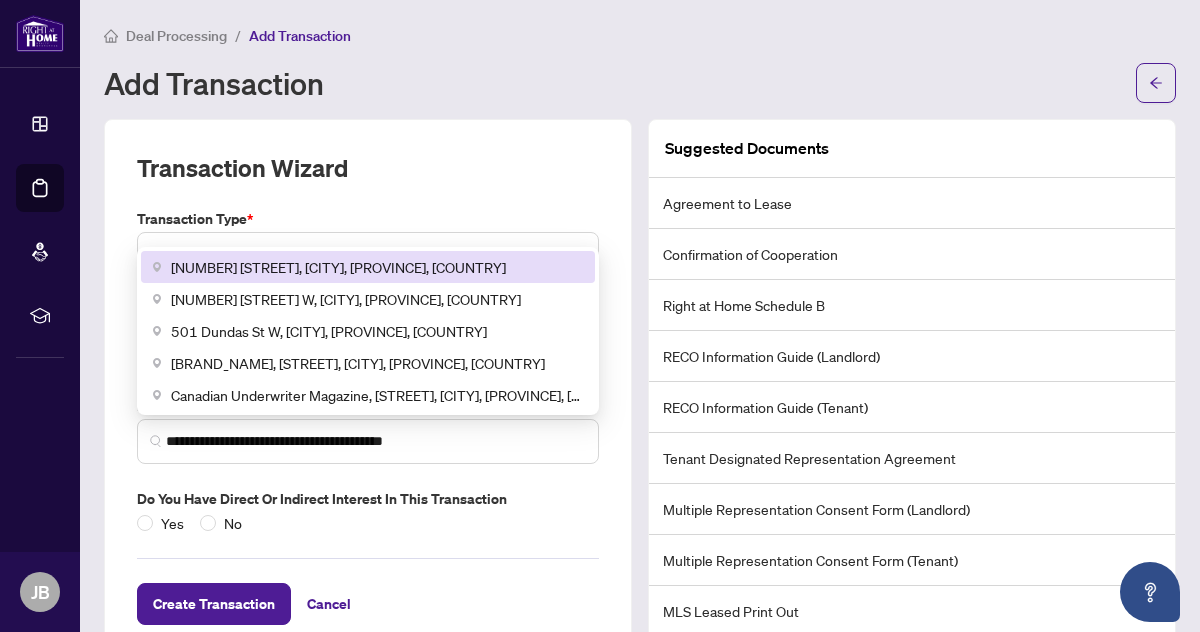 click on "**********" at bounding box center (368, 388) 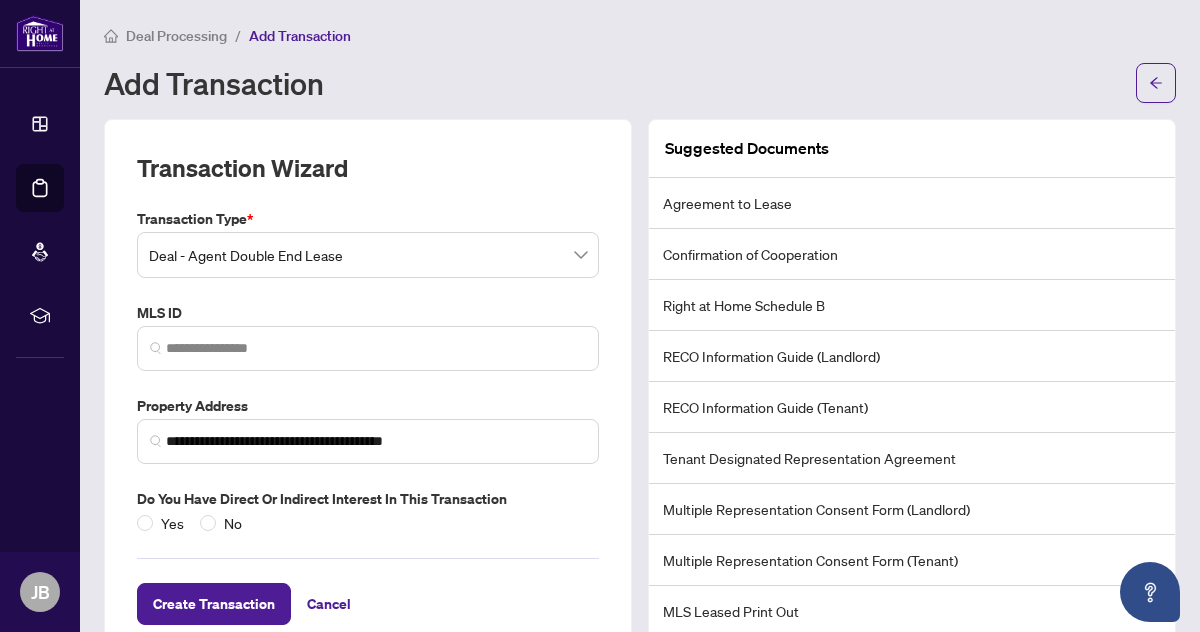 scroll, scrollTop: 32, scrollLeft: 0, axis: vertical 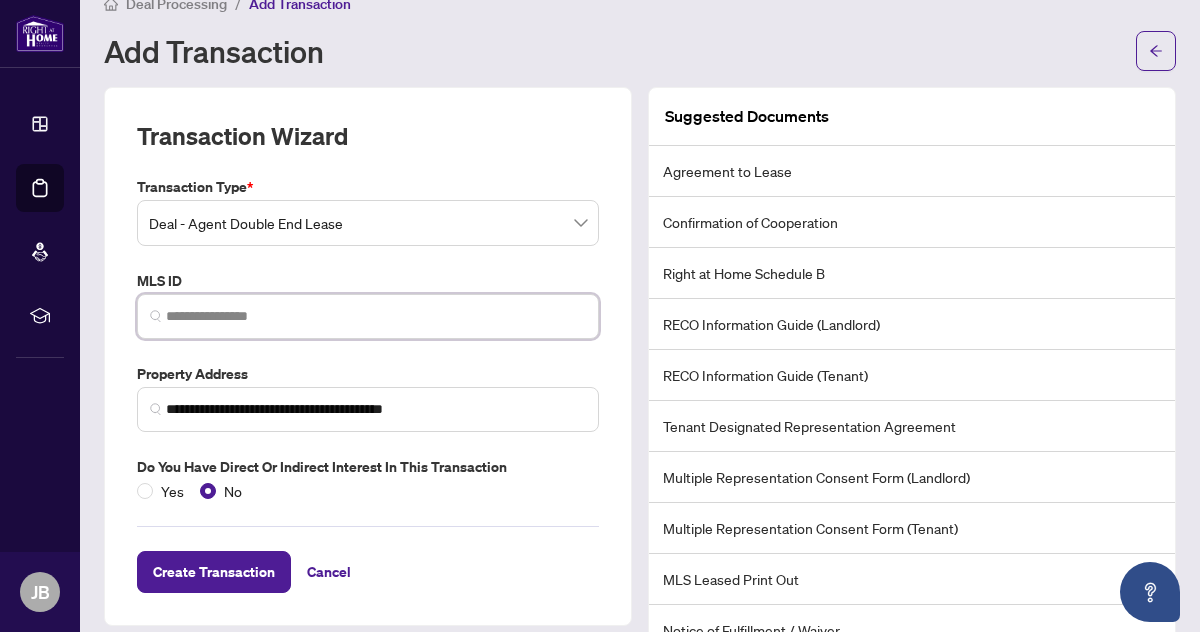 click at bounding box center (376, 316) 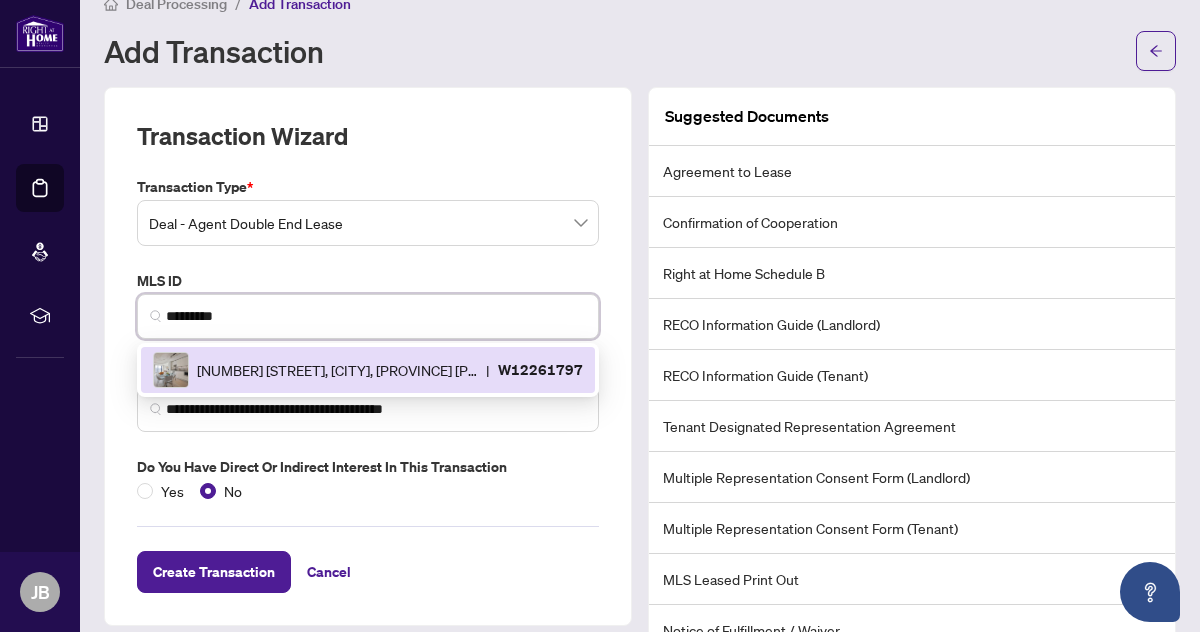 type on "*********" 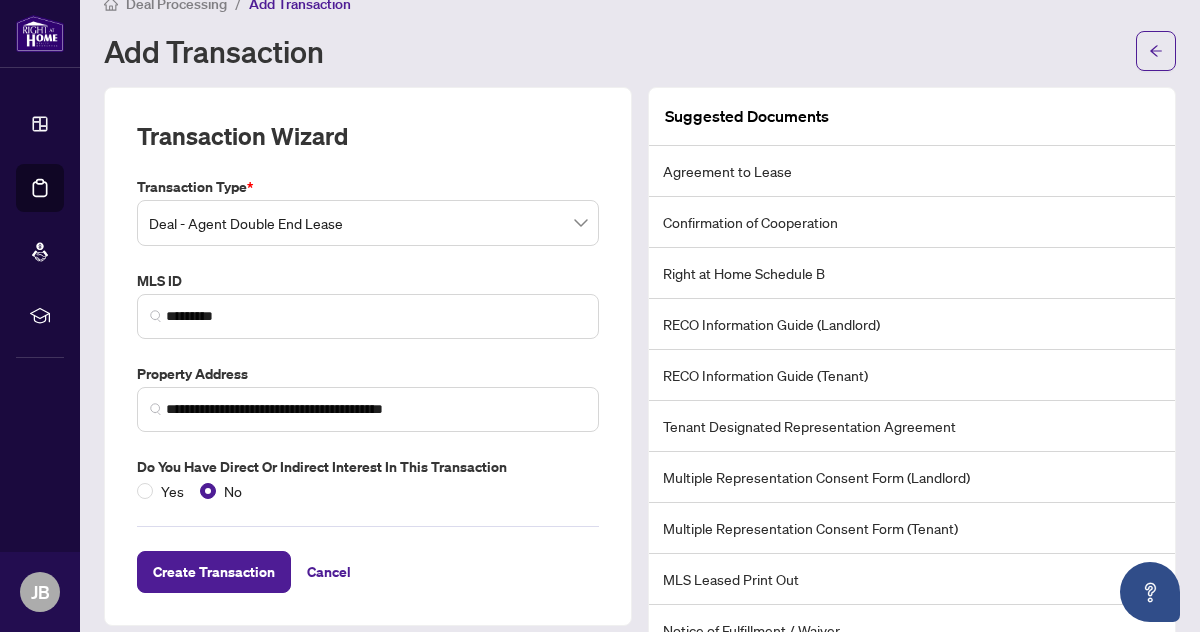 click on "Yes No" at bounding box center (368, 491) 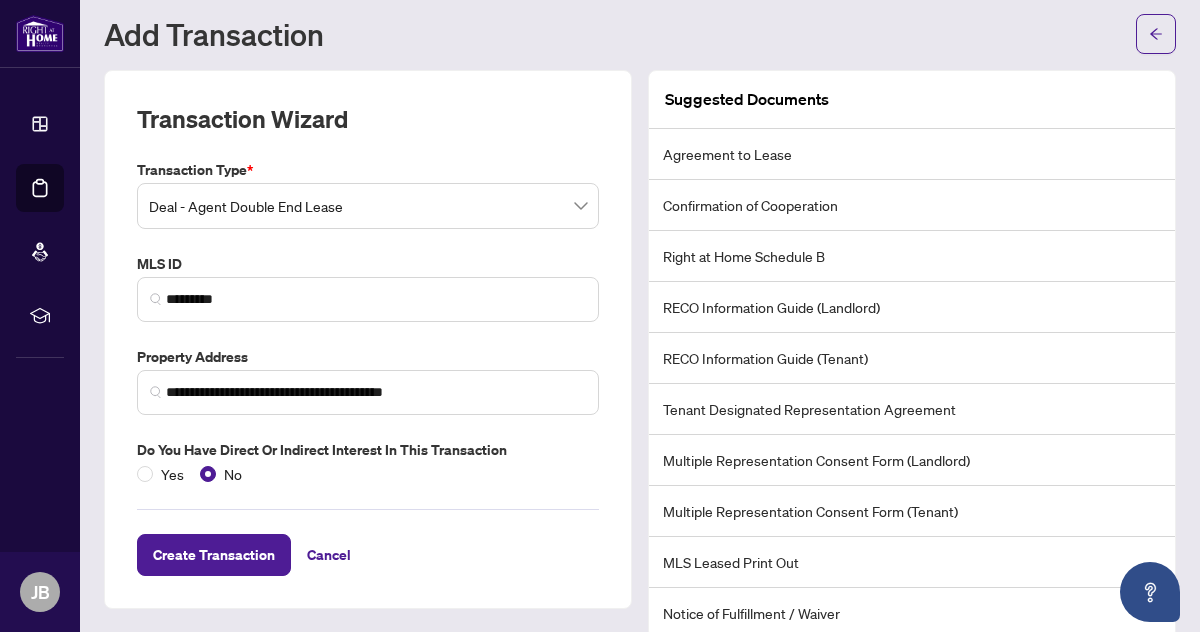 scroll, scrollTop: 45, scrollLeft: 0, axis: vertical 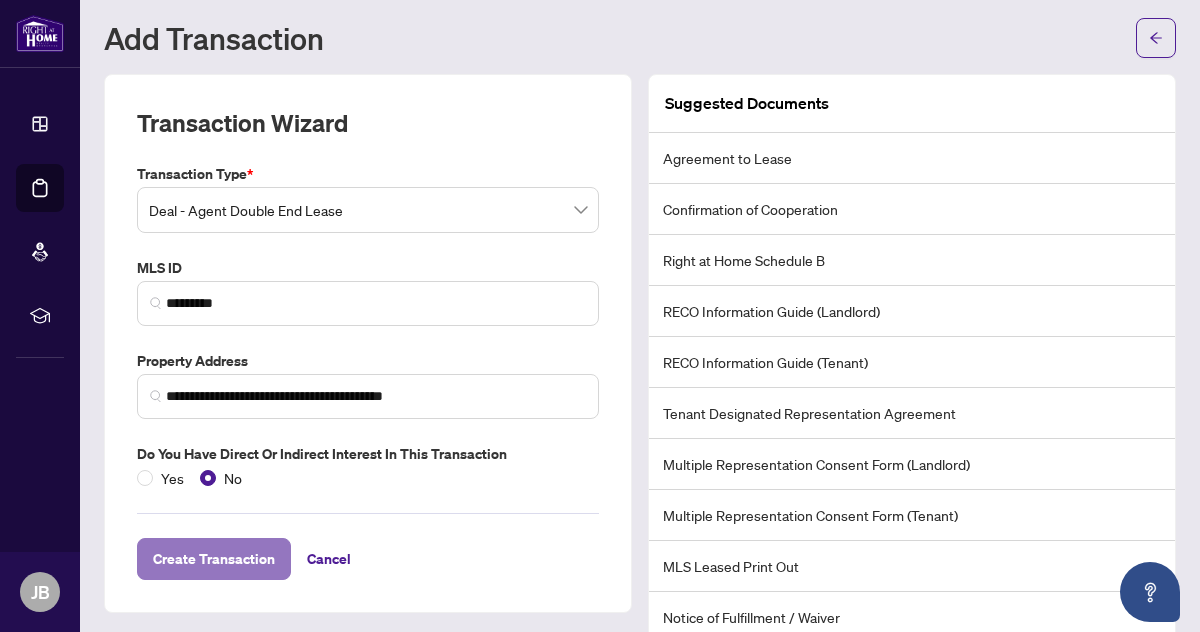 click on "Create Transaction" at bounding box center [214, 559] 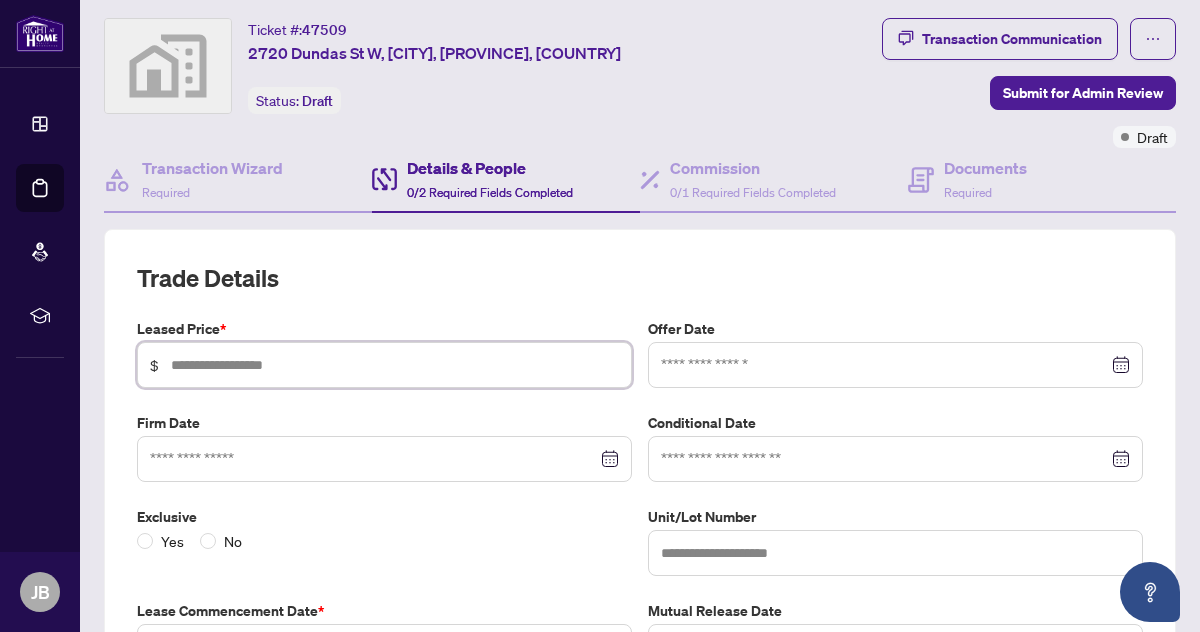 click at bounding box center (395, 365) 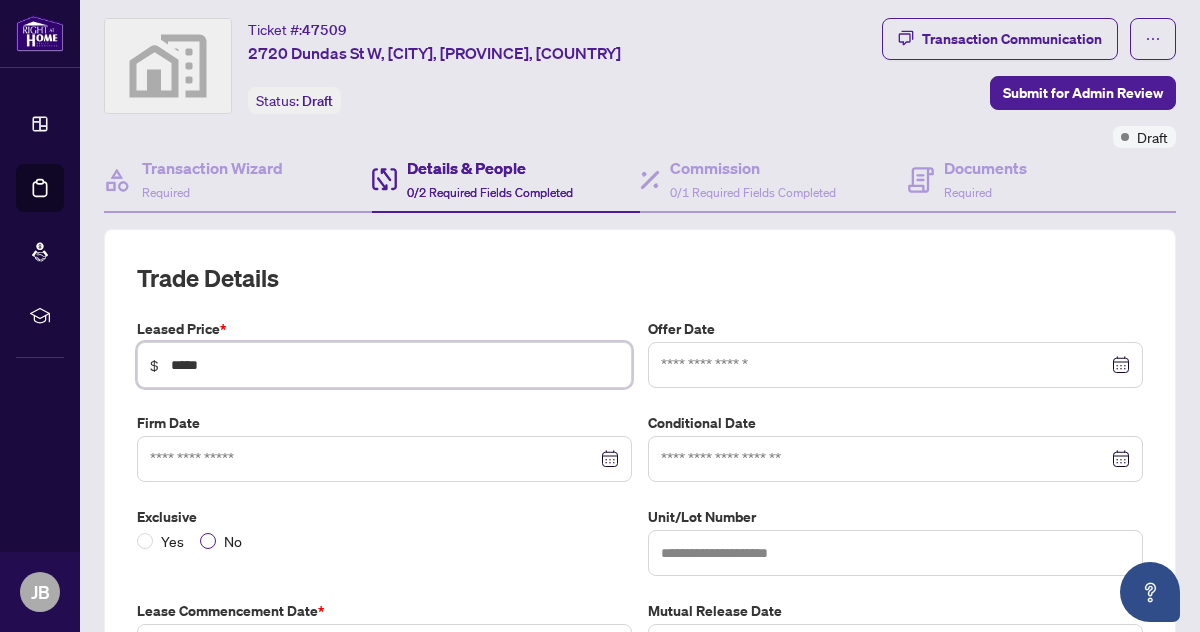 type on "*****" 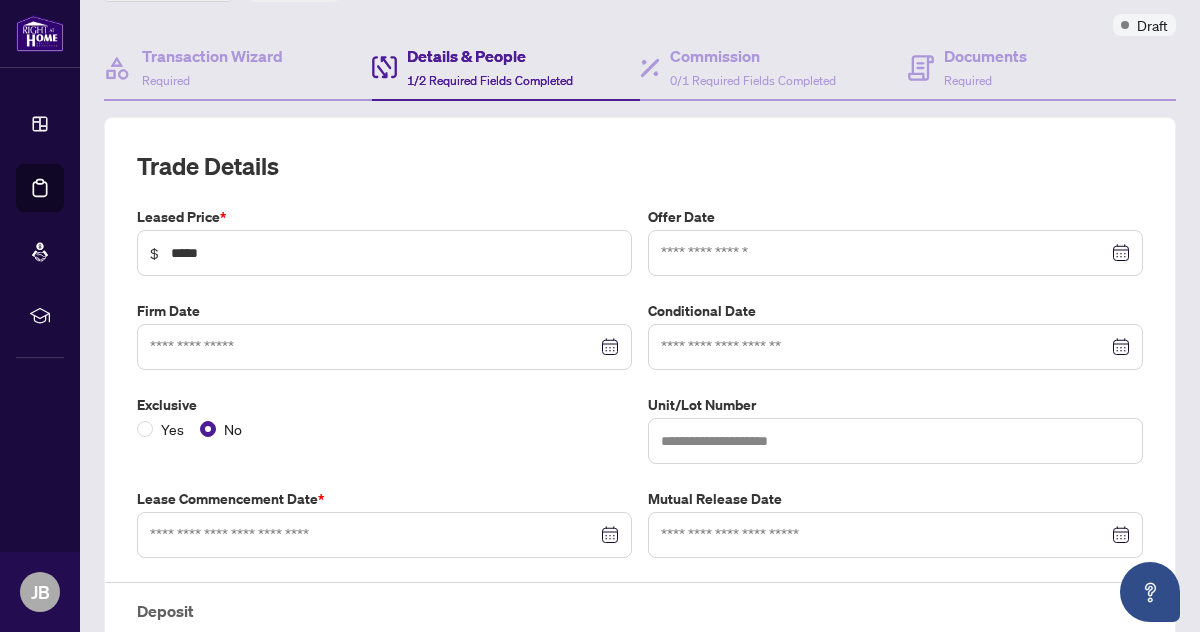 scroll, scrollTop: 164, scrollLeft: 0, axis: vertical 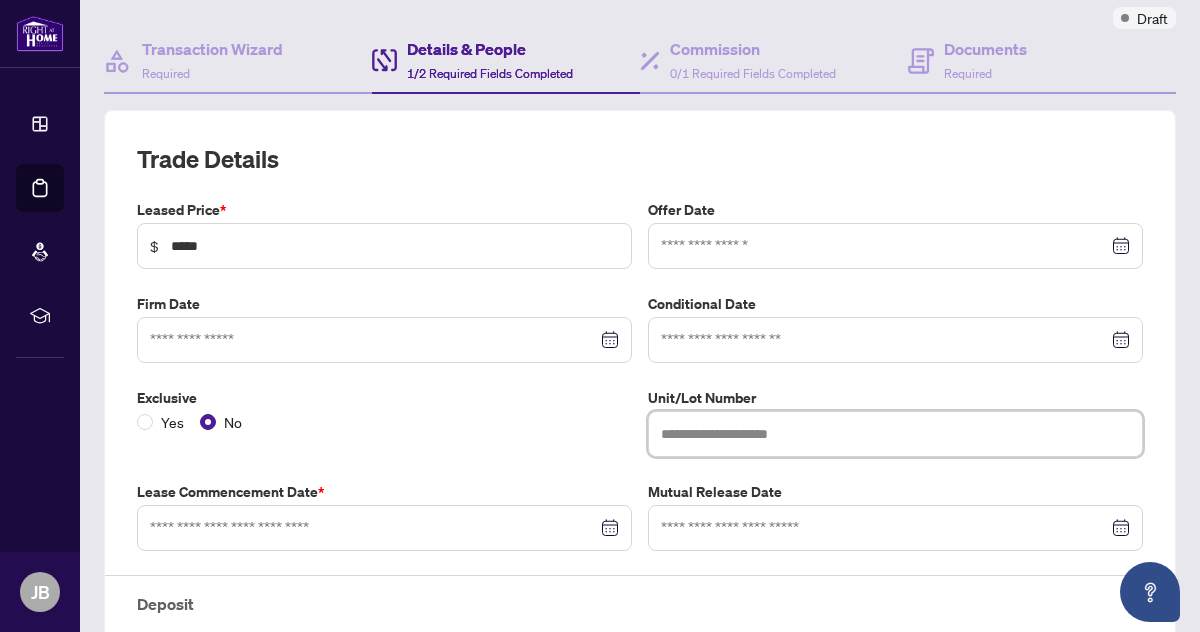 click at bounding box center (895, 434) 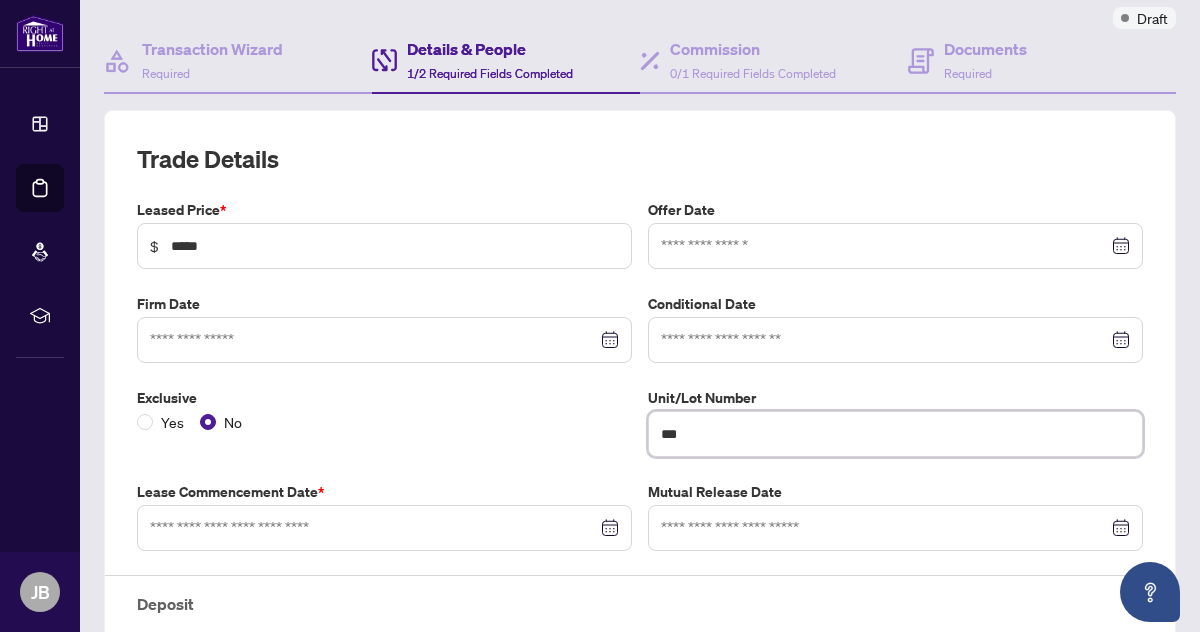 click at bounding box center [384, 528] 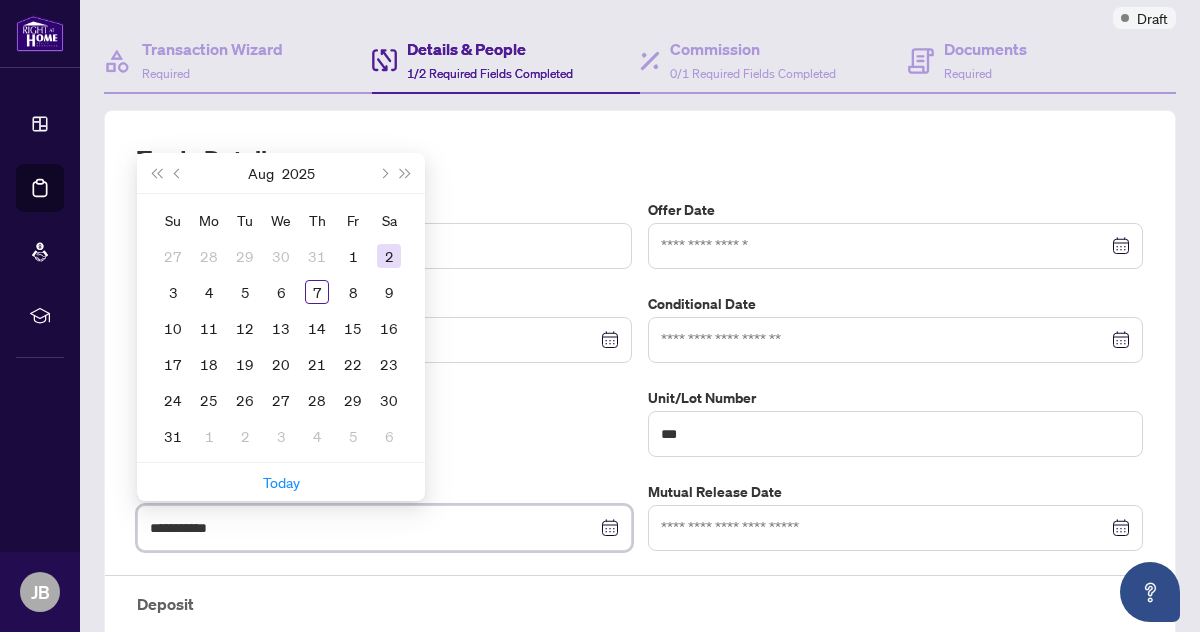 type on "**********" 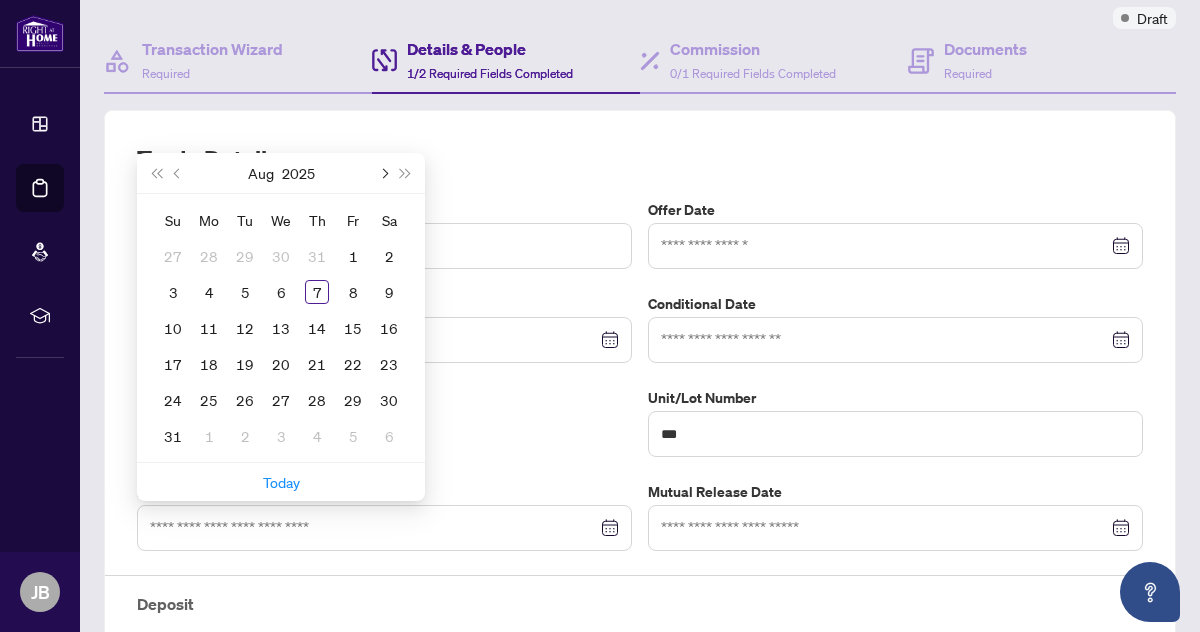 click at bounding box center (383, 173) 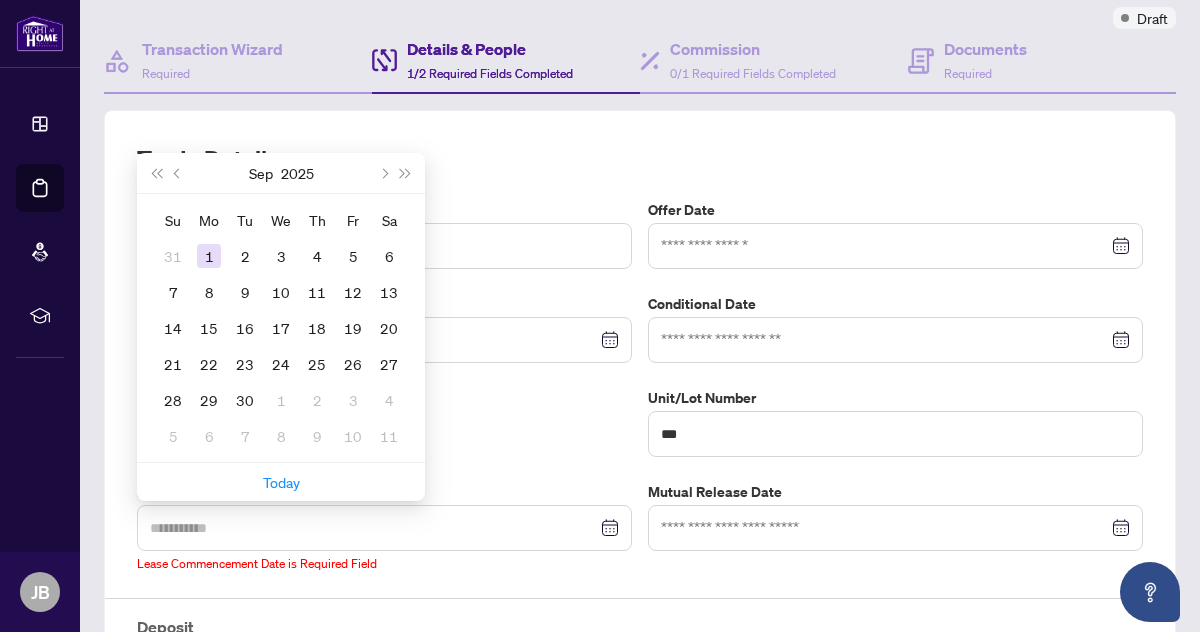 type on "**********" 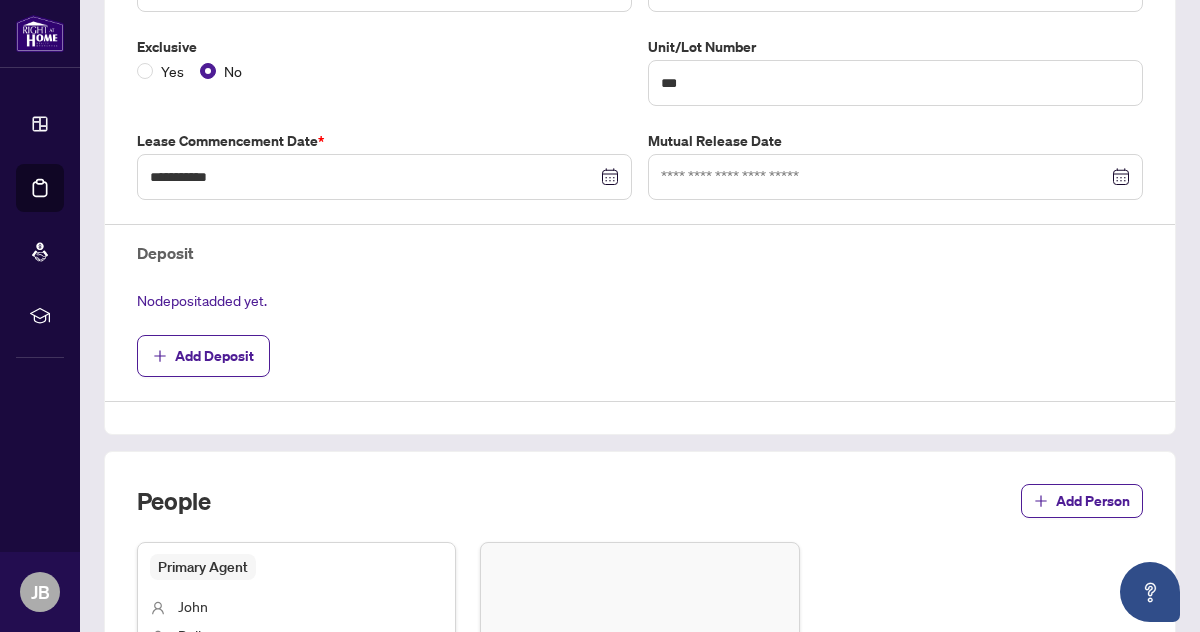 scroll, scrollTop: 525, scrollLeft: 0, axis: vertical 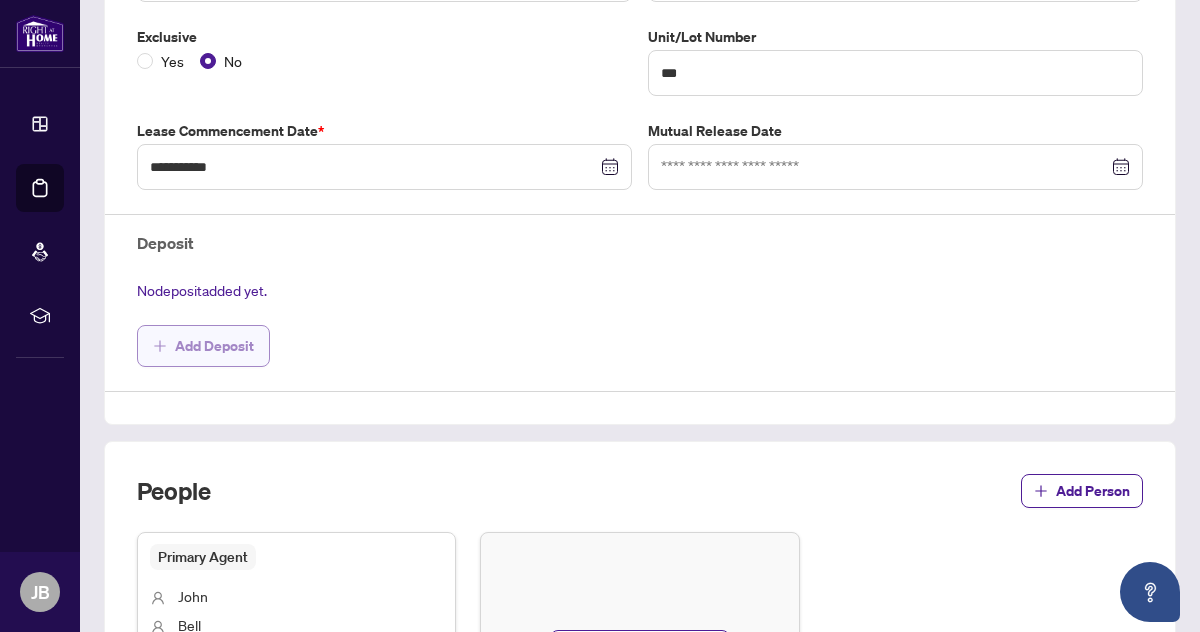 click on "Add Deposit" at bounding box center (214, 346) 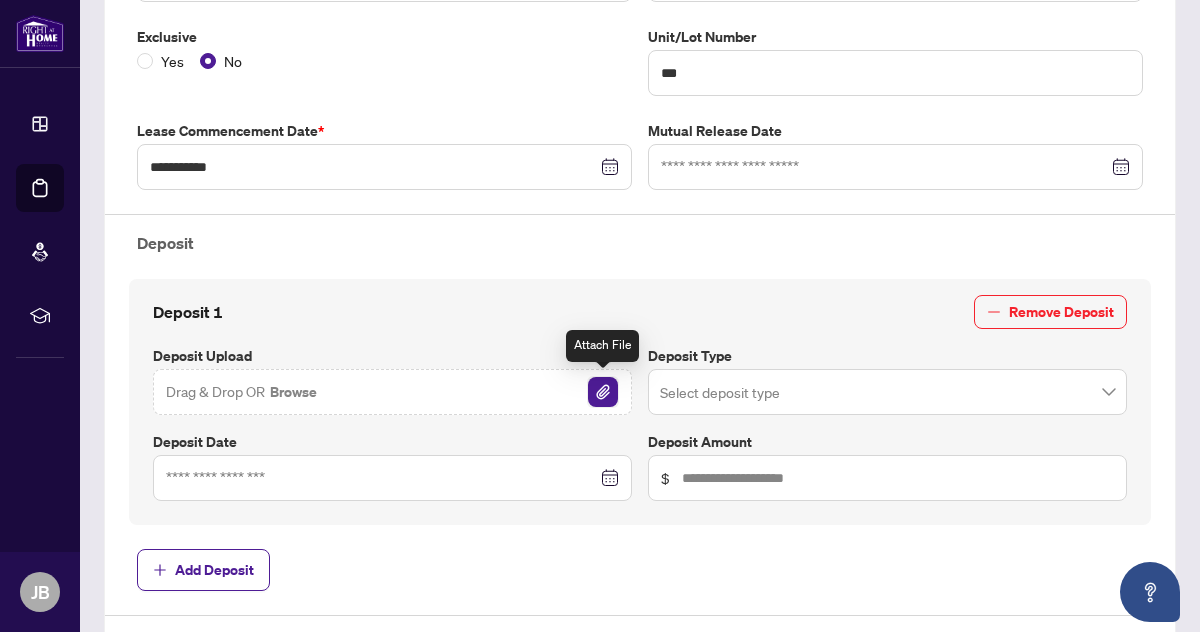 click at bounding box center (603, 392) 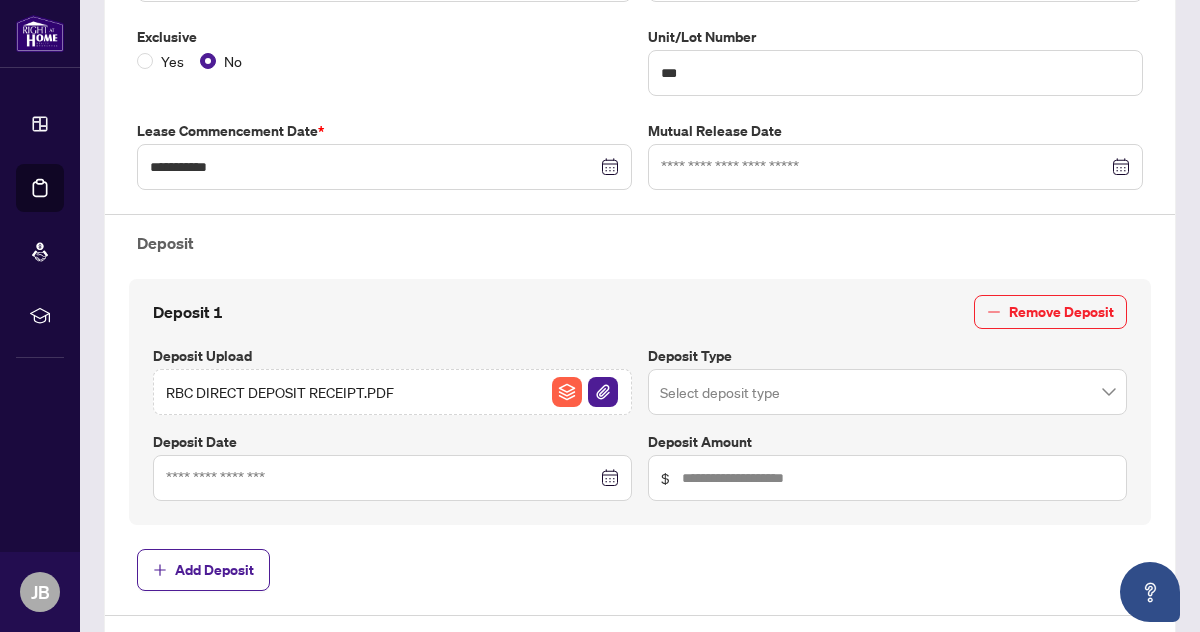 click at bounding box center (392, 478) 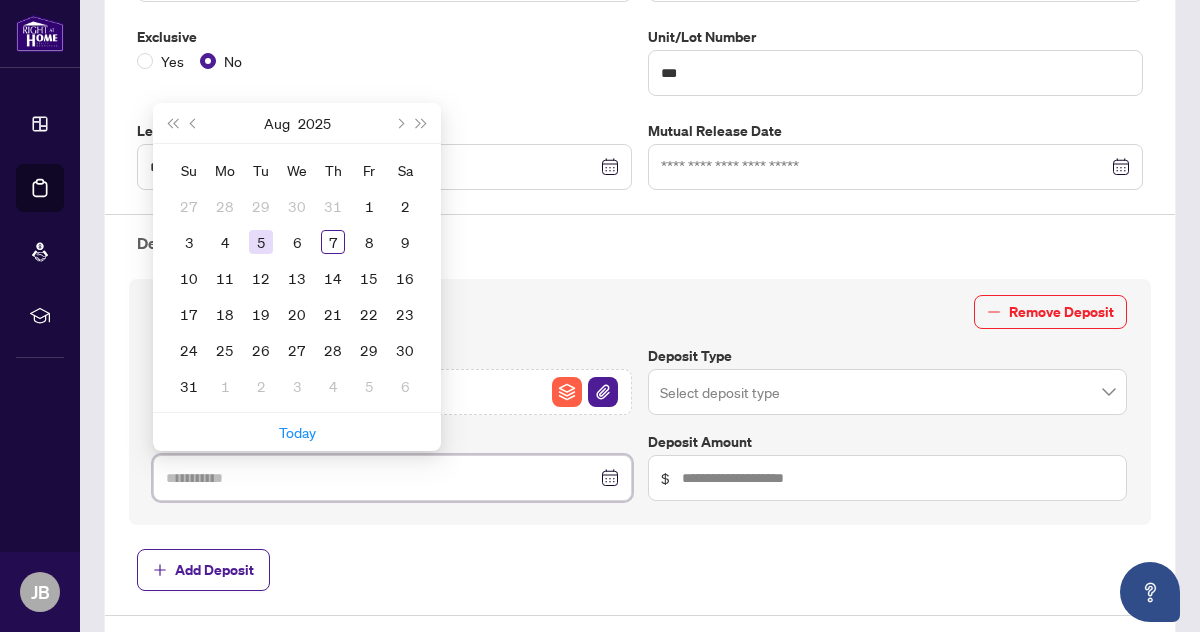 type on "**********" 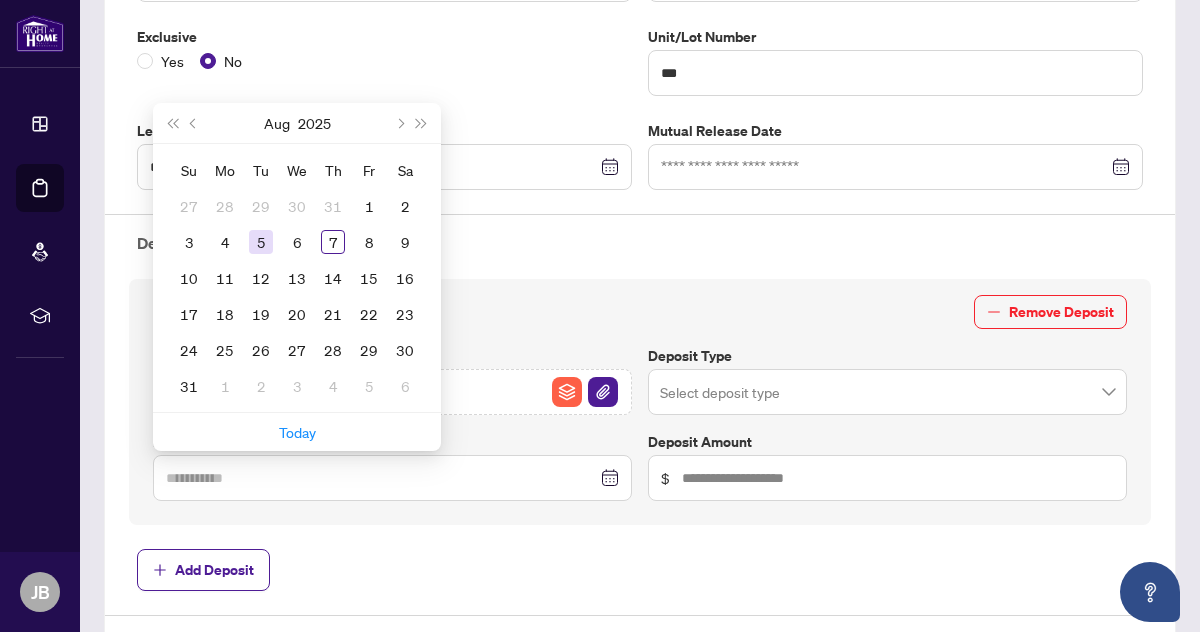 click on "5" at bounding box center (261, 242) 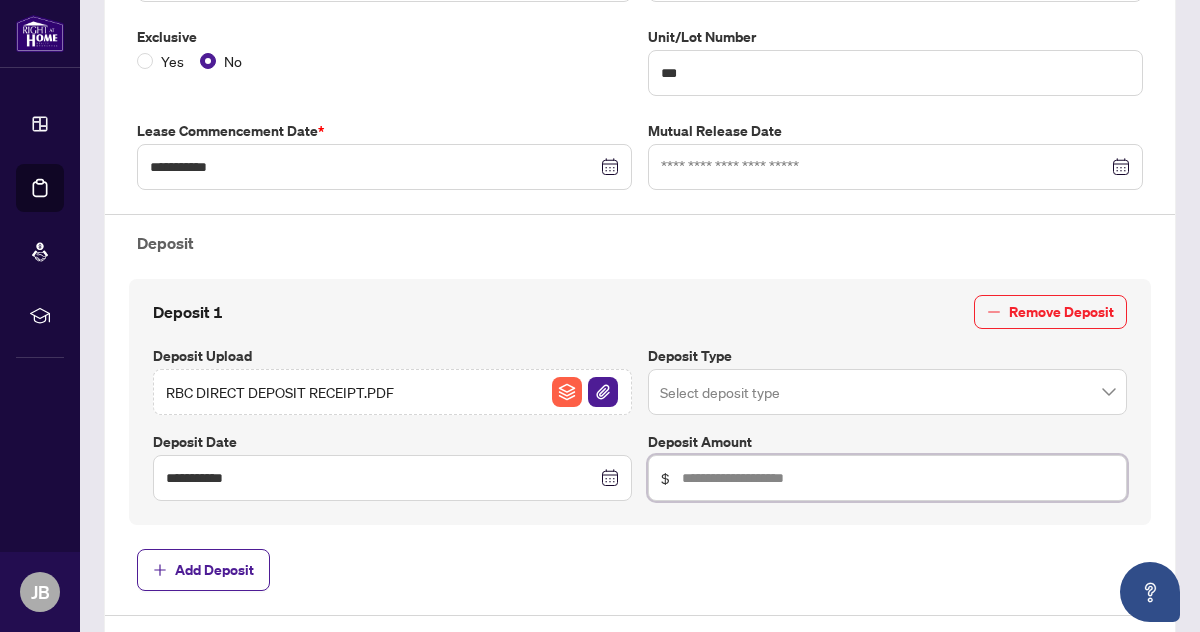 click at bounding box center (898, 478) 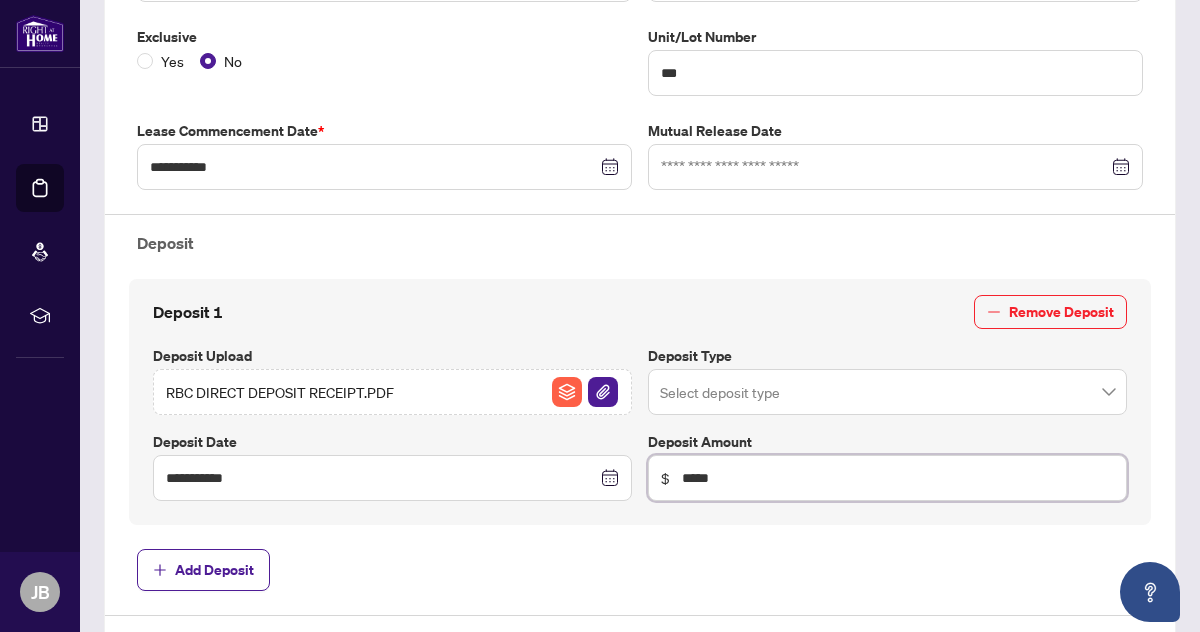 type on "*****" 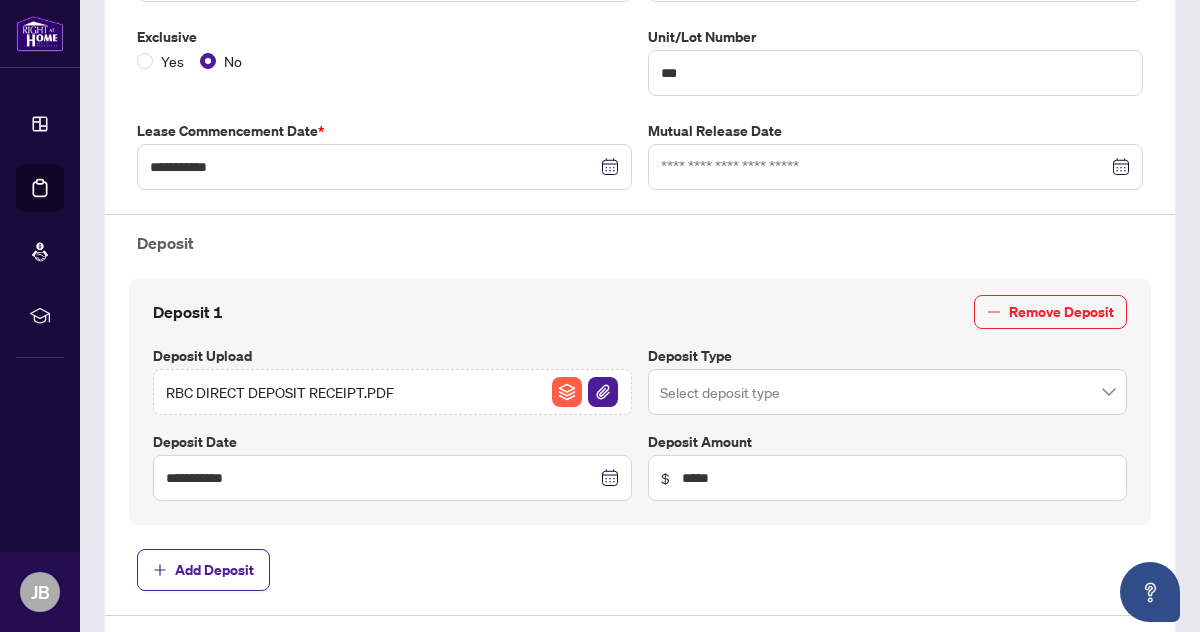 click at bounding box center [887, 392] 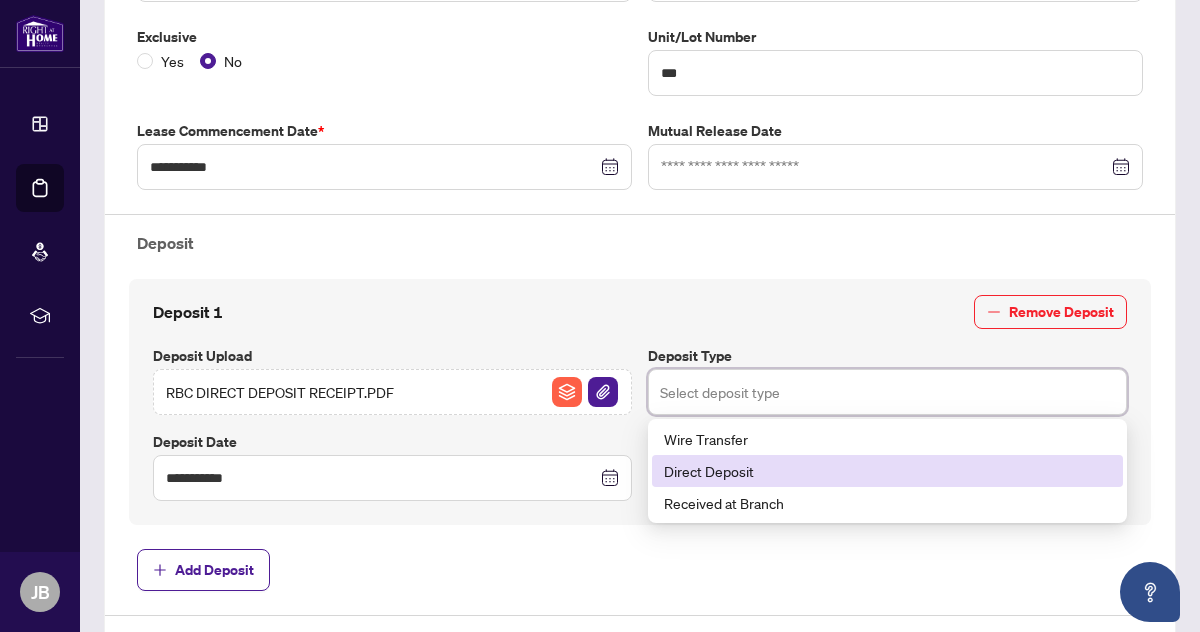 click on "Direct Deposit" at bounding box center (887, 471) 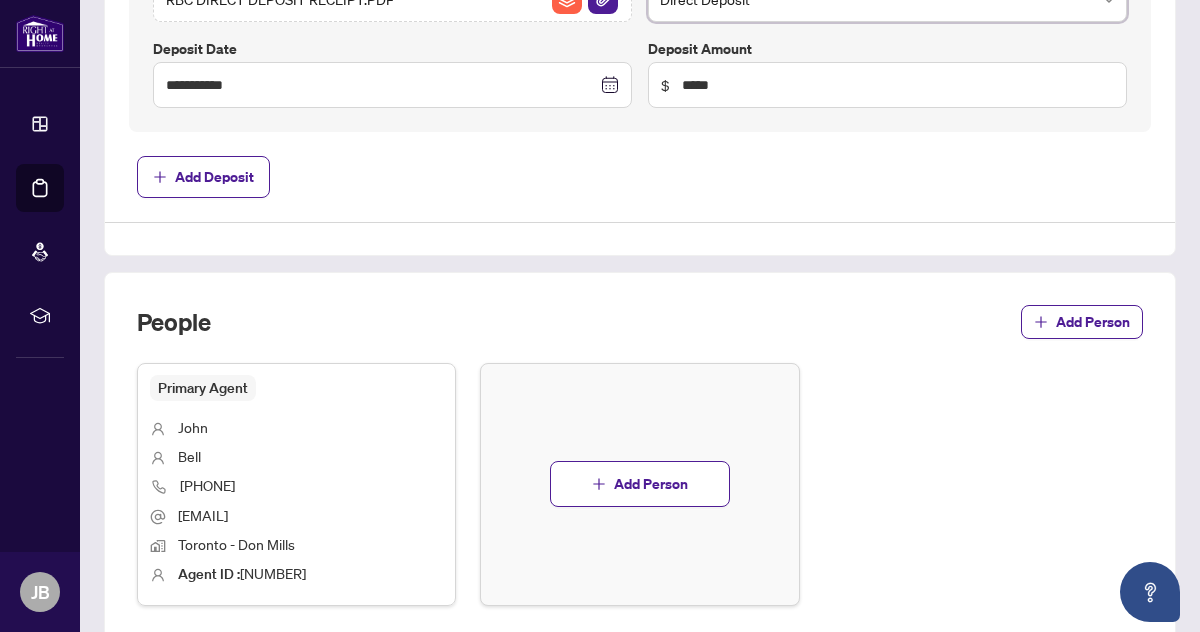 scroll, scrollTop: 1074, scrollLeft: 0, axis: vertical 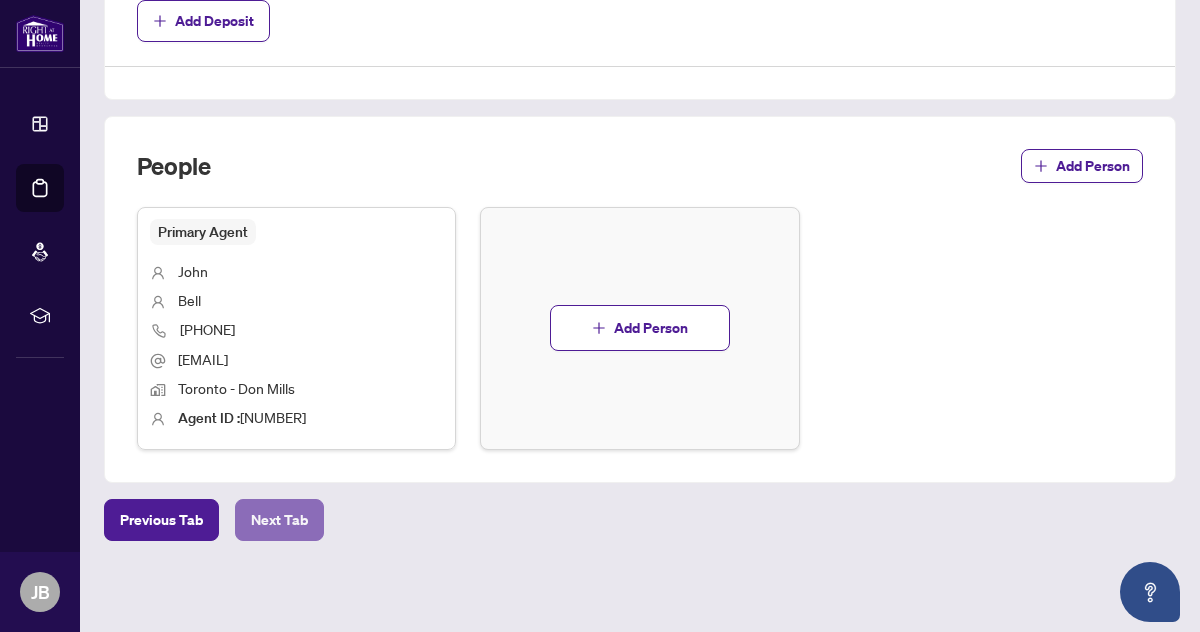 click on "Next Tab" at bounding box center [279, 520] 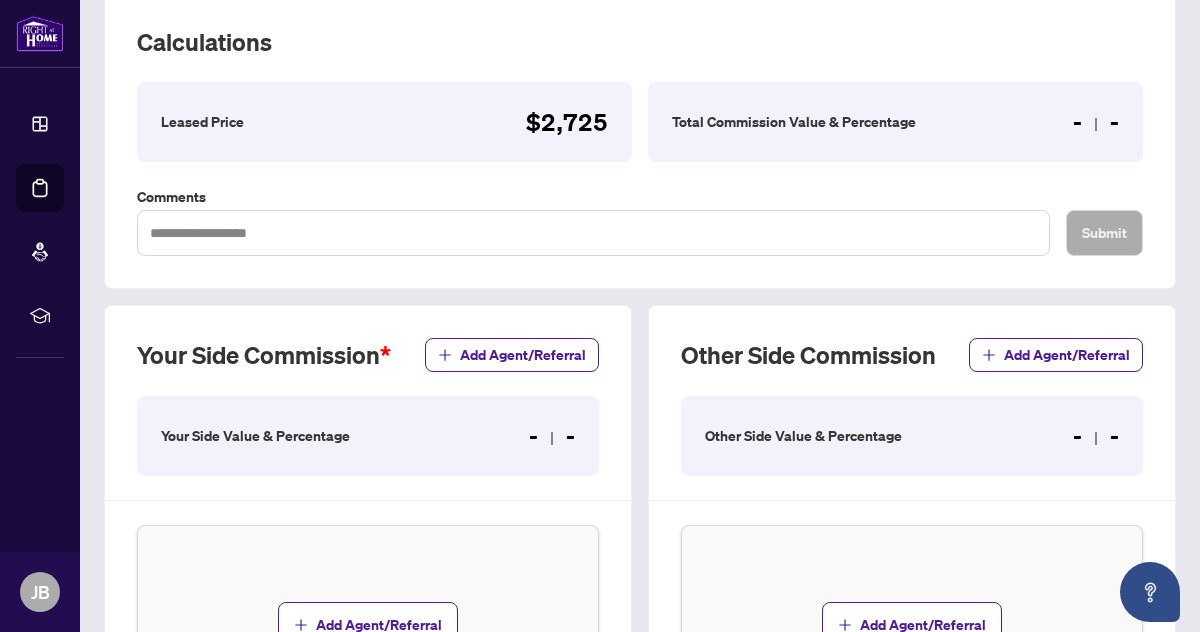 scroll, scrollTop: 284, scrollLeft: 0, axis: vertical 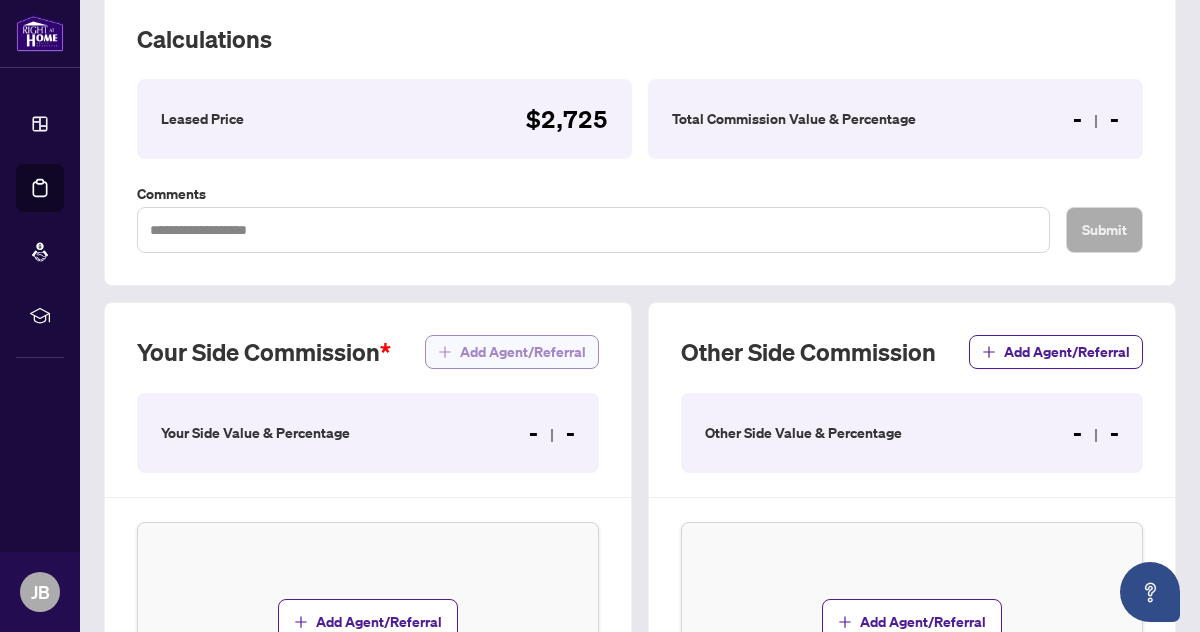 click on "Add Agent/Referral" at bounding box center (523, 352) 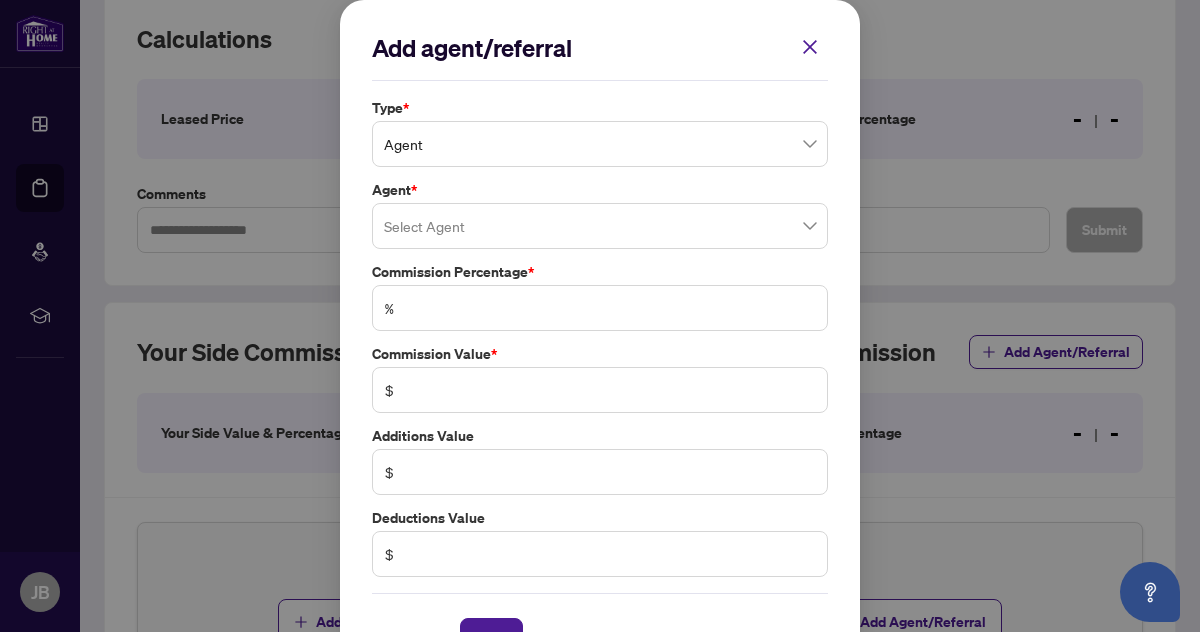 click at bounding box center [600, 226] 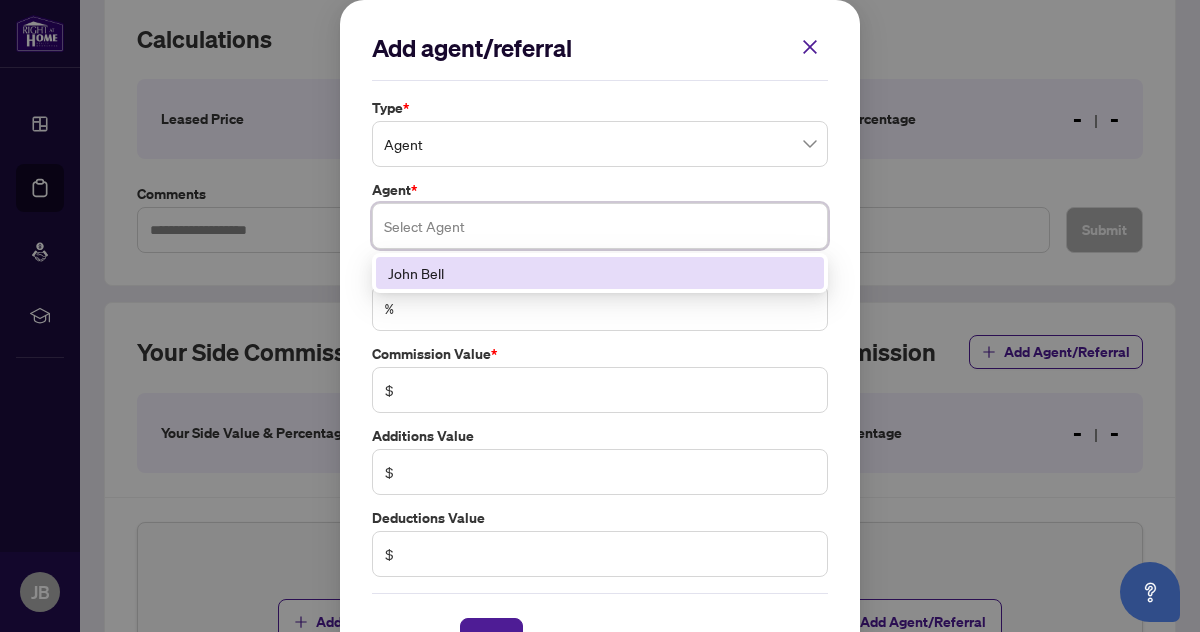 click on "John Bell" at bounding box center [600, 273] 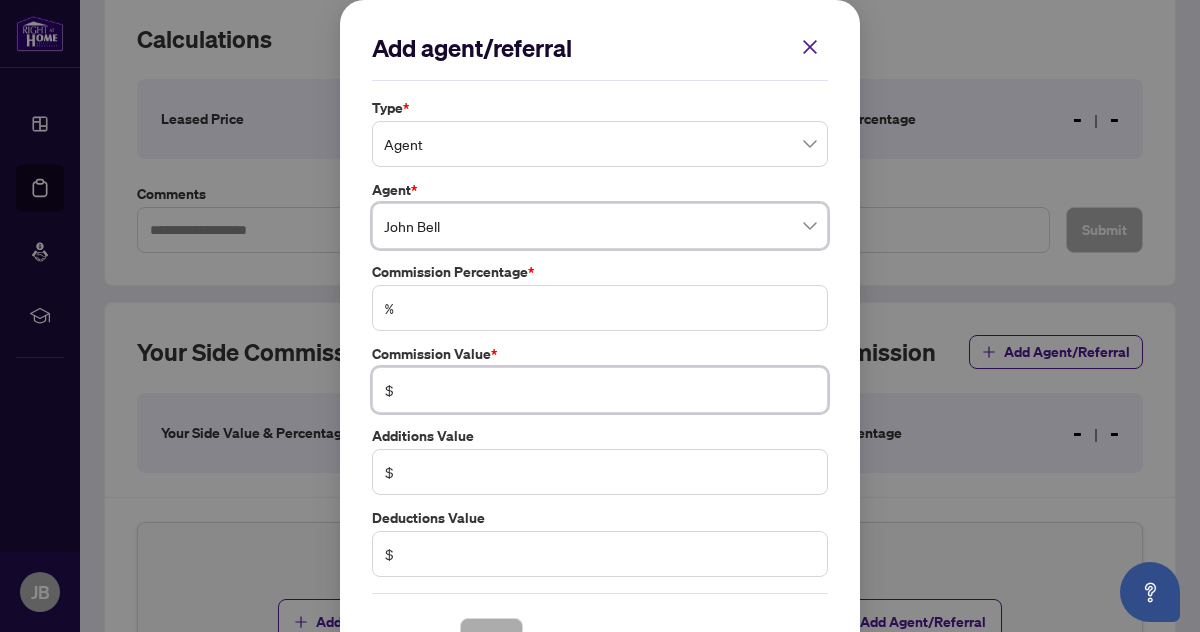 click at bounding box center [610, 390] 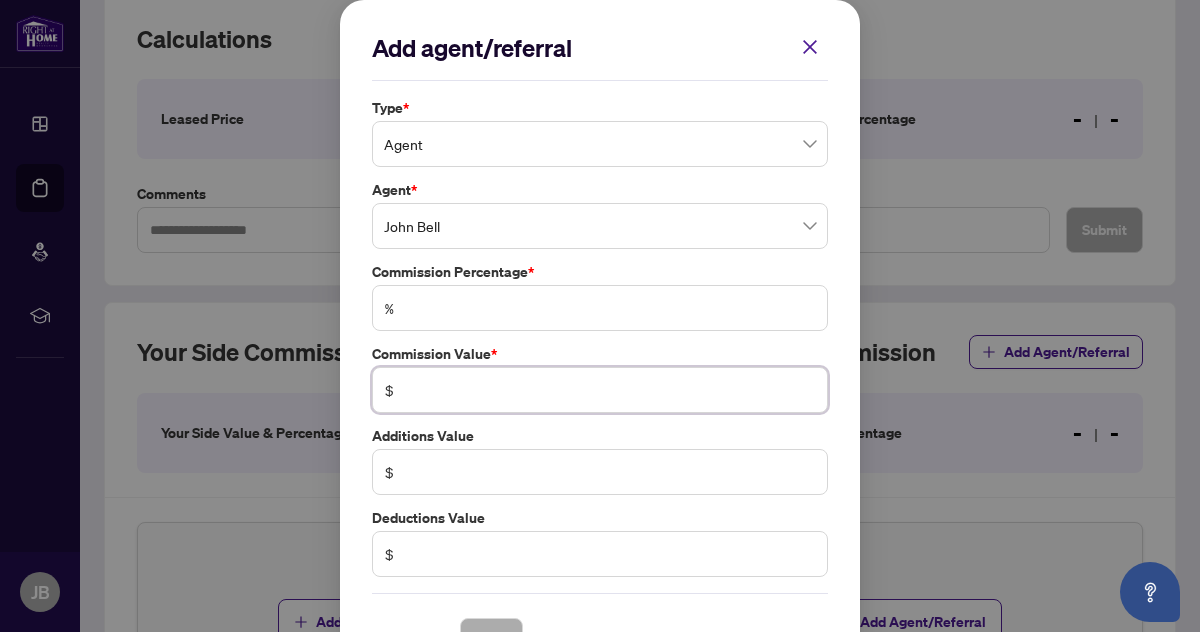 type on "*" 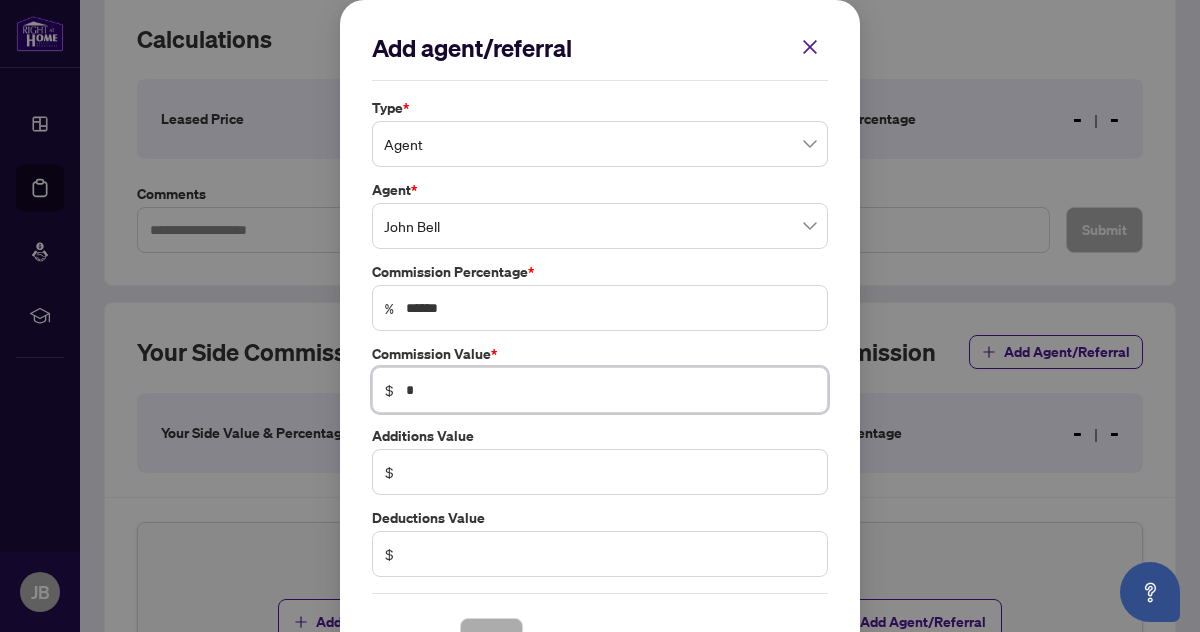 type on "******" 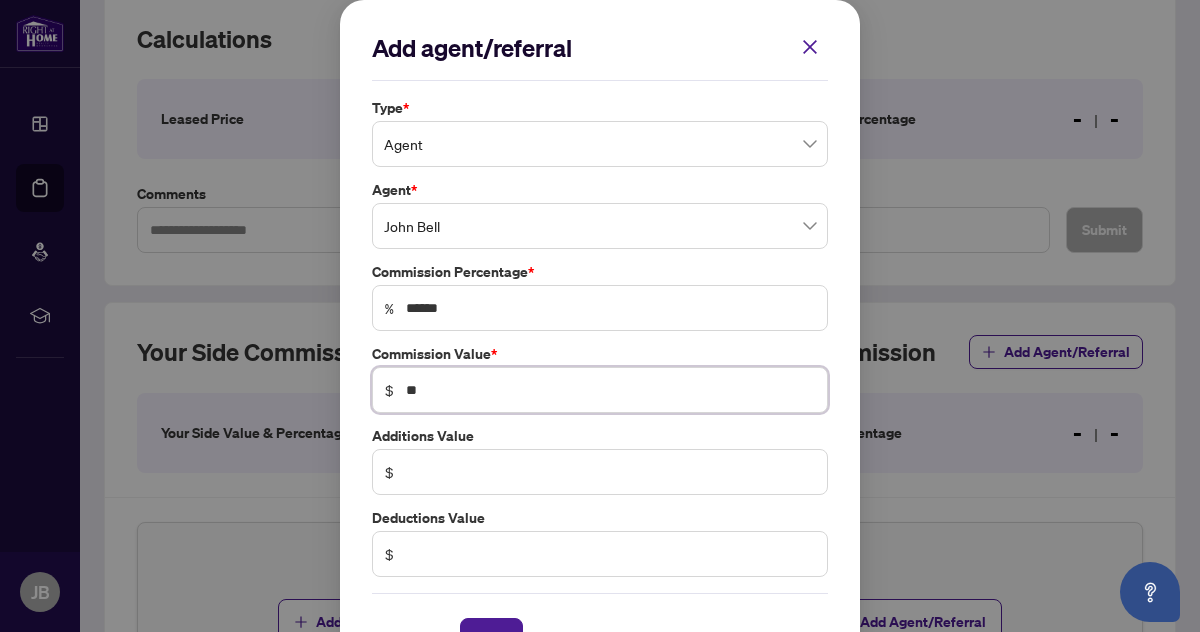 type on "******" 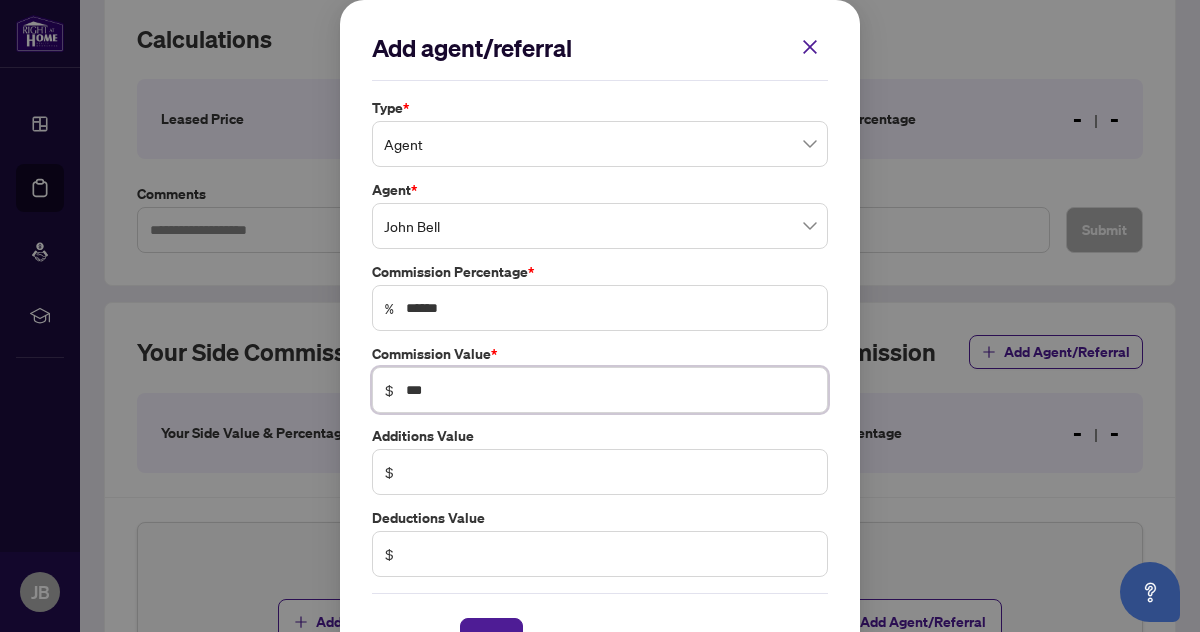 type on "*******" 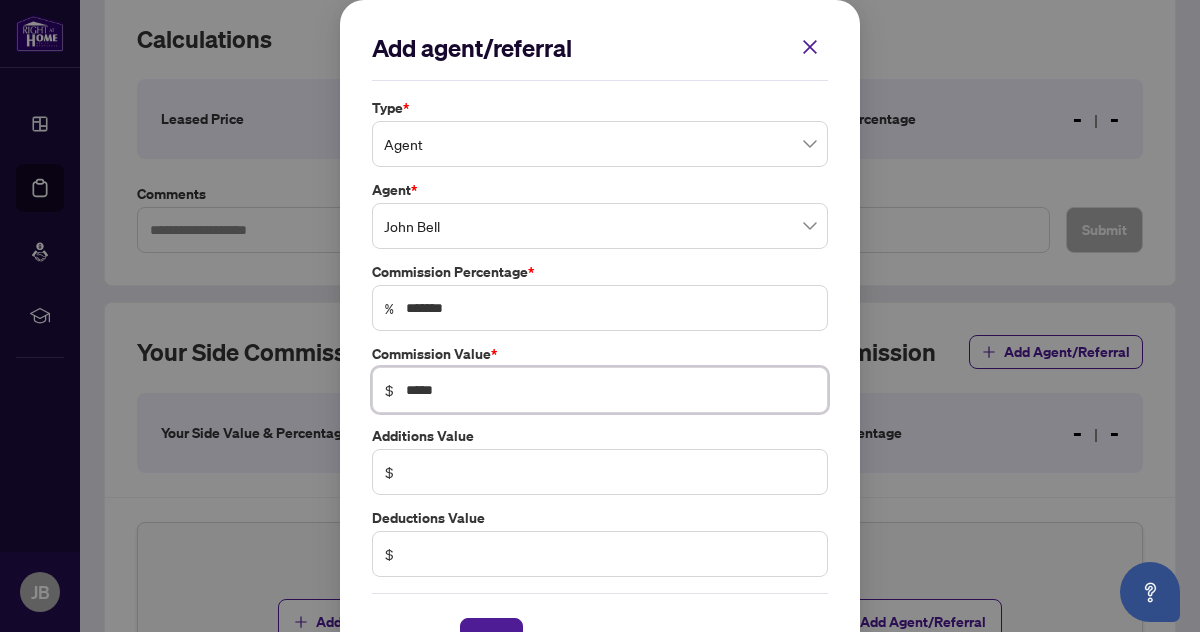 scroll, scrollTop: 60, scrollLeft: 0, axis: vertical 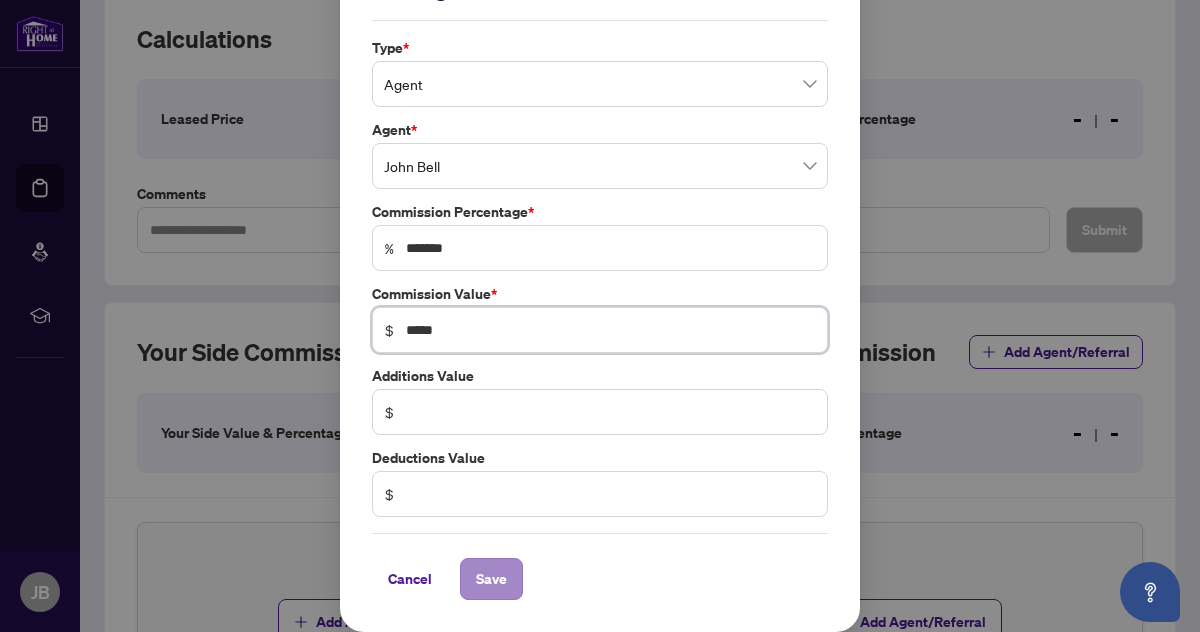 type on "*****" 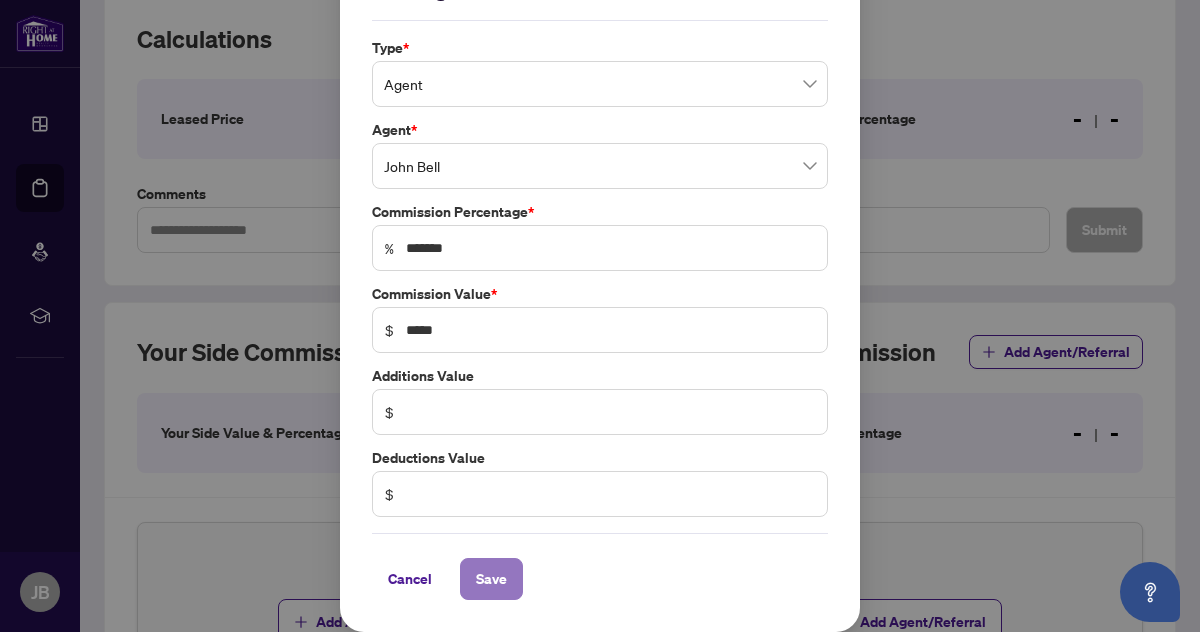 click on "Save" at bounding box center (491, 579) 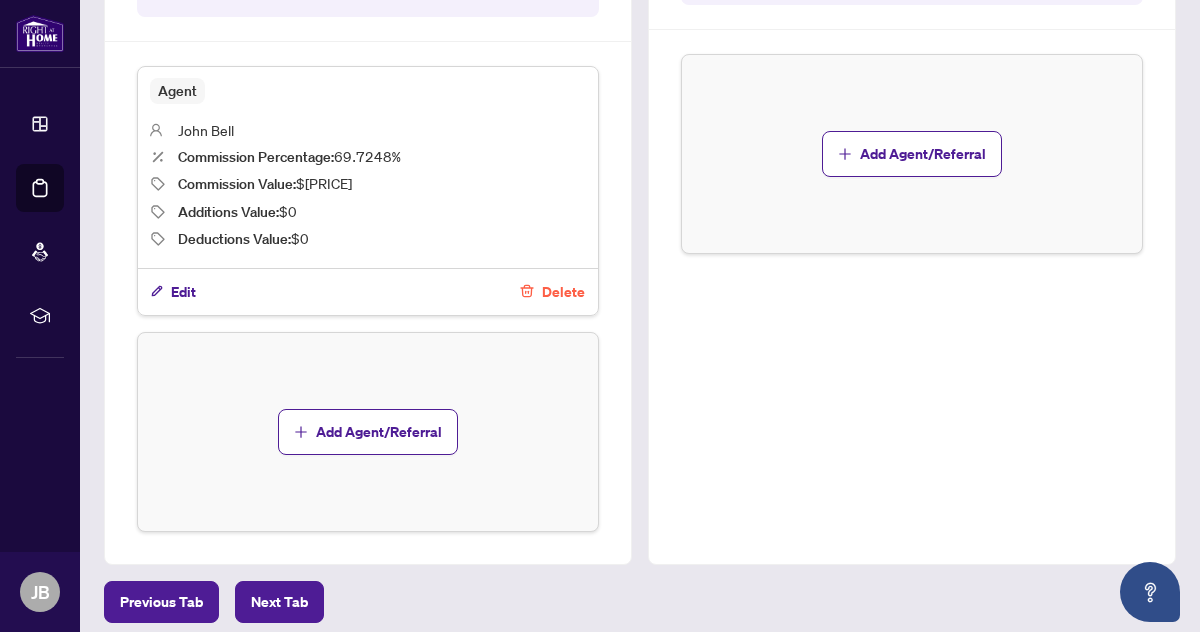 scroll, scrollTop: 844, scrollLeft: 0, axis: vertical 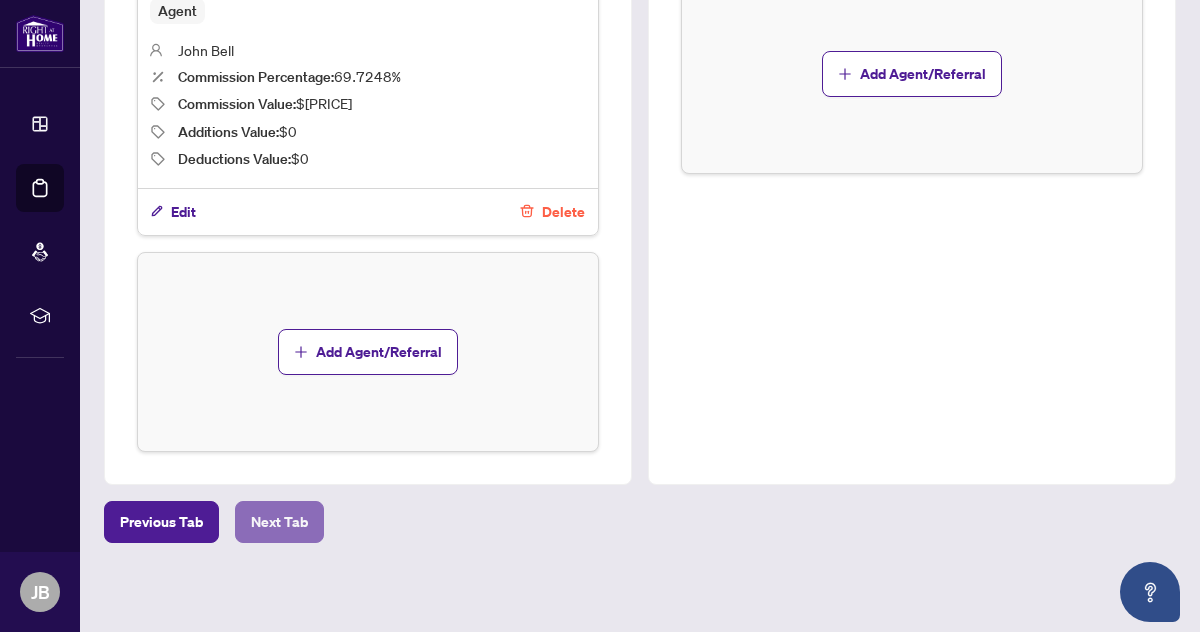 click on "Next Tab" at bounding box center (279, 522) 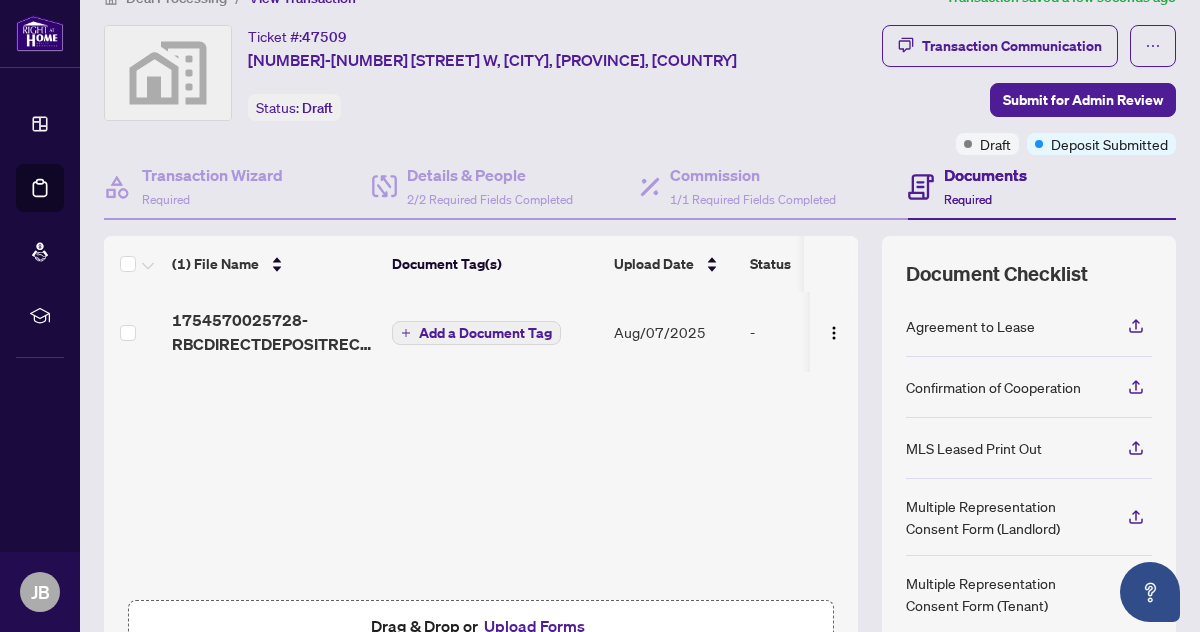 scroll, scrollTop: 34, scrollLeft: 0, axis: vertical 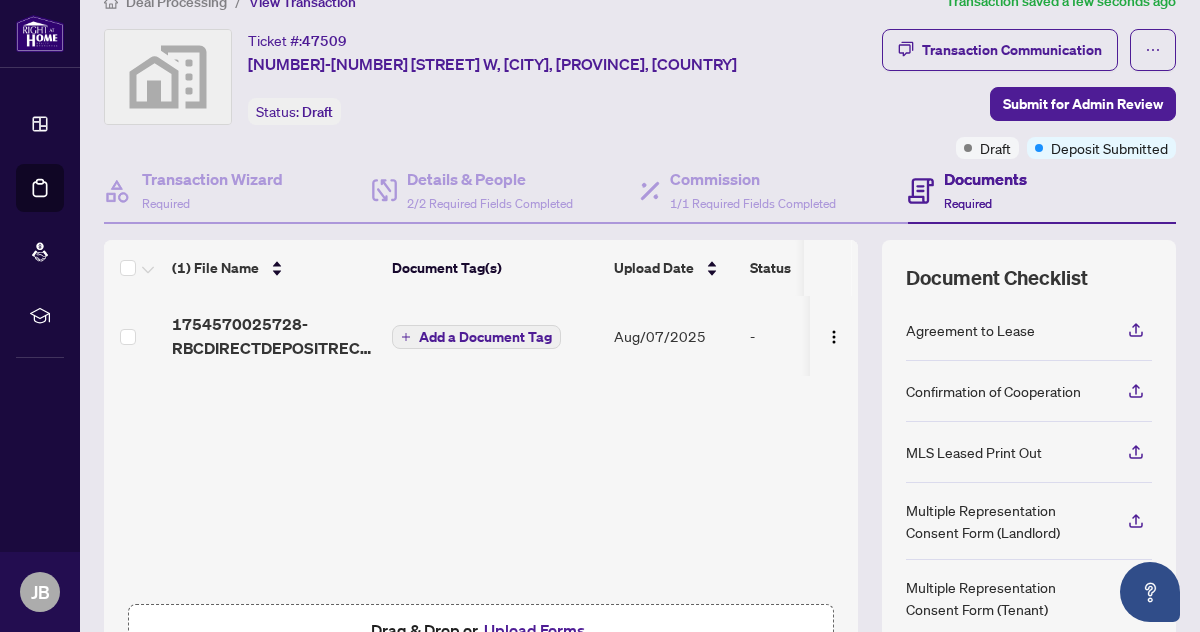 click on "Add a Document Tag" at bounding box center (485, 337) 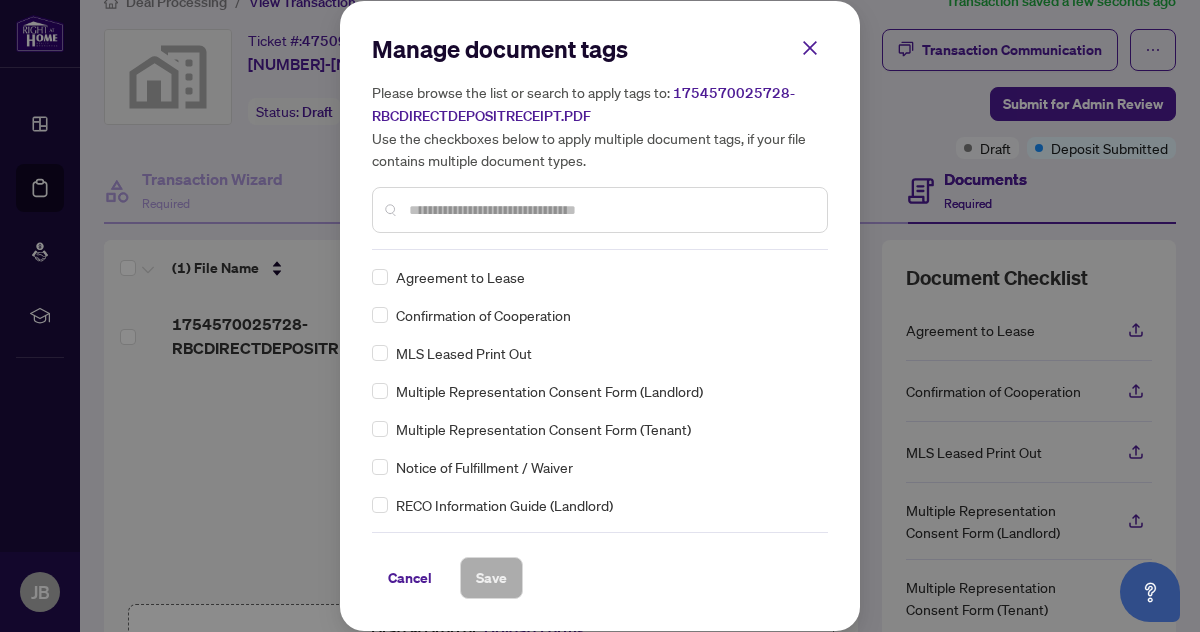 click at bounding box center (610, 210) 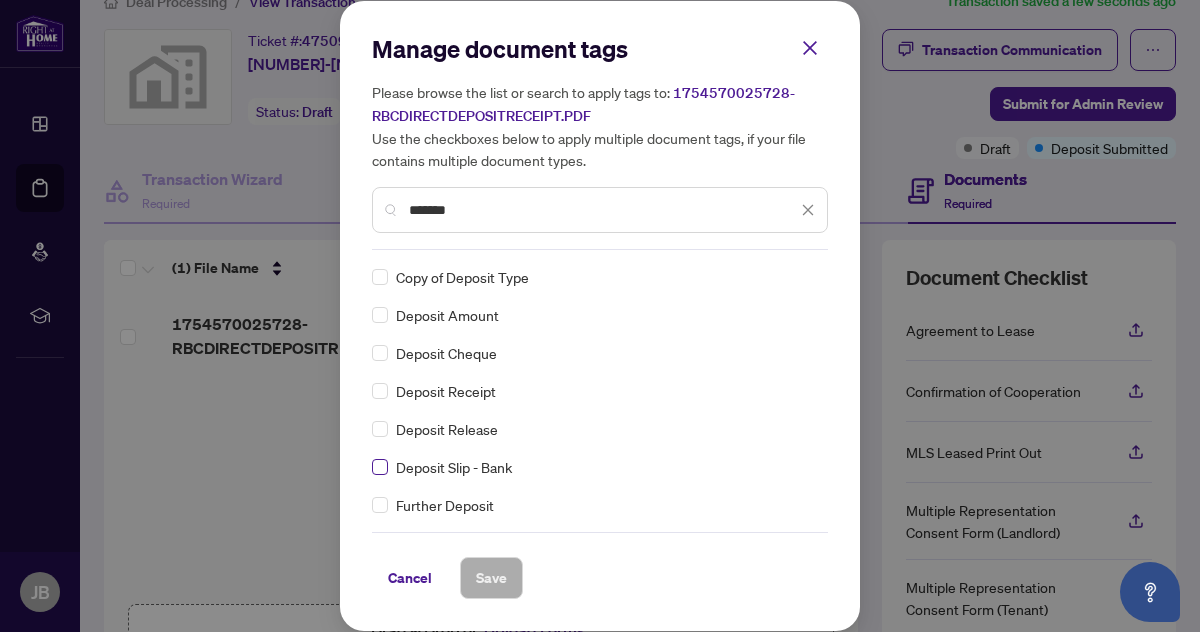 type on "*******" 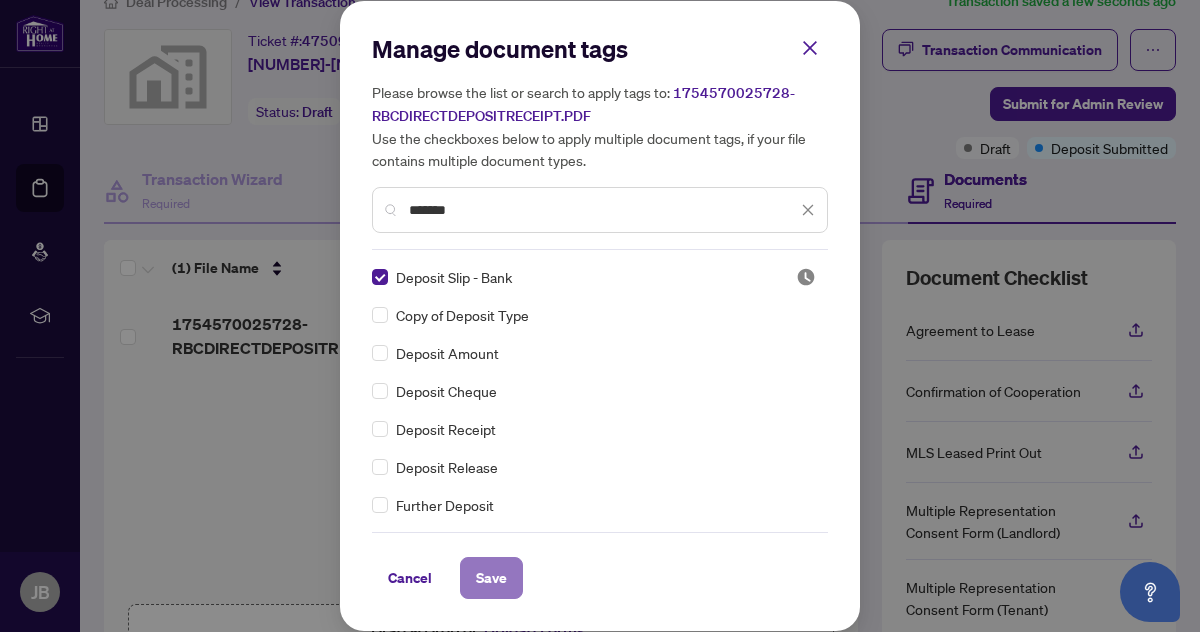 click on "Save" at bounding box center (491, 578) 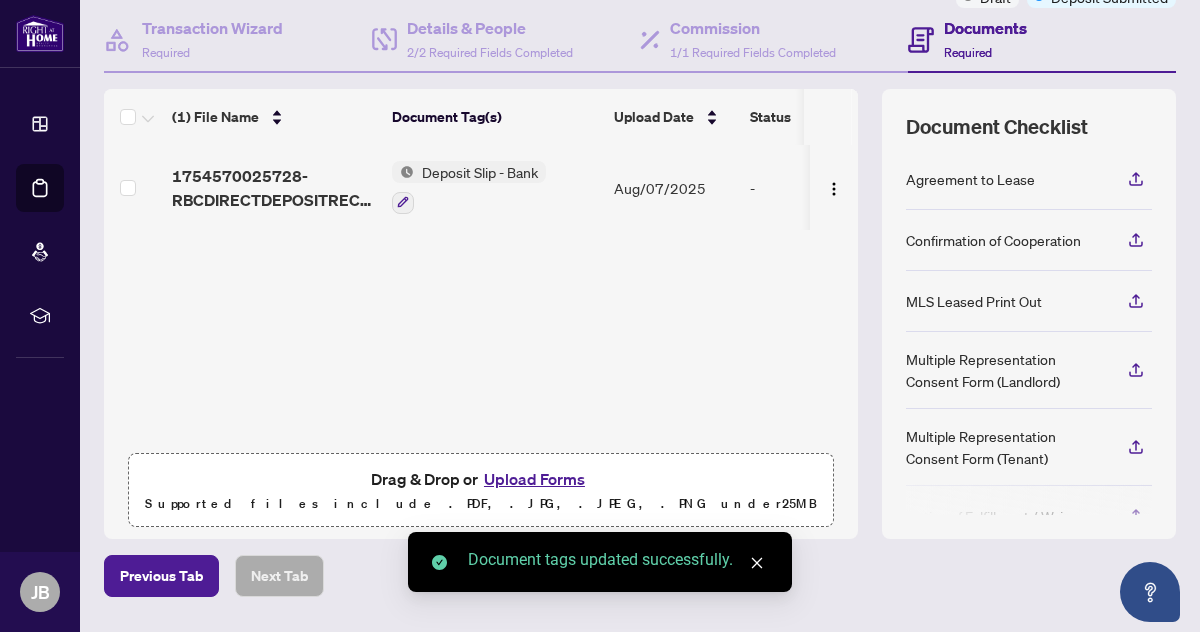 scroll, scrollTop: 242, scrollLeft: 0, axis: vertical 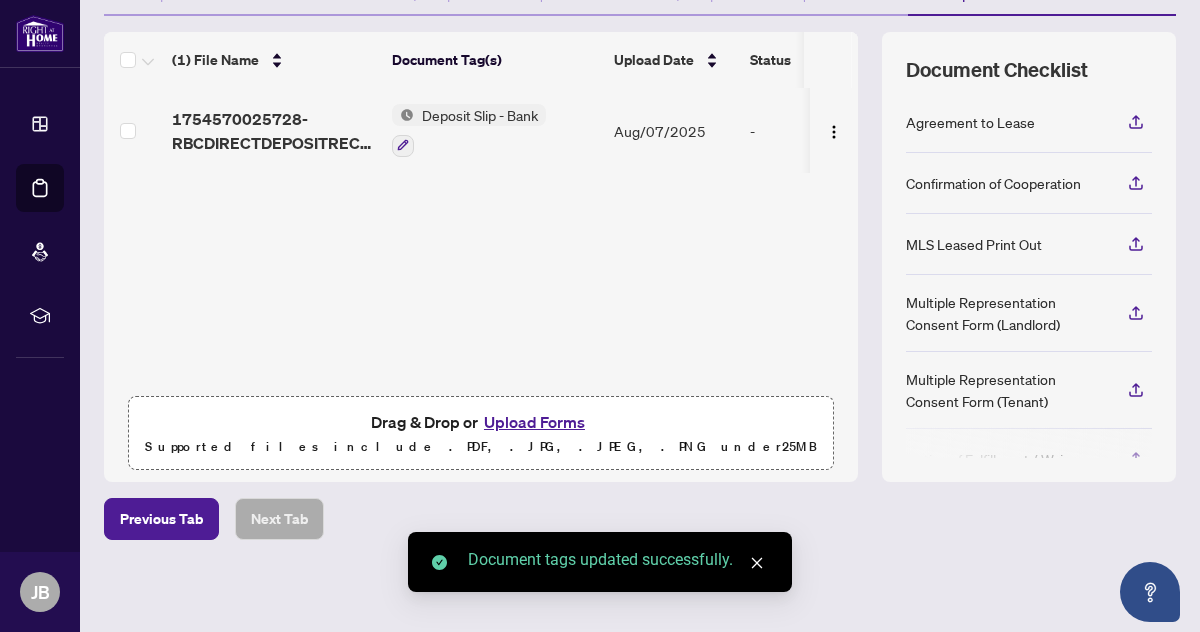 click on "Upload Forms" at bounding box center (534, 422) 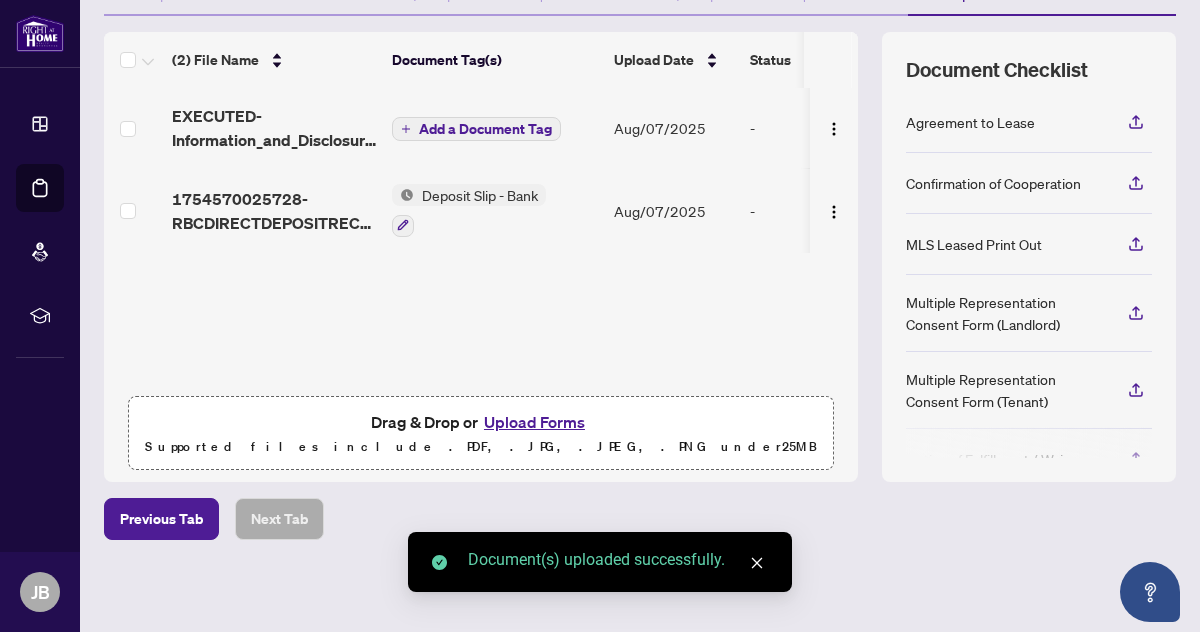 click on "Add a Document Tag" at bounding box center (485, 129) 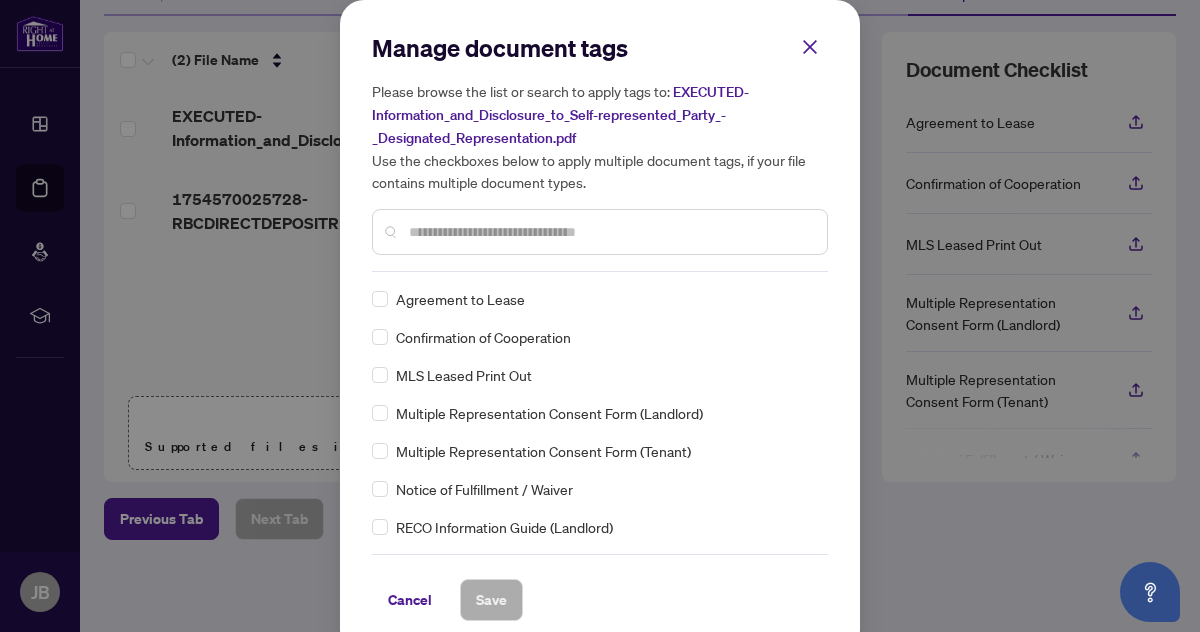click at bounding box center (610, 232) 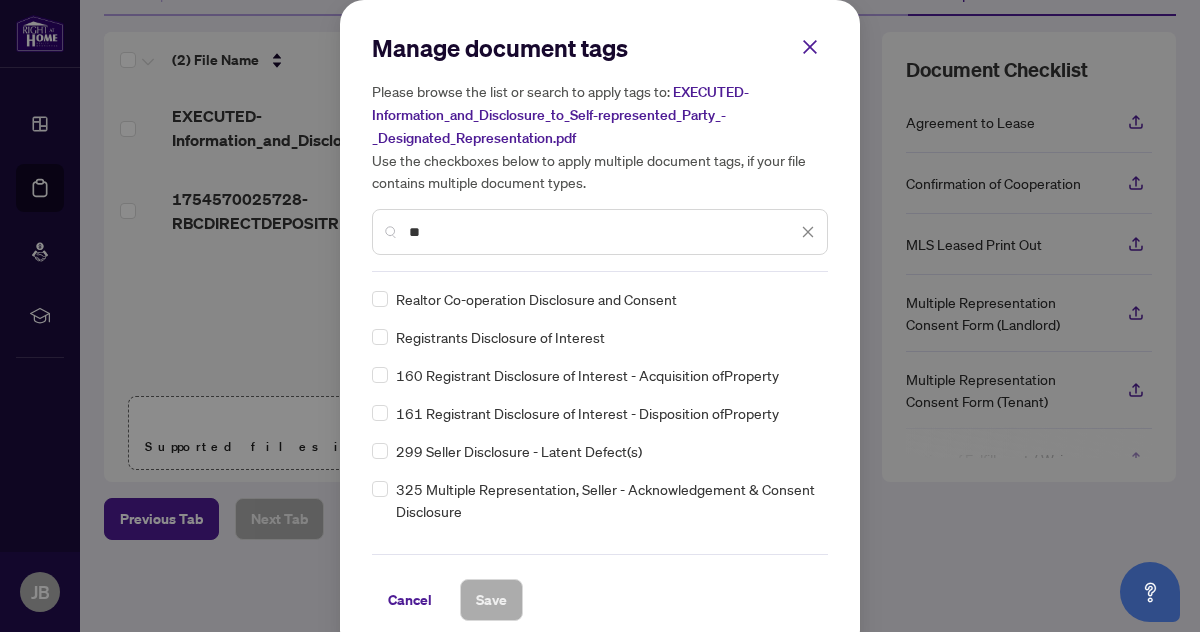 type on "*" 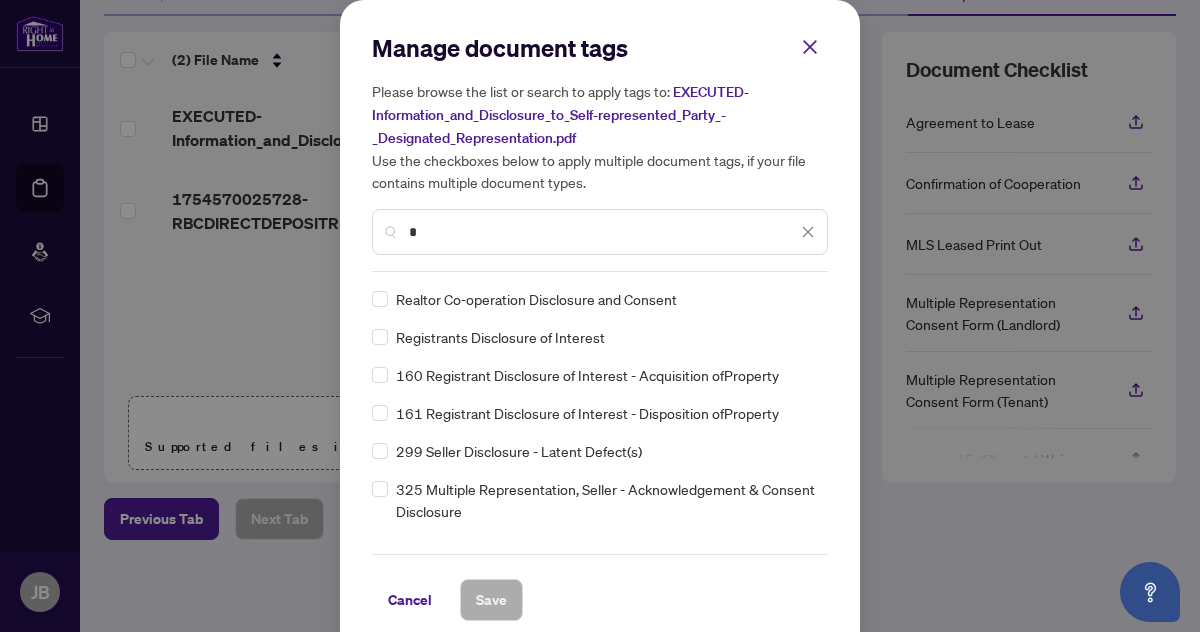 type 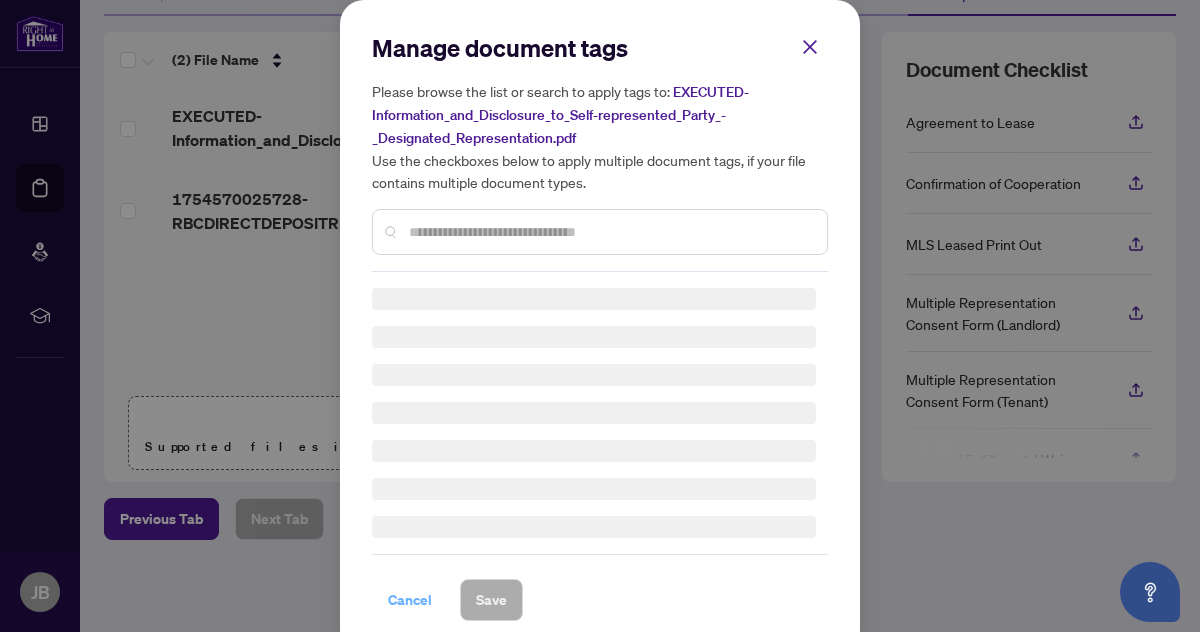 click on "Cancel" at bounding box center (410, 600) 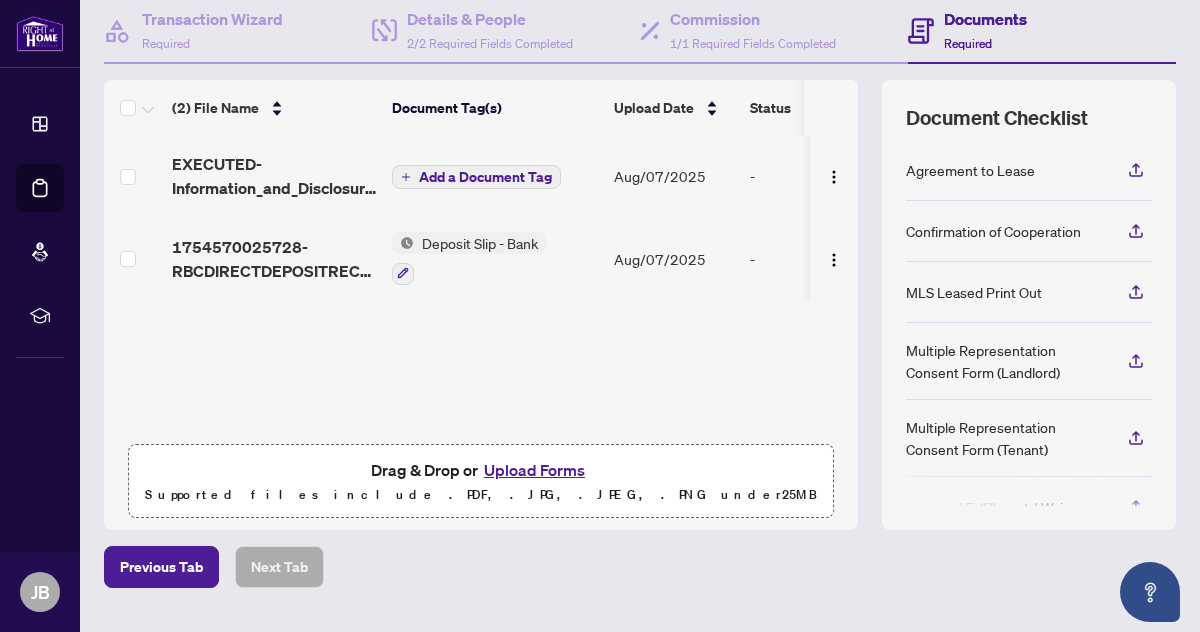 scroll, scrollTop: 242, scrollLeft: 0, axis: vertical 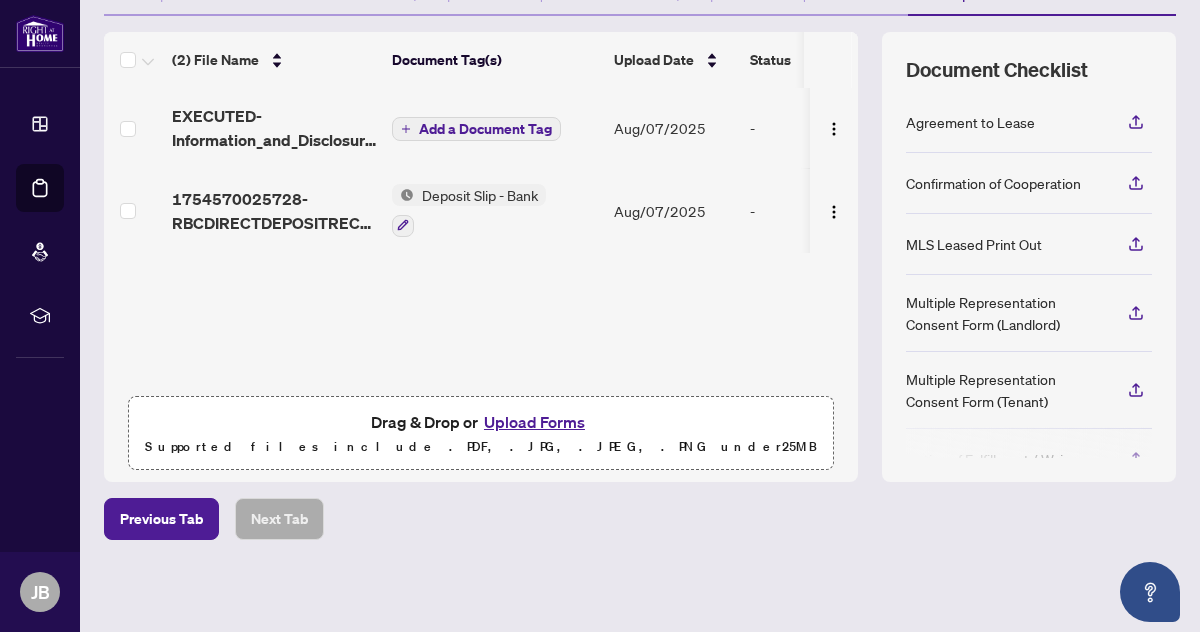 click on "Upload Forms" at bounding box center [534, 422] 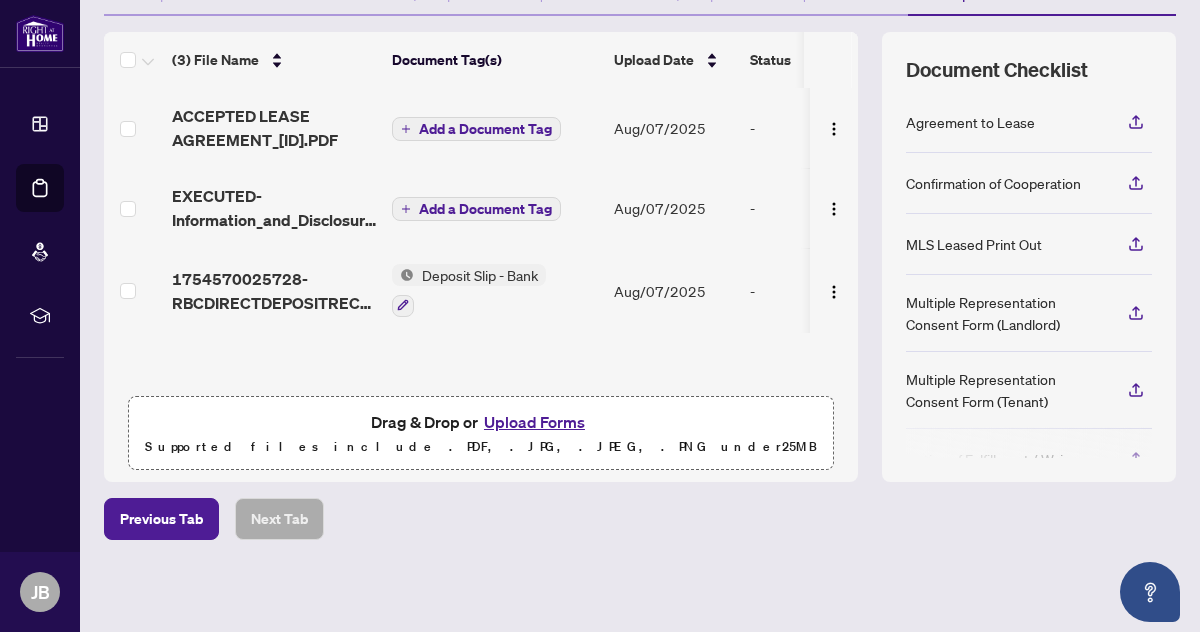 click on "Upload Forms" at bounding box center (534, 422) 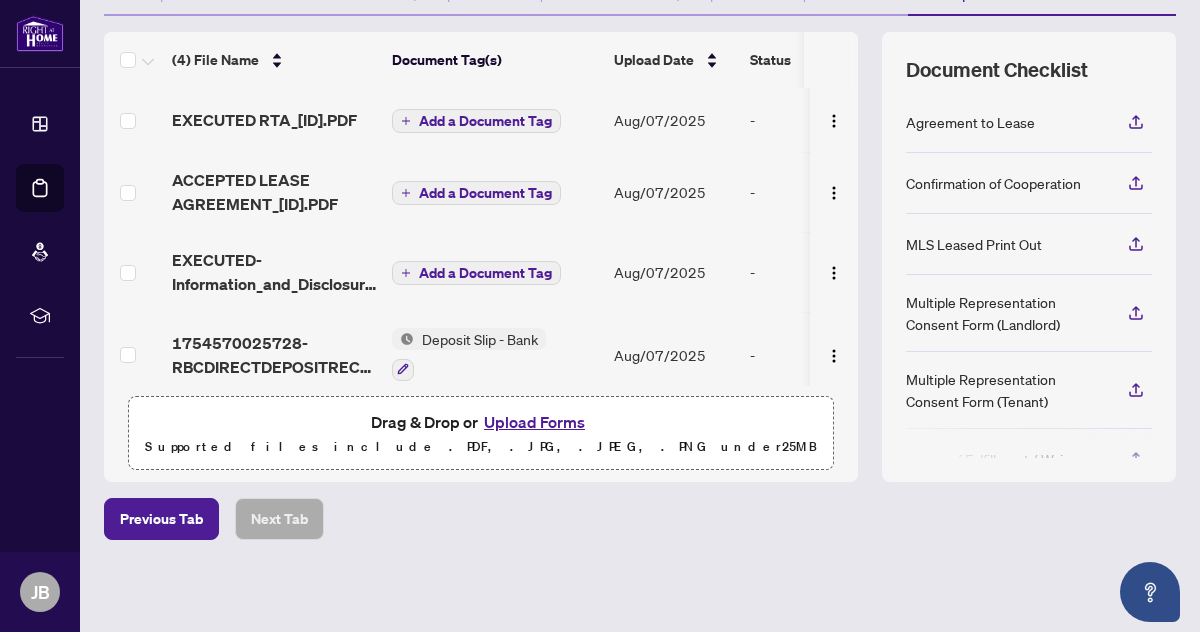 click on "Add a Document Tag" at bounding box center [485, 121] 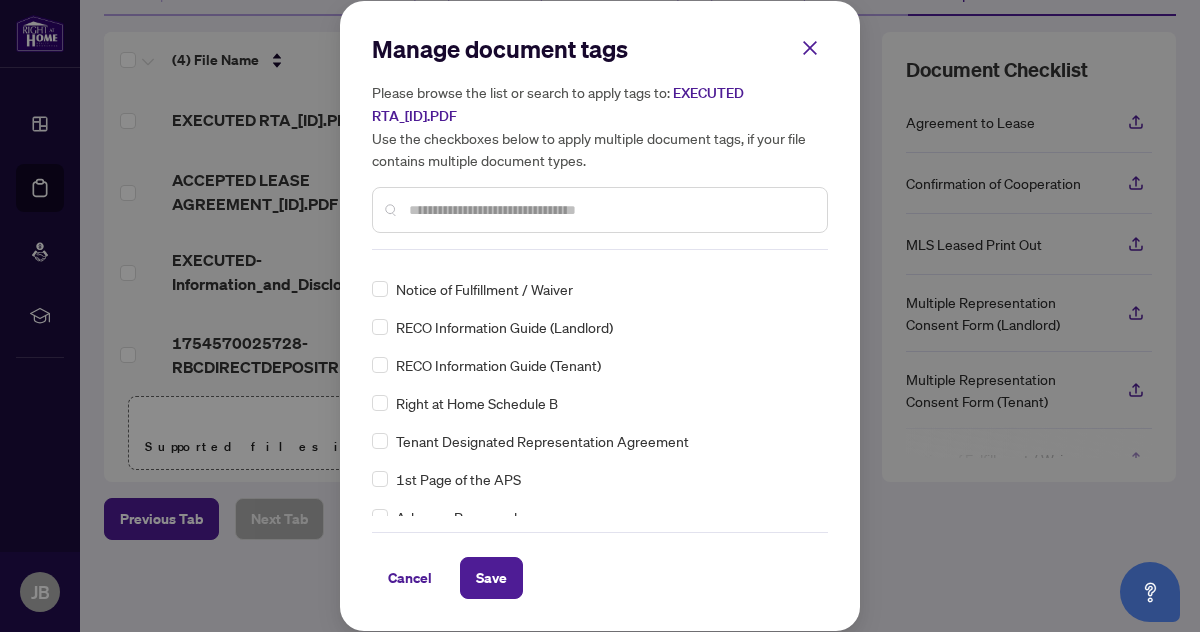 scroll, scrollTop: 179, scrollLeft: 0, axis: vertical 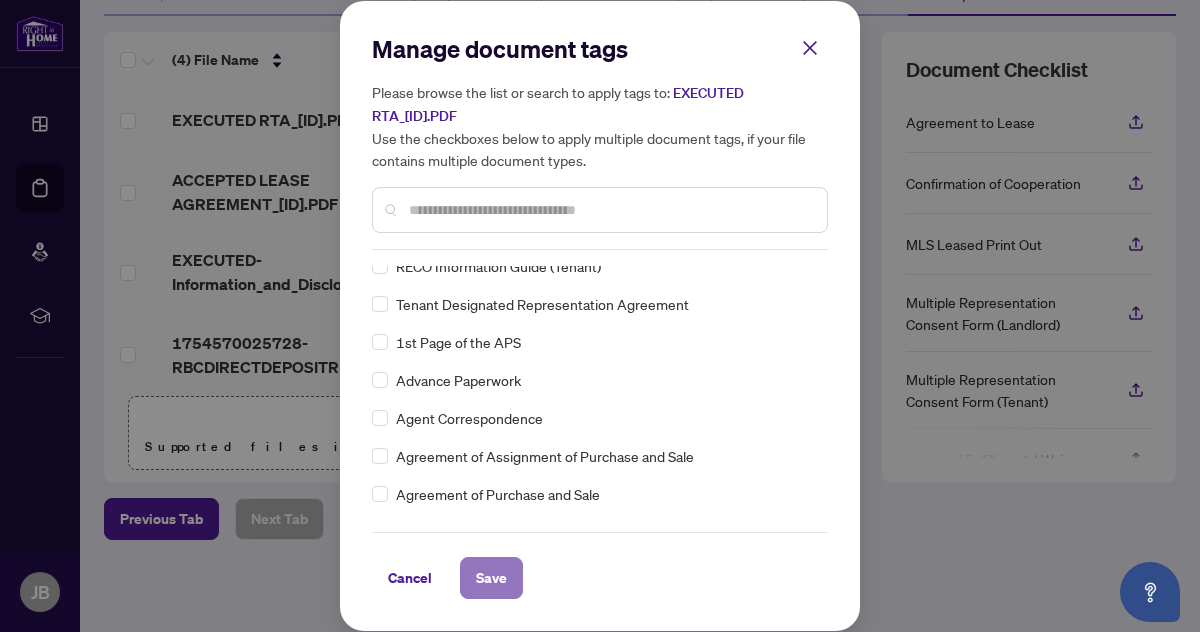click on "Save" at bounding box center (491, 578) 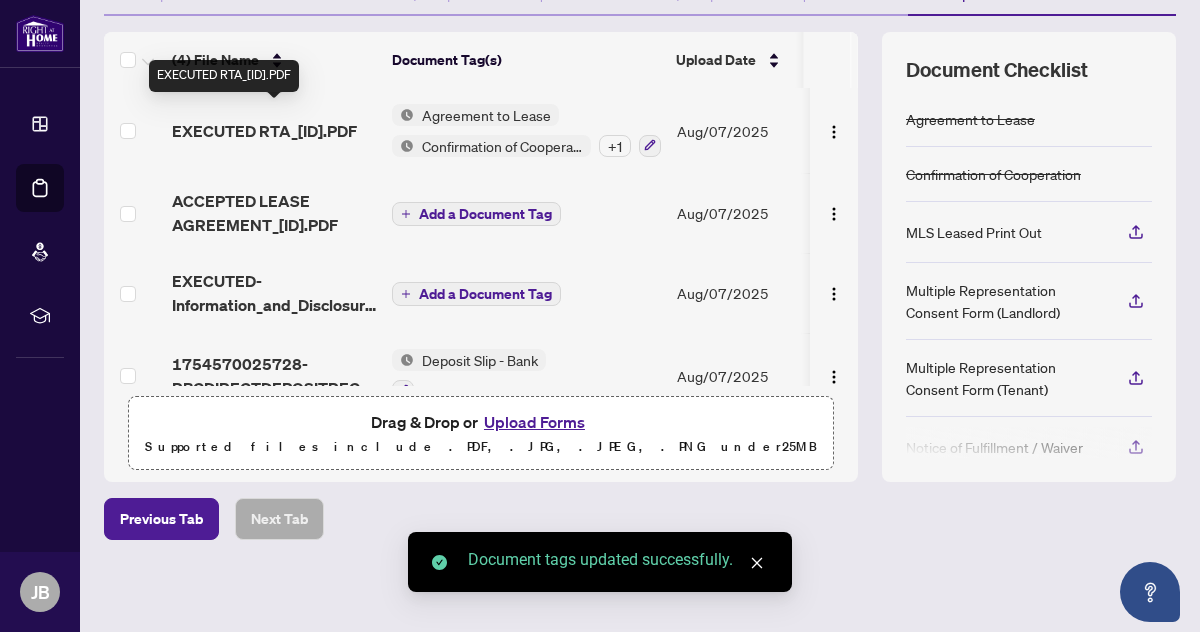 click on "EXECUTED RTA_[ID].PDF" at bounding box center (264, 131) 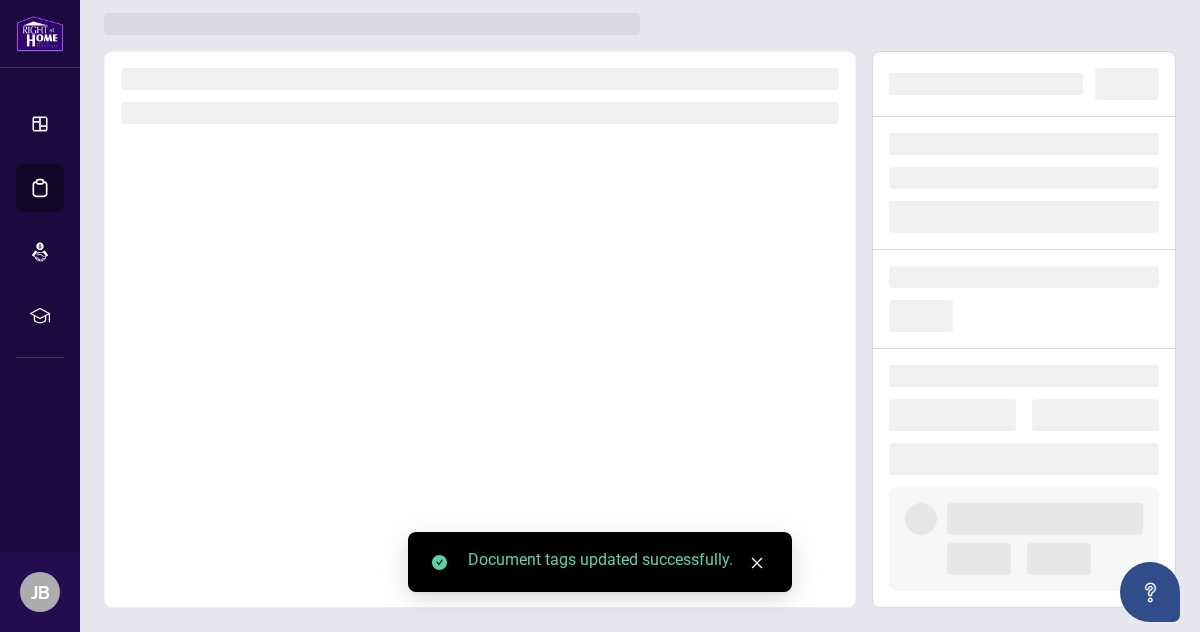 click at bounding box center (480, 329) 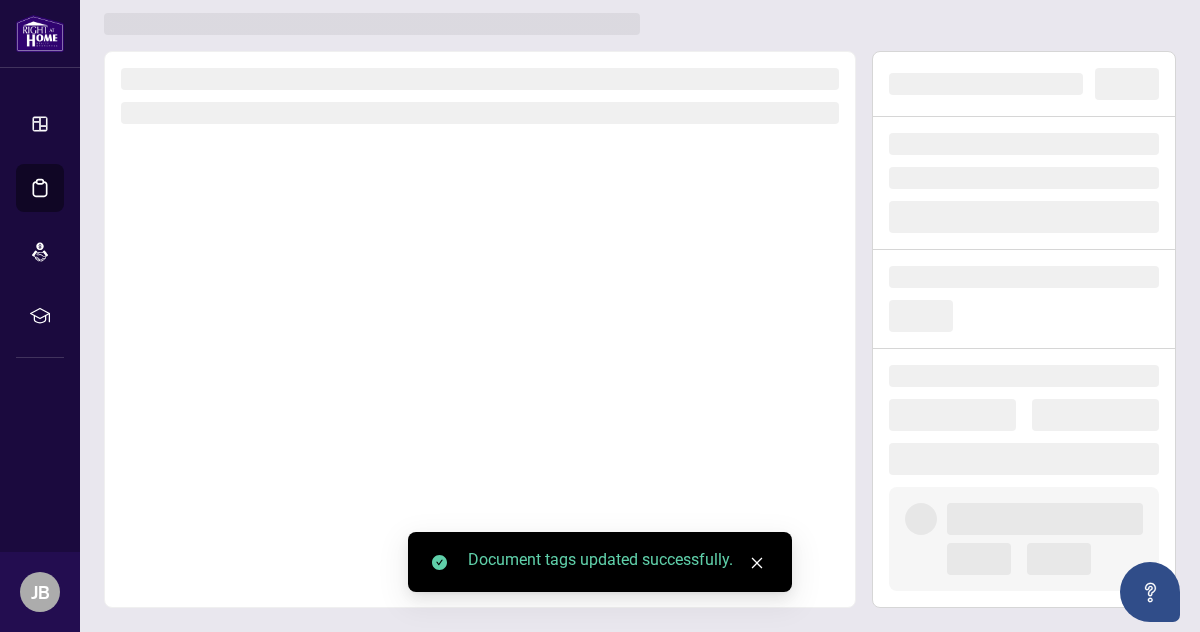 scroll, scrollTop: 0, scrollLeft: 0, axis: both 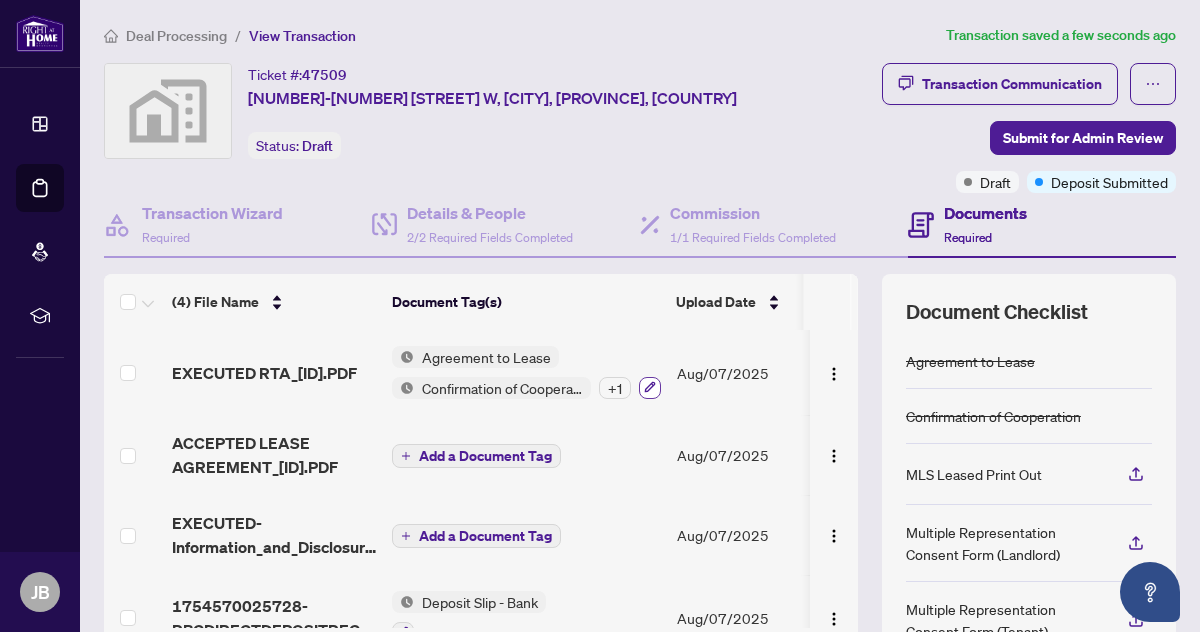 click 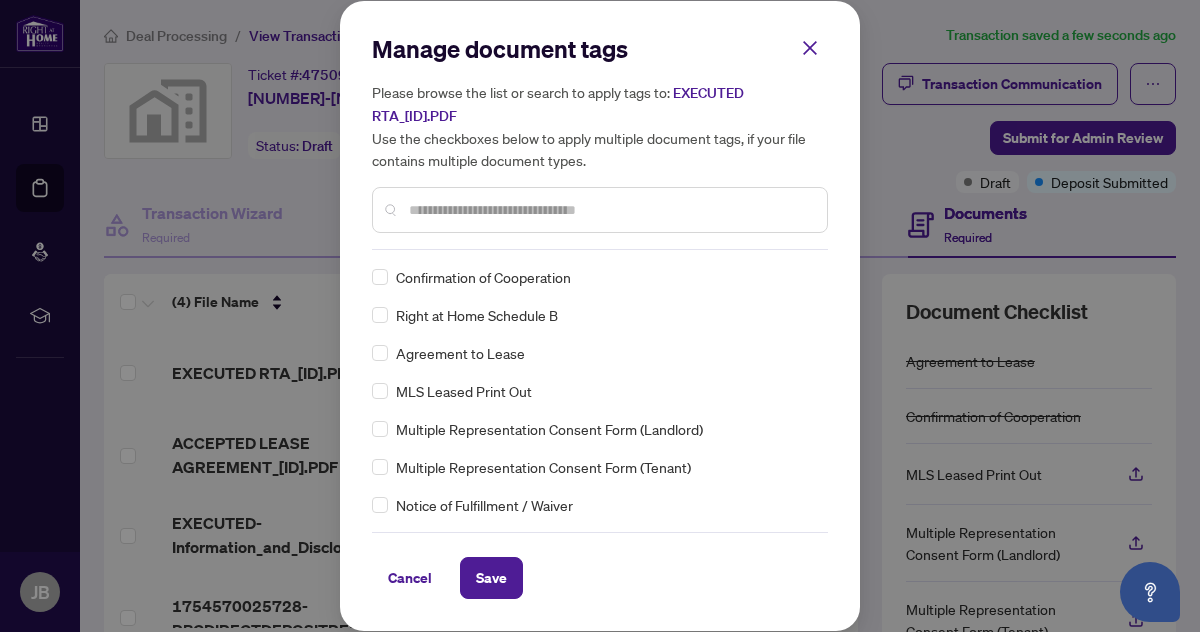 click at bounding box center (610, 210) 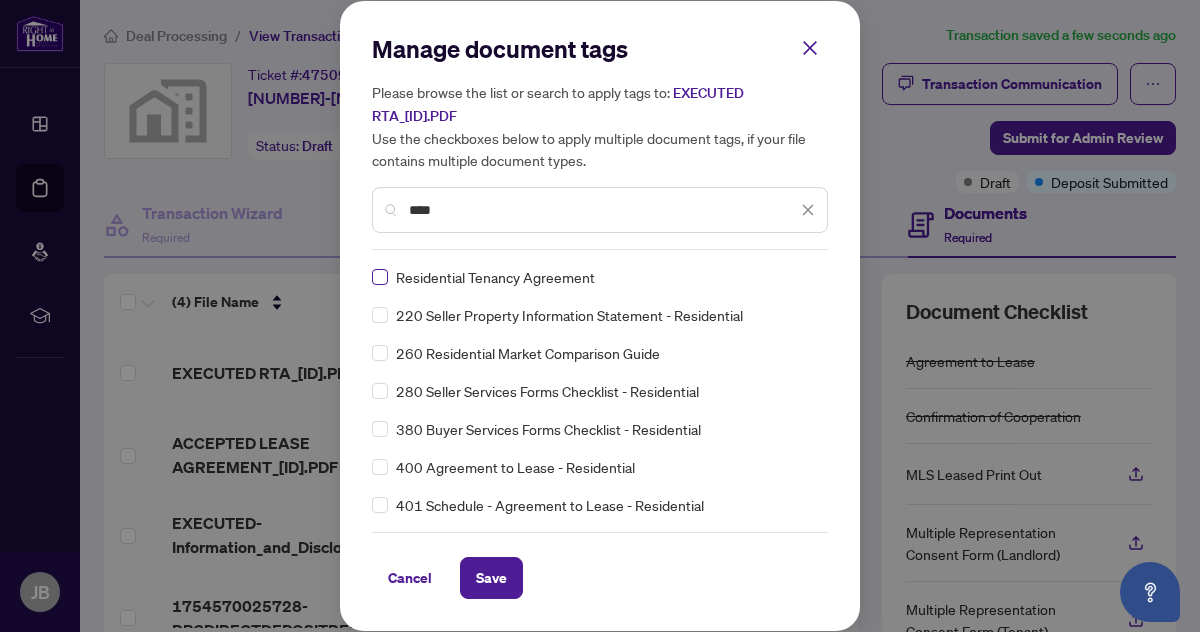 type on "****" 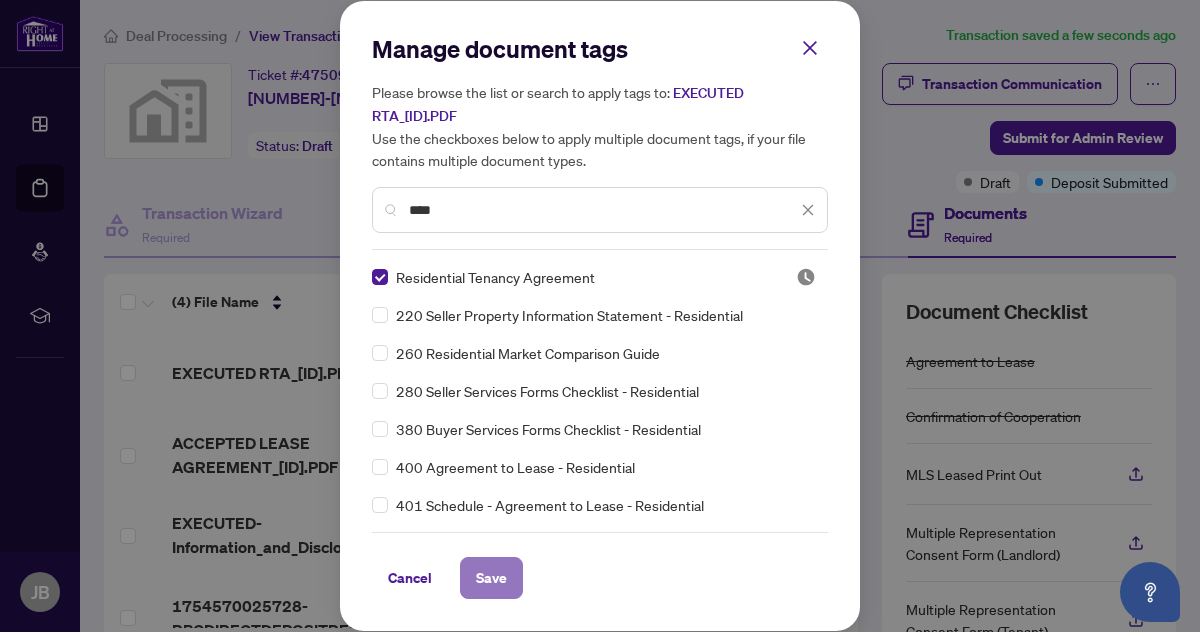 click on "Save" at bounding box center [491, 578] 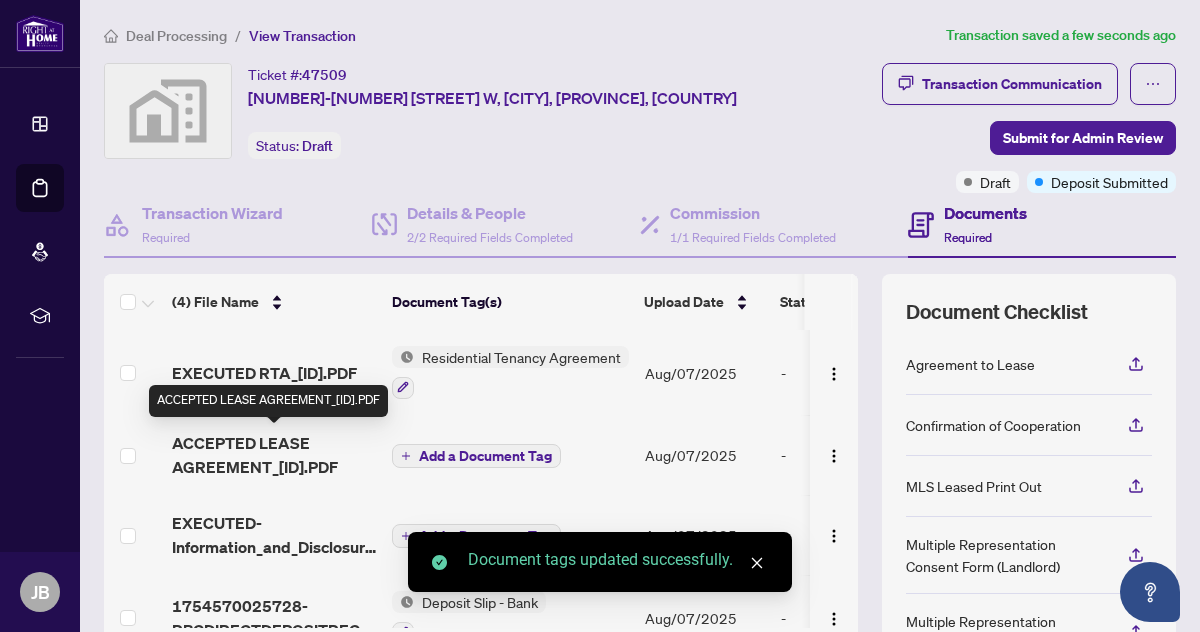 click on "ACCEPTED LEASE AGREEMENT_[ID].PDF" at bounding box center [274, 455] 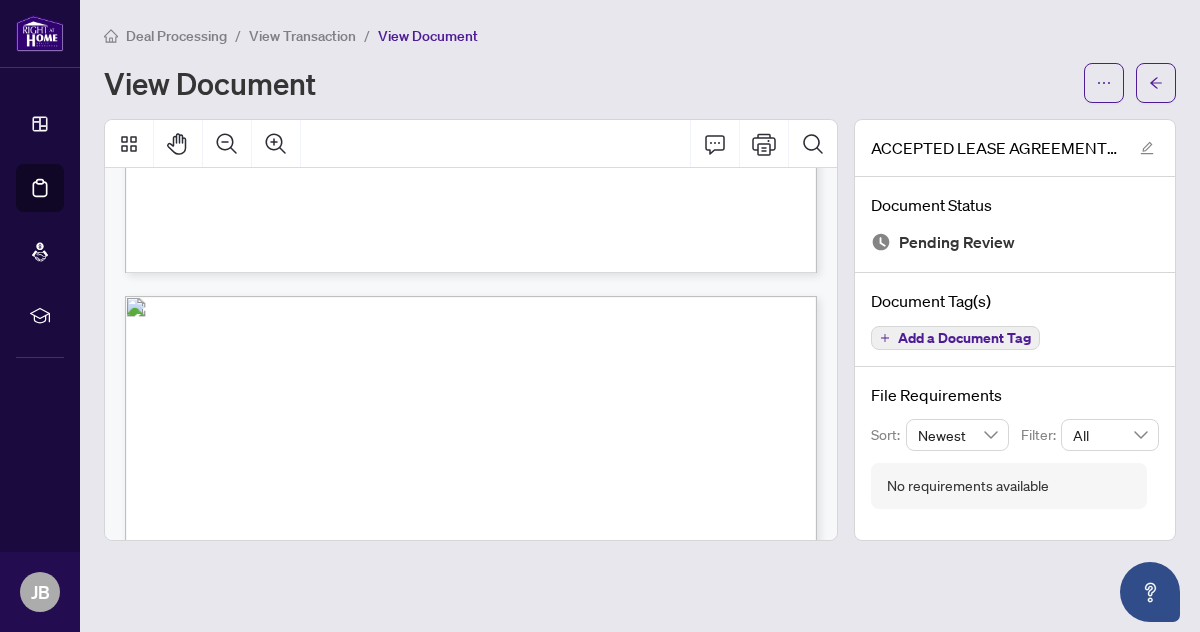 scroll, scrollTop: 10825, scrollLeft: 0, axis: vertical 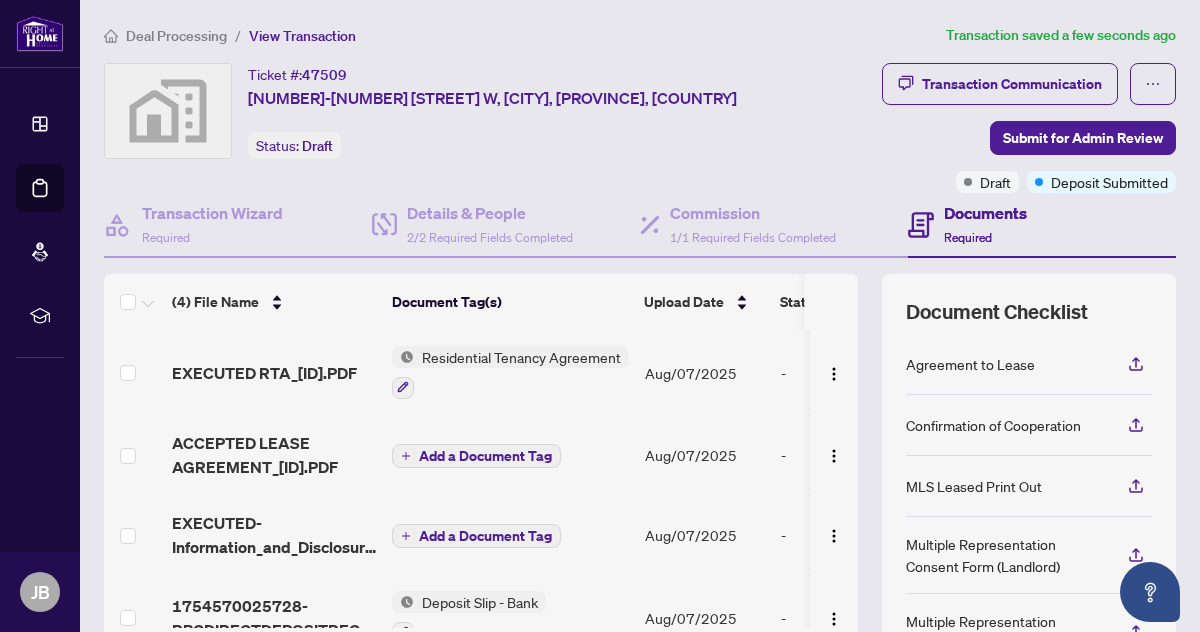 click on "Add a Document Tag" at bounding box center (485, 456) 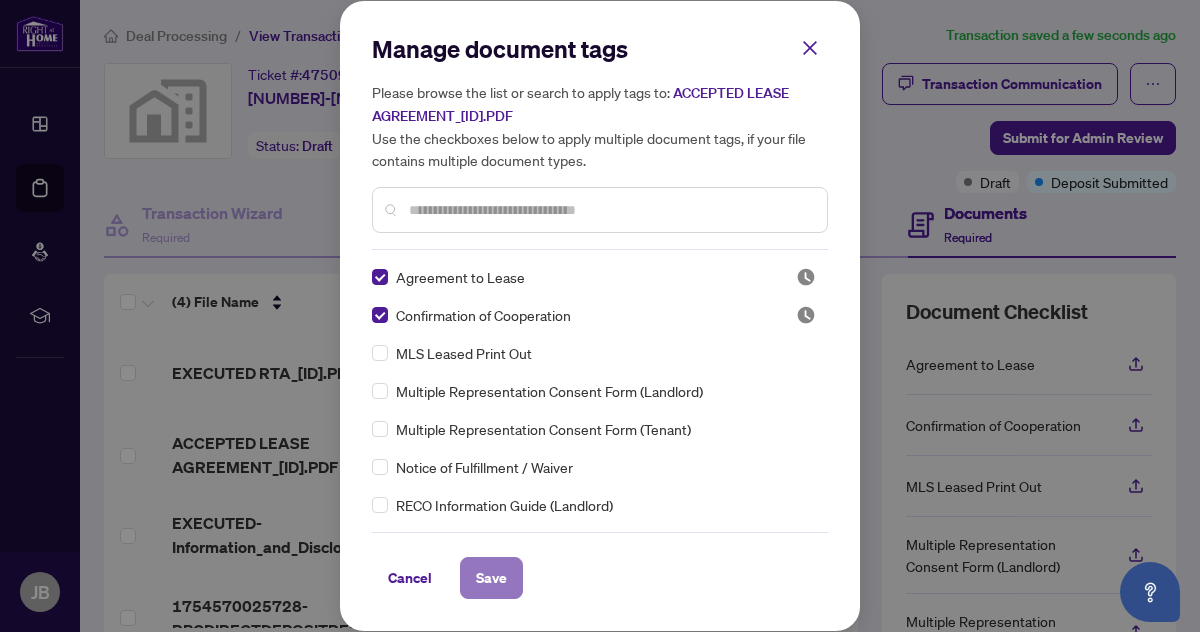 click on "Save" at bounding box center [491, 578] 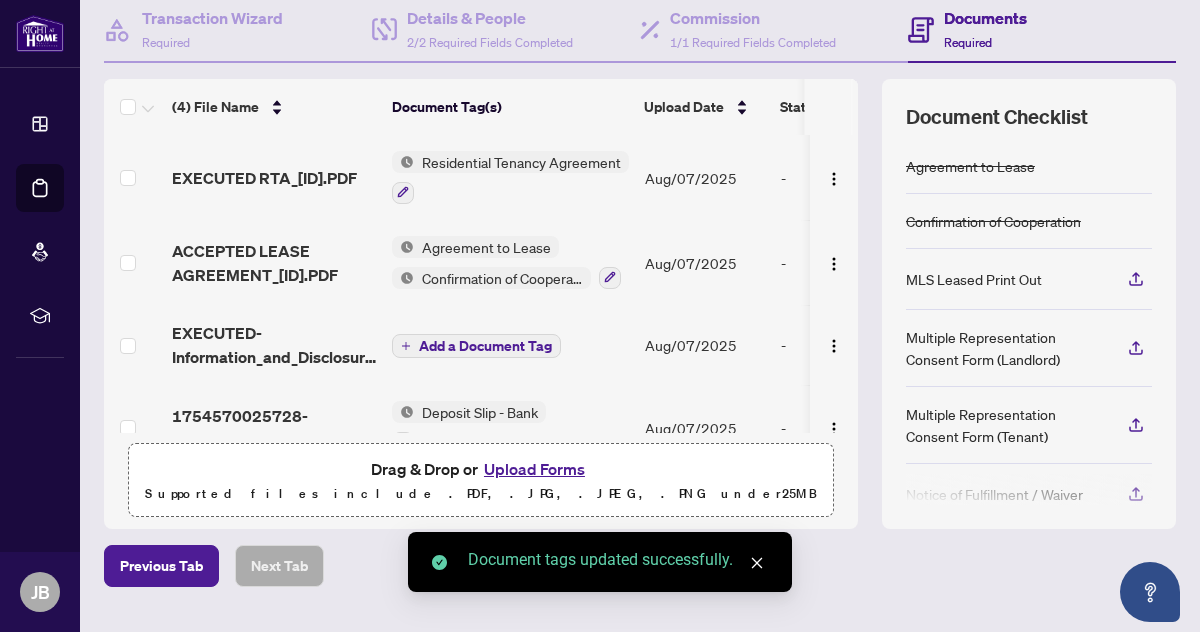 scroll, scrollTop: 197, scrollLeft: 0, axis: vertical 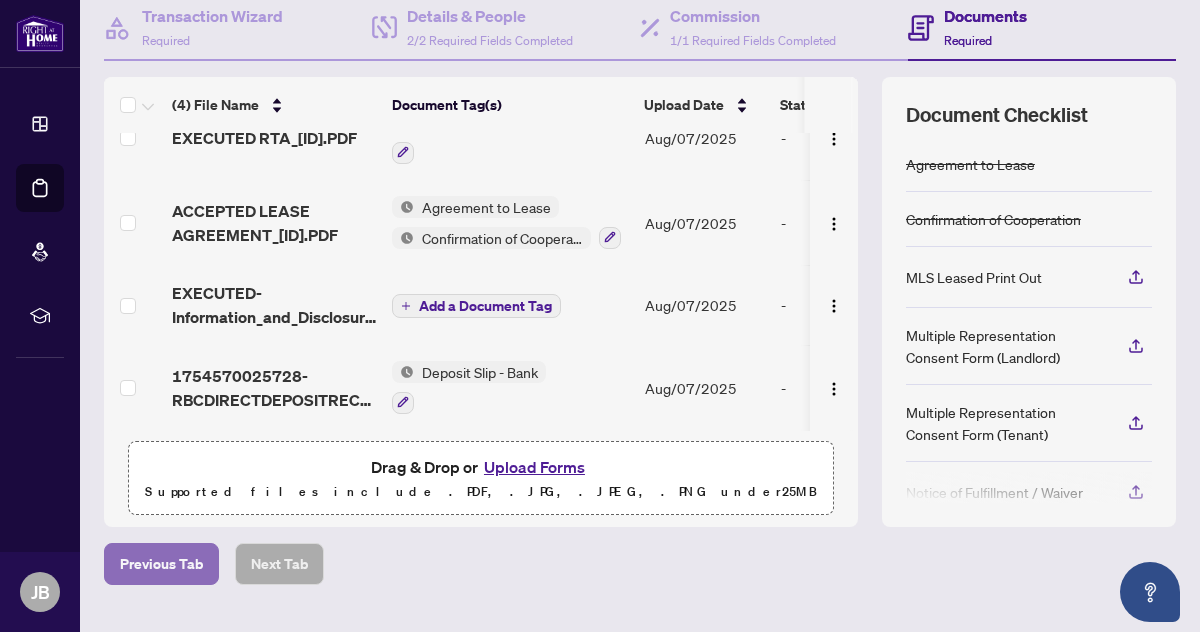 click on "Previous Tab" at bounding box center [161, 564] 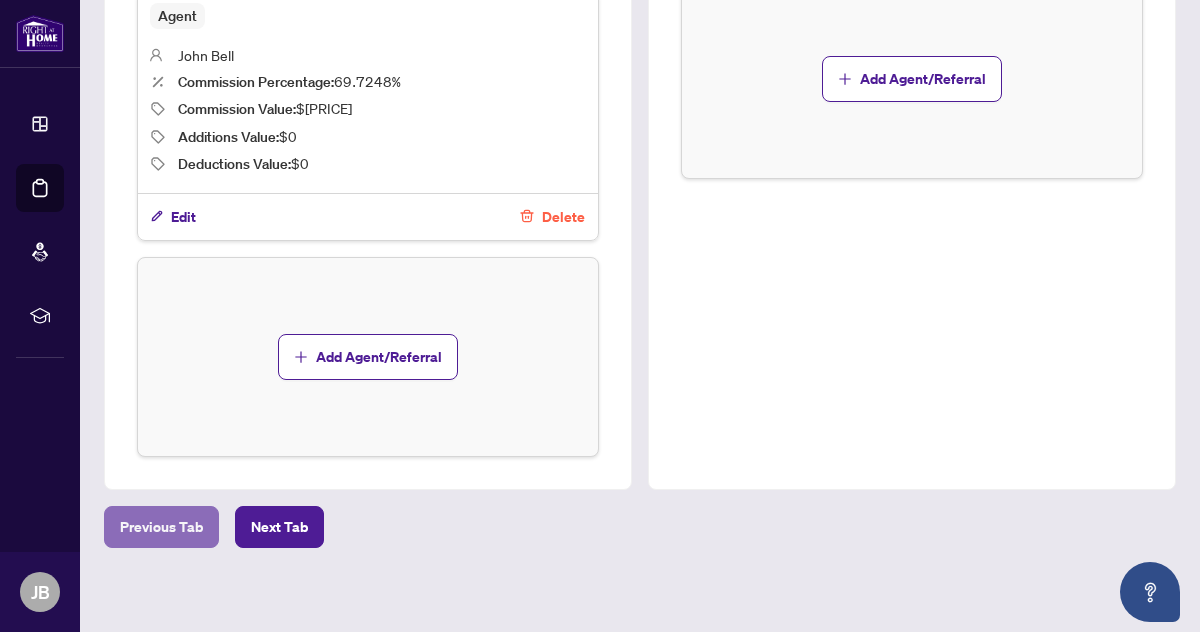 scroll, scrollTop: 844, scrollLeft: 0, axis: vertical 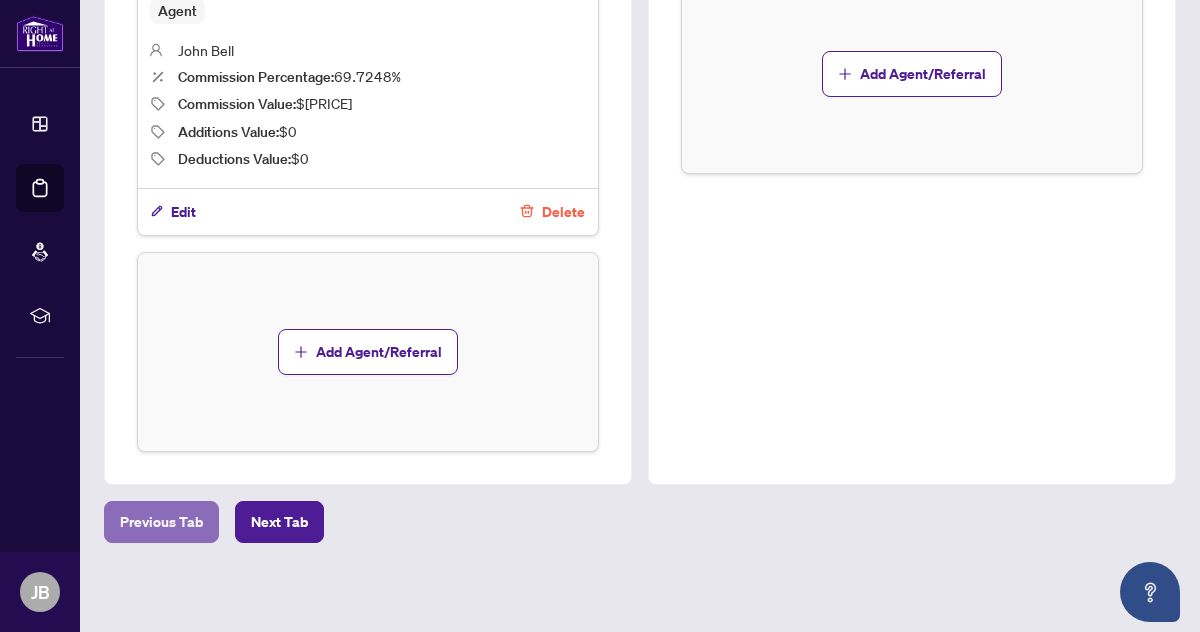 click on "Previous Tab" at bounding box center [161, 522] 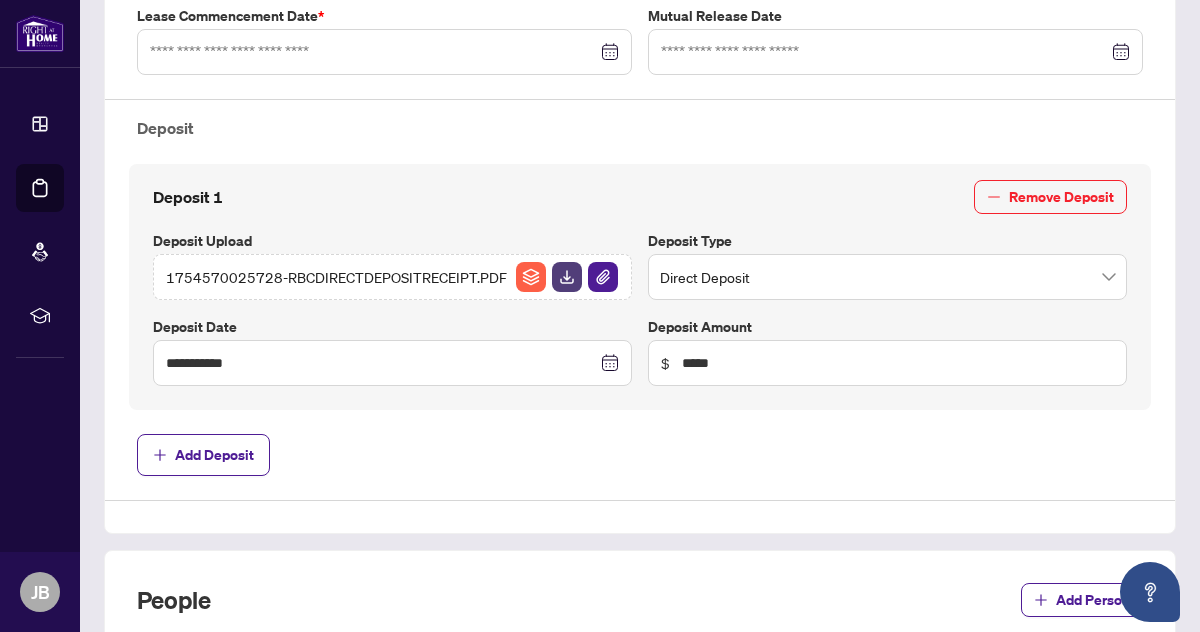 type on "**********" 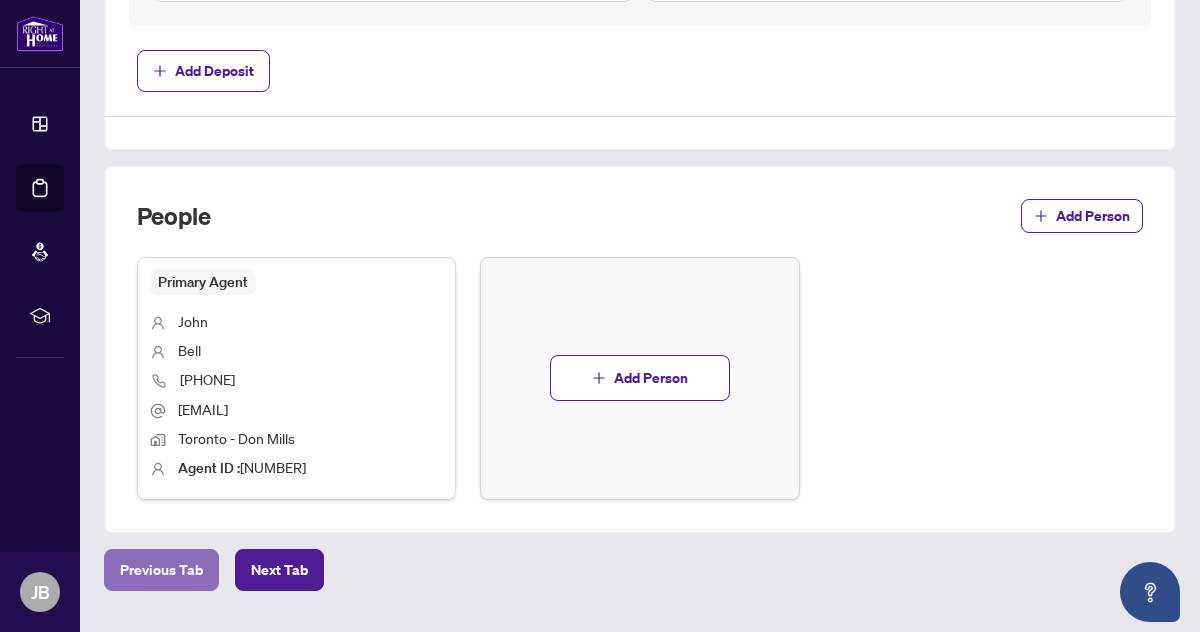 scroll, scrollTop: 1074, scrollLeft: 0, axis: vertical 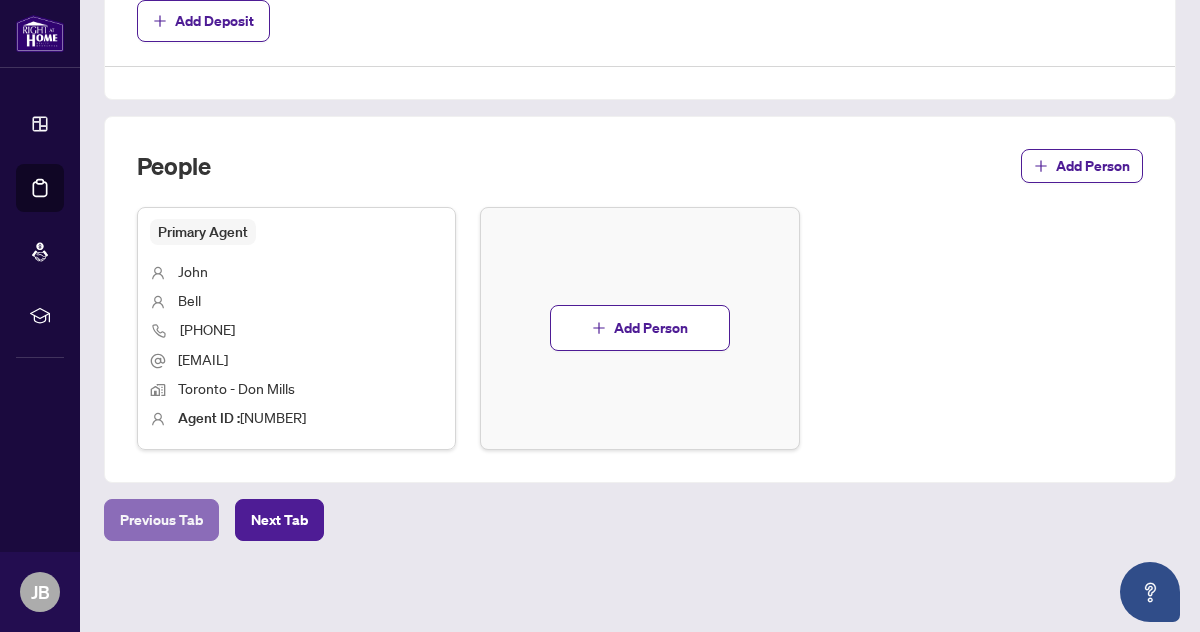 click on "Previous Tab" at bounding box center (161, 520) 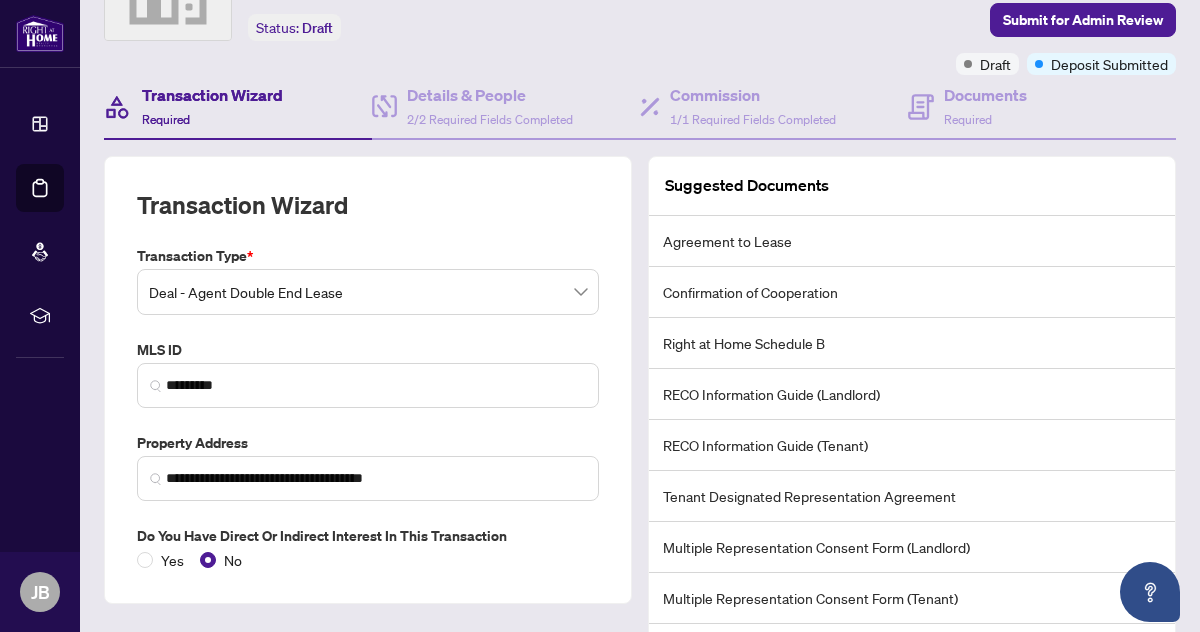 scroll, scrollTop: 0, scrollLeft: 0, axis: both 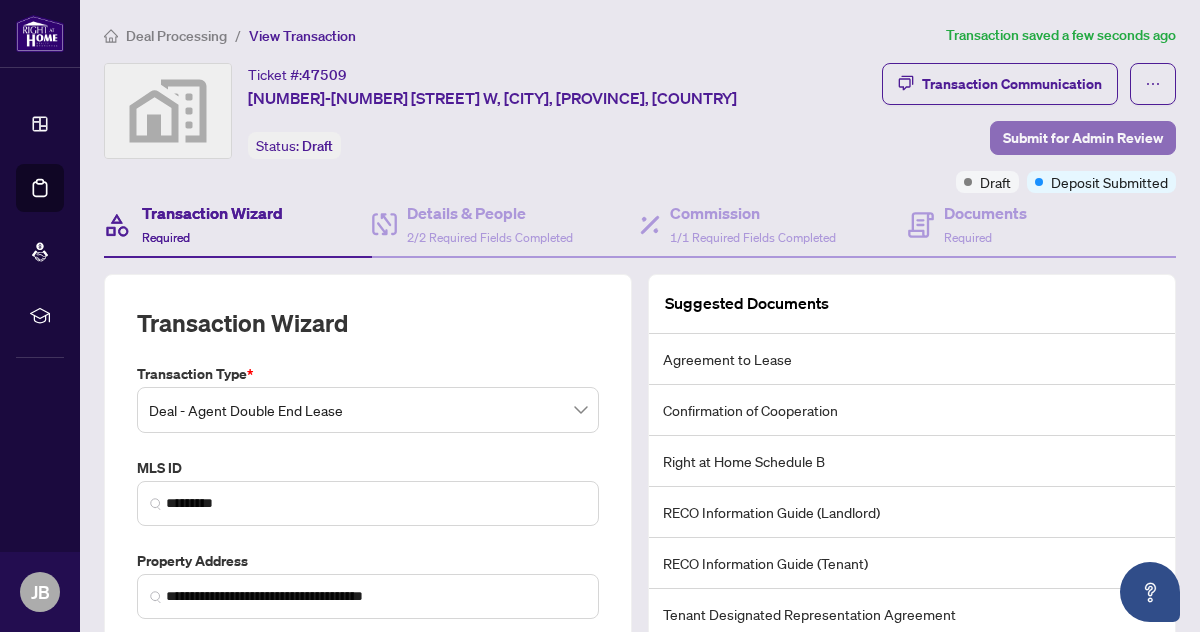 click on "Submit for Admin Review" at bounding box center [1083, 138] 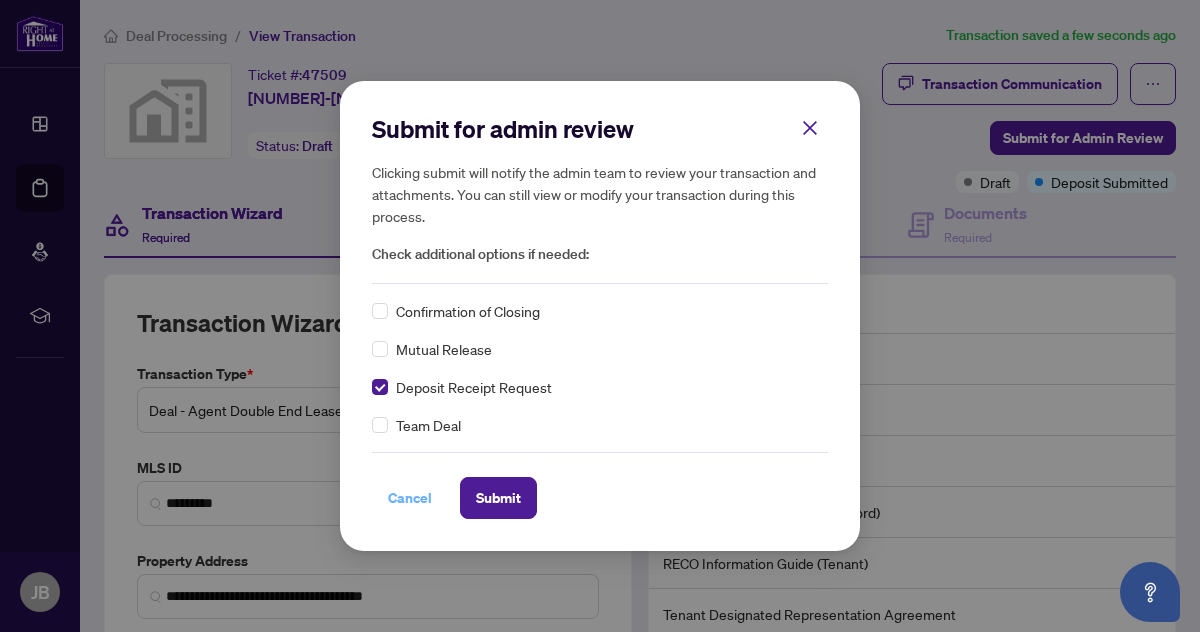 click on "Cancel" at bounding box center [410, 498] 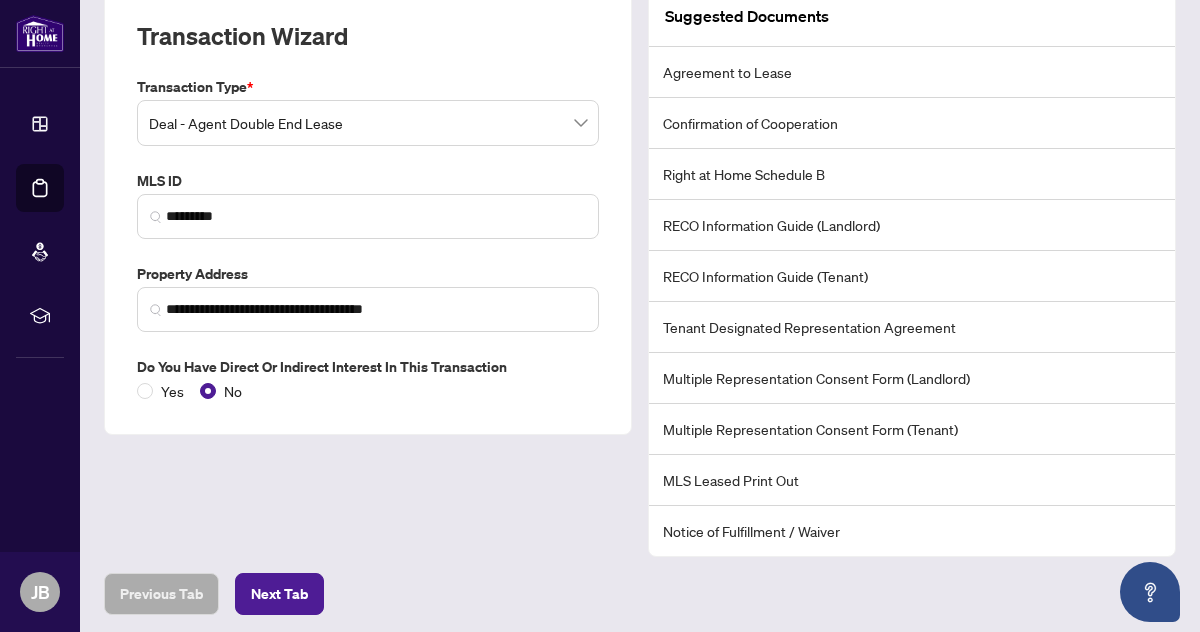 scroll, scrollTop: 361, scrollLeft: 0, axis: vertical 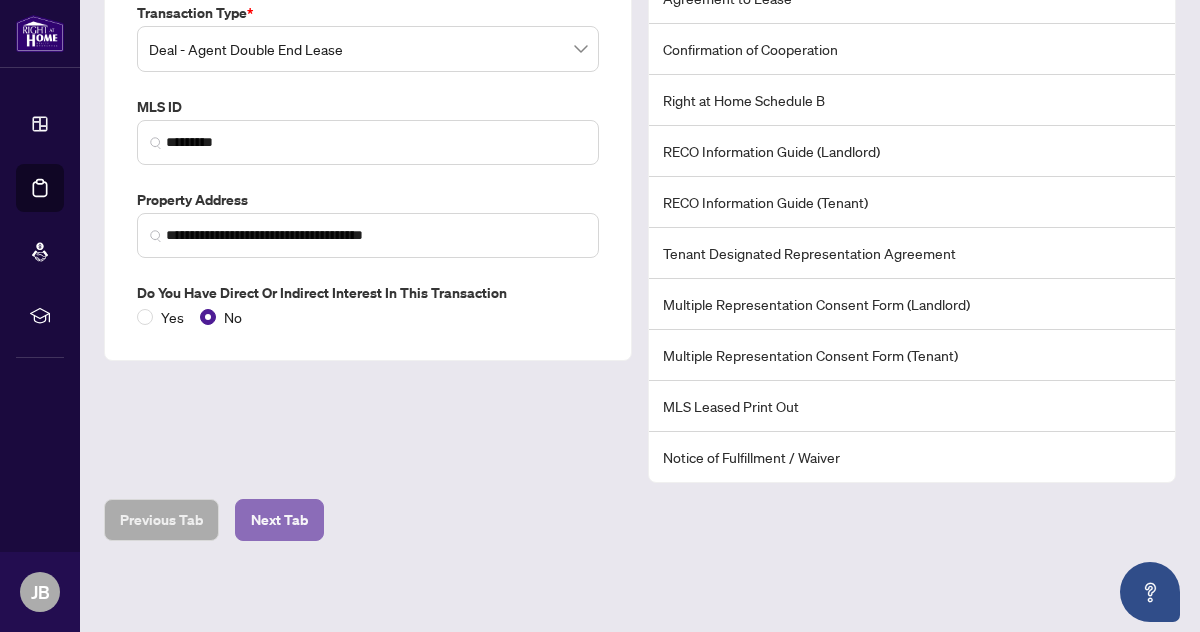 click on "Next Tab" at bounding box center (279, 520) 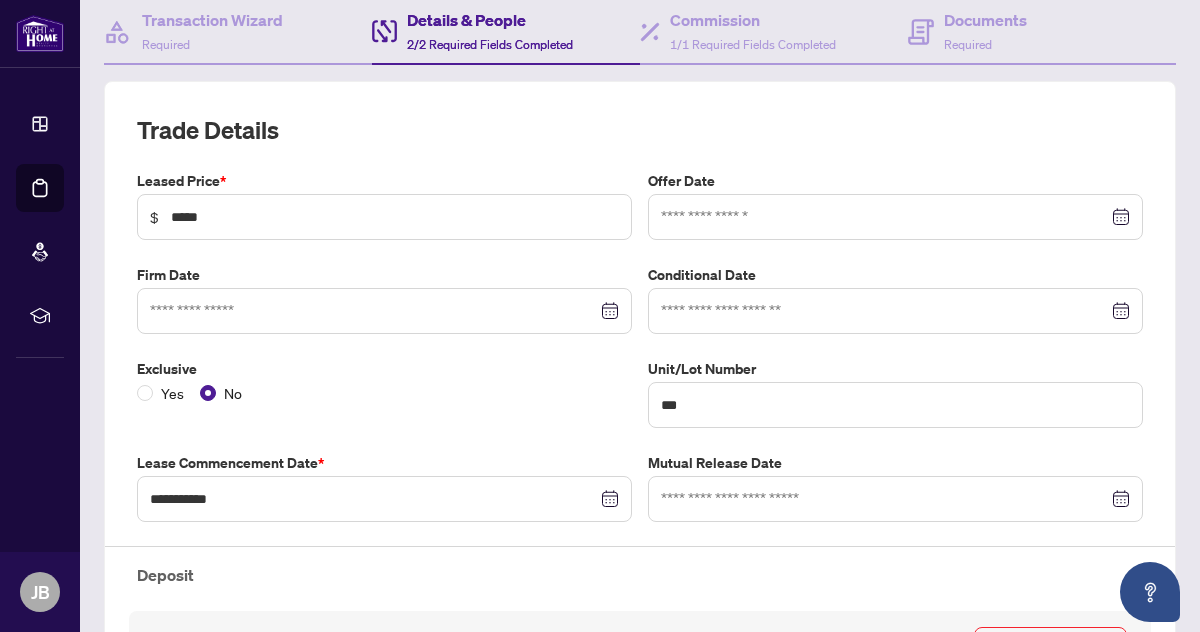 scroll, scrollTop: 191, scrollLeft: 0, axis: vertical 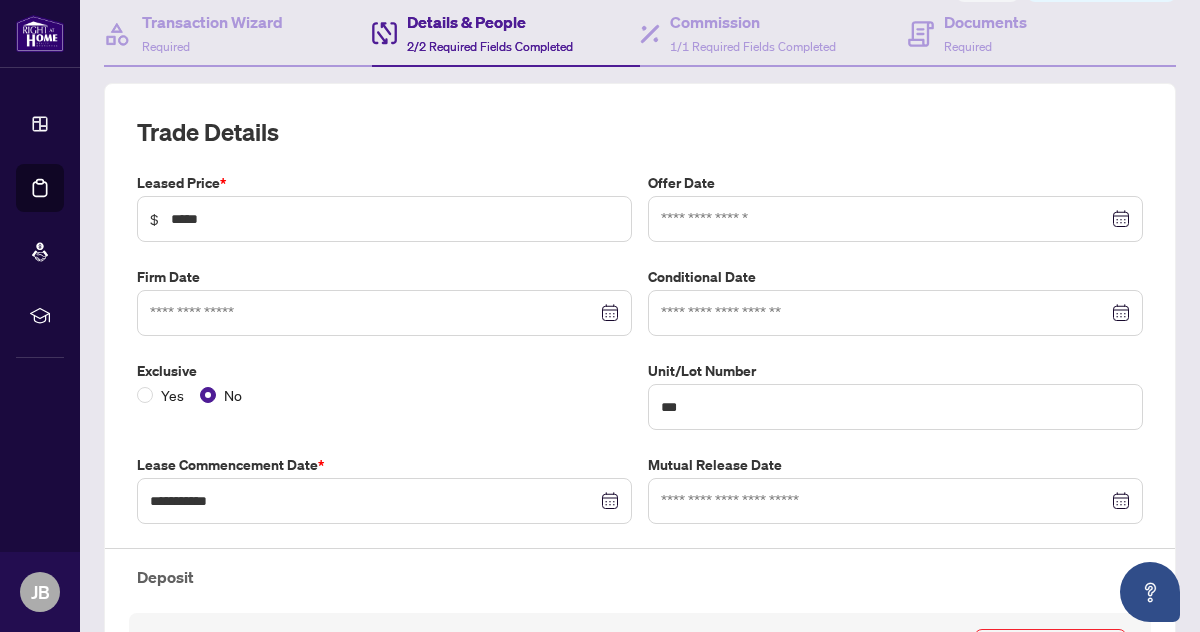 click at bounding box center (384, 313) 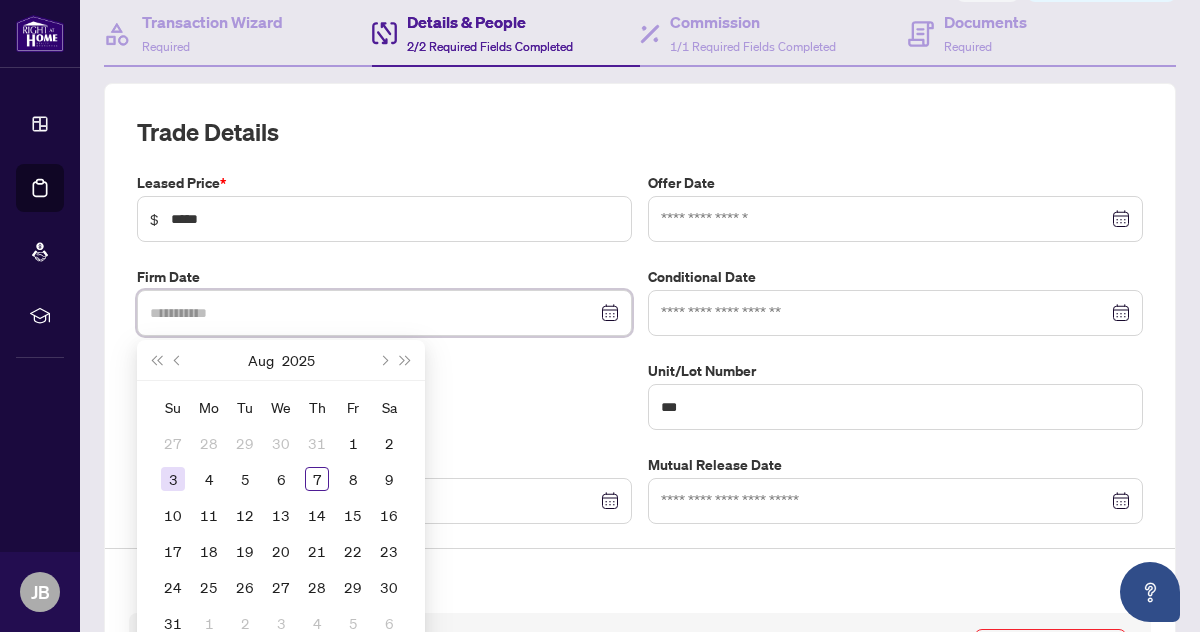 type on "**********" 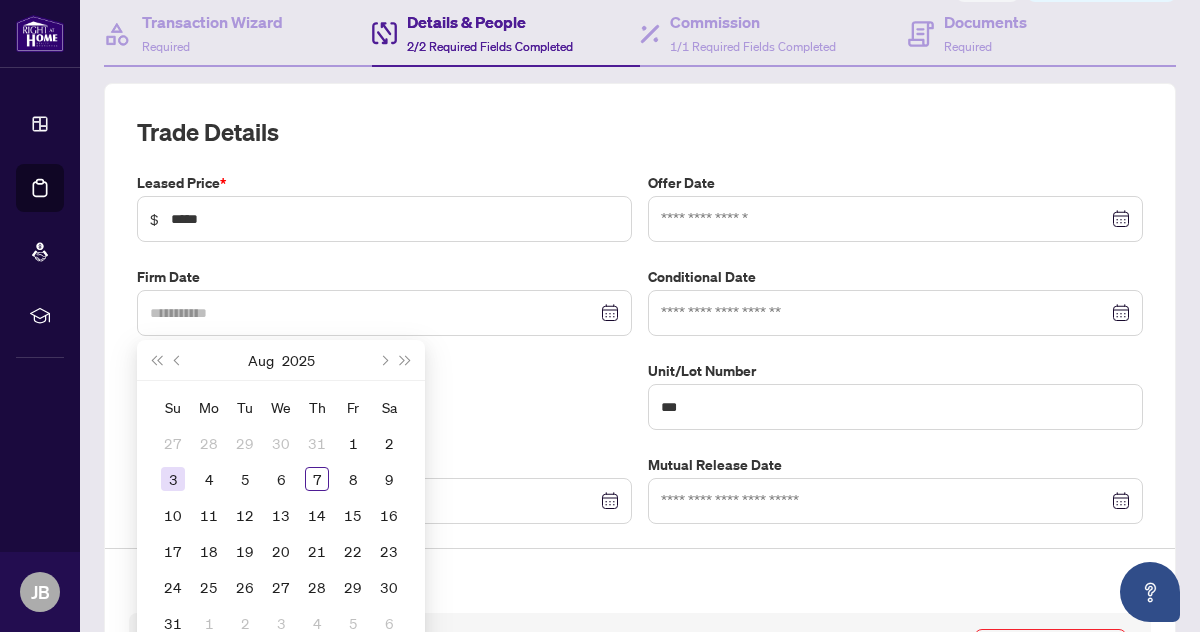 click on "3" at bounding box center (173, 479) 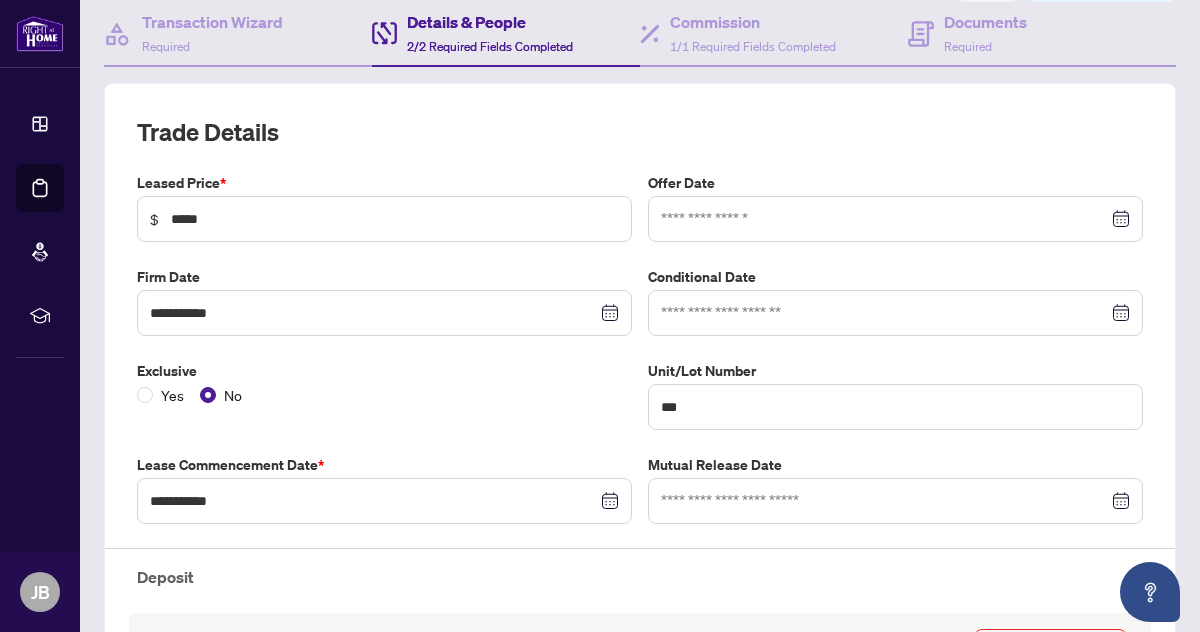 click at bounding box center [895, 313] 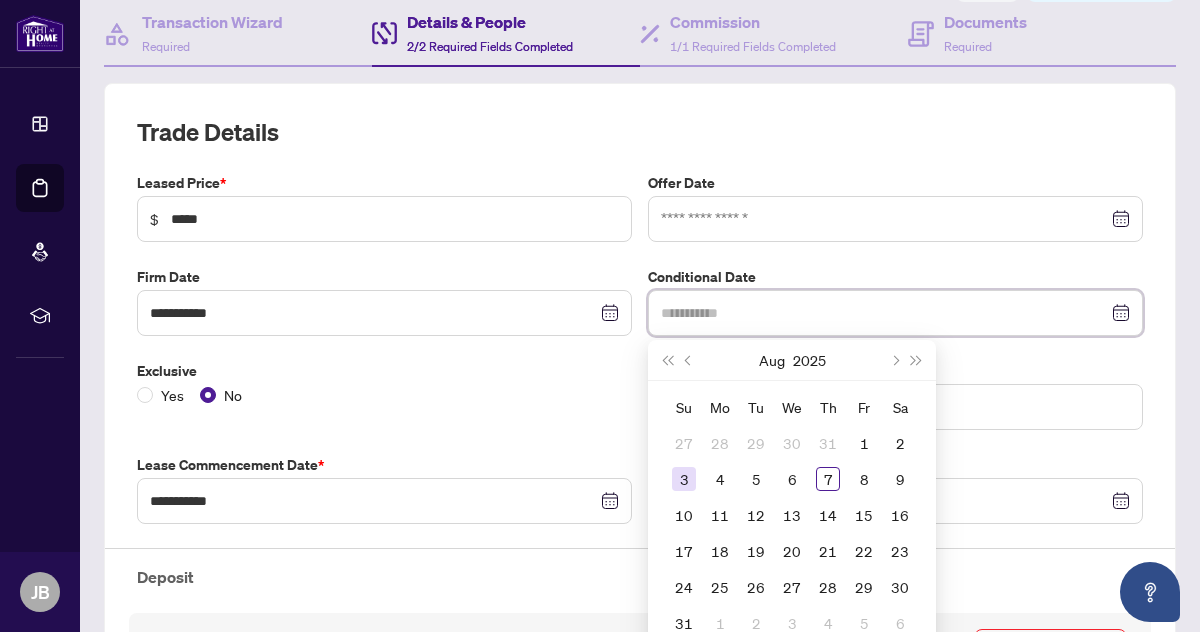 type on "**********" 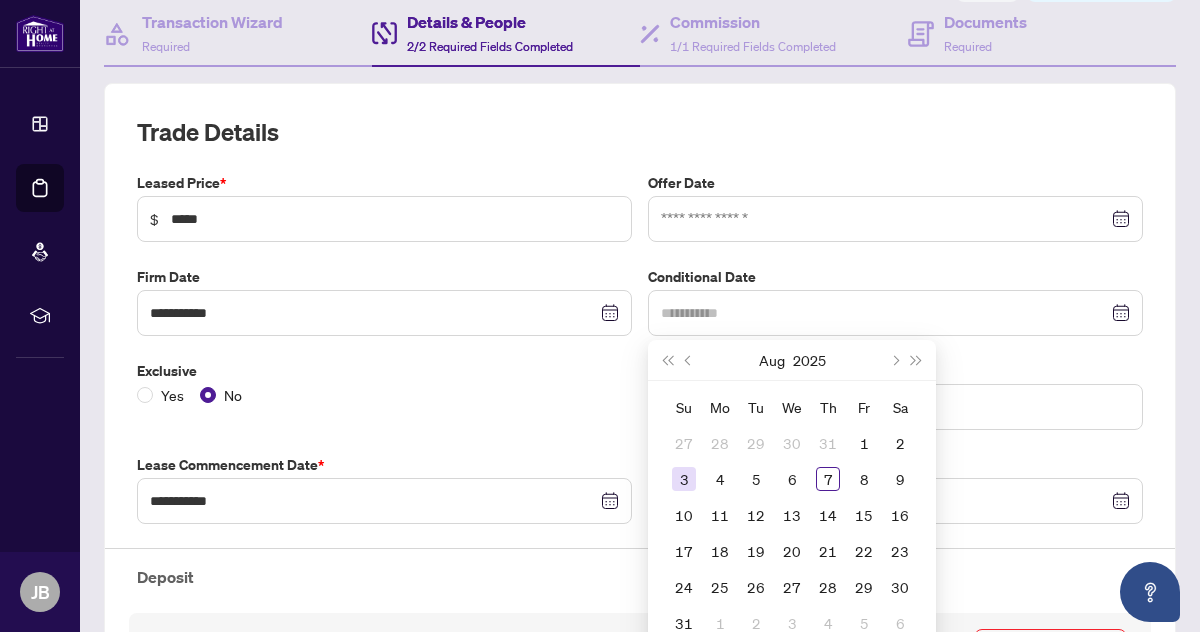 click on "3" at bounding box center (684, 479) 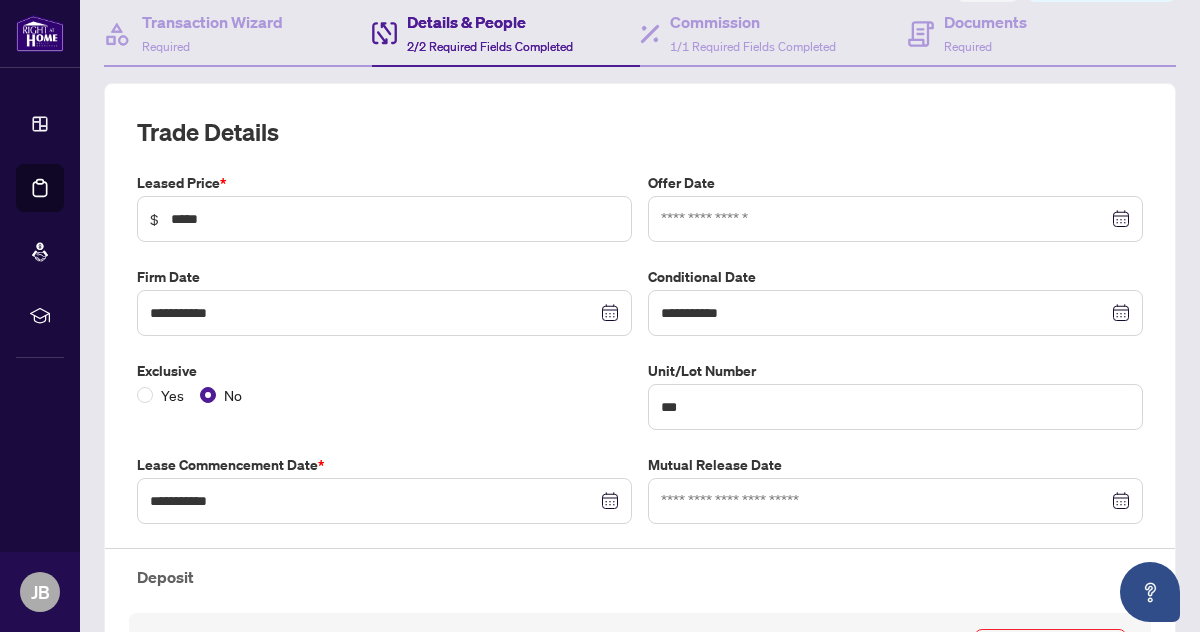 click at bounding box center [895, 219] 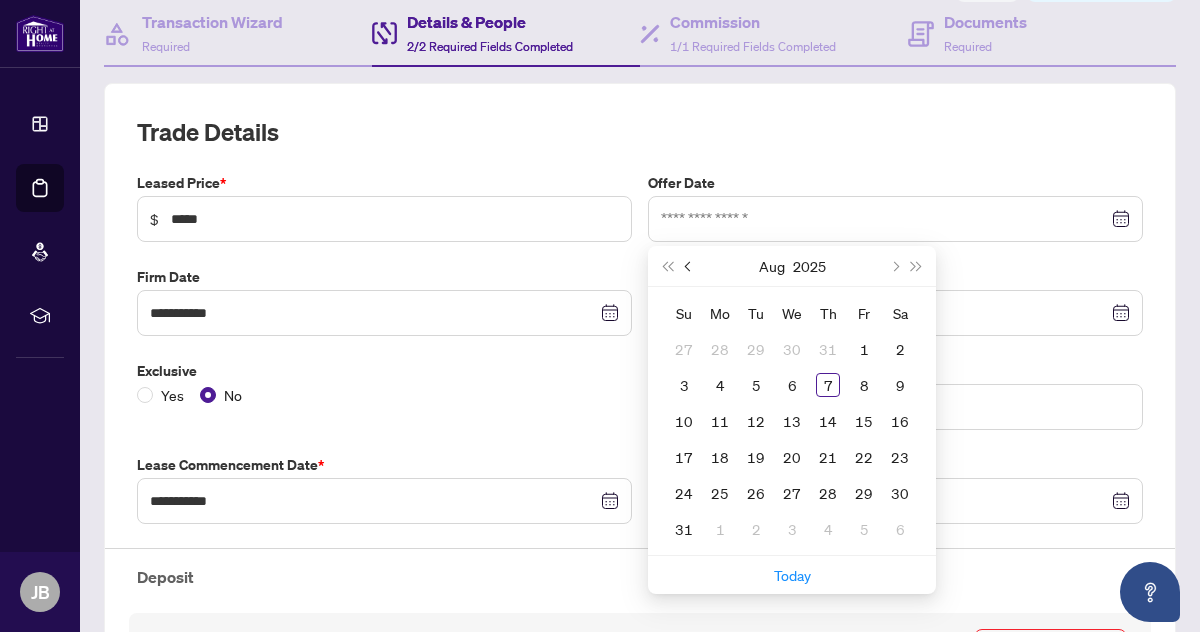 click at bounding box center [690, 266] 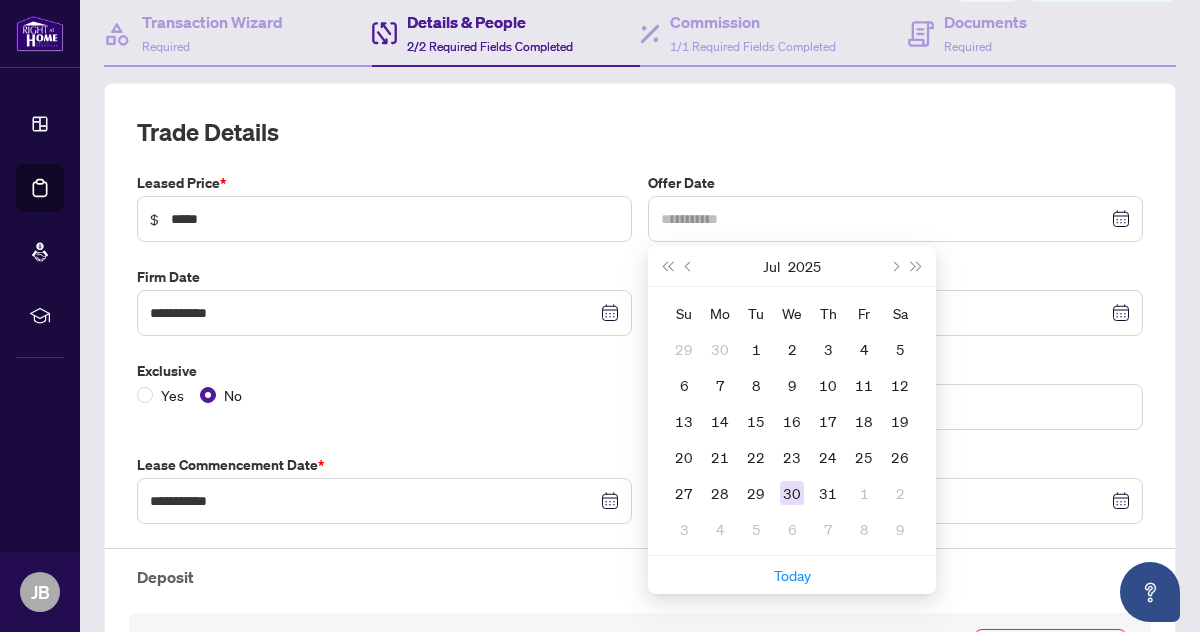 type on "**********" 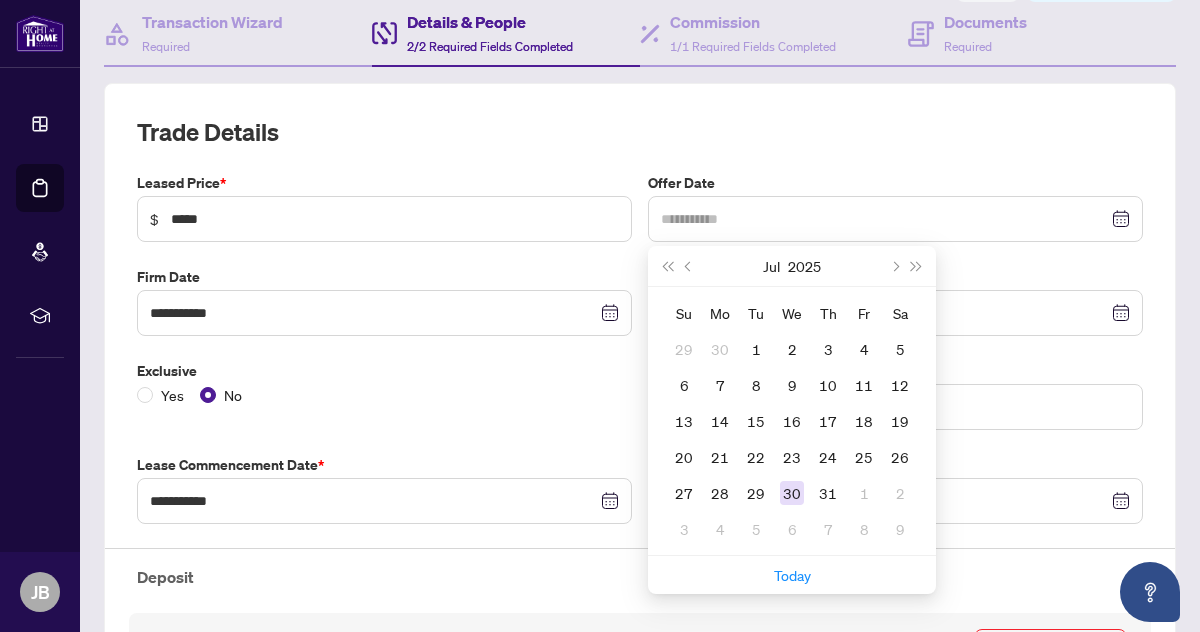 click on "30" at bounding box center [792, 493] 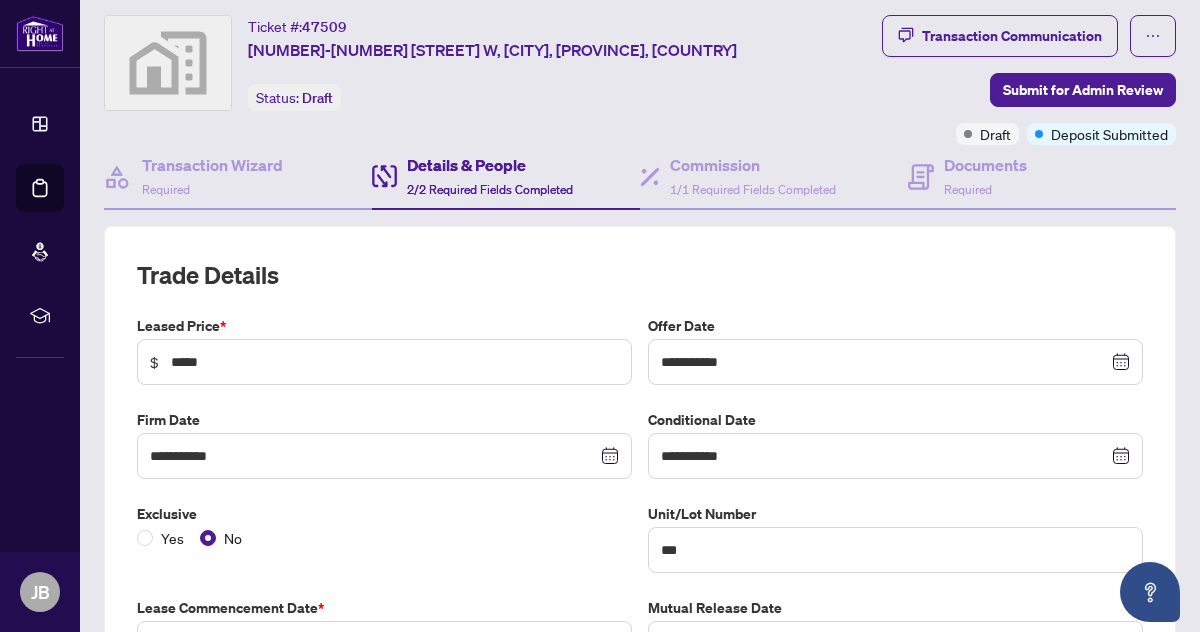 scroll, scrollTop: 0, scrollLeft: 0, axis: both 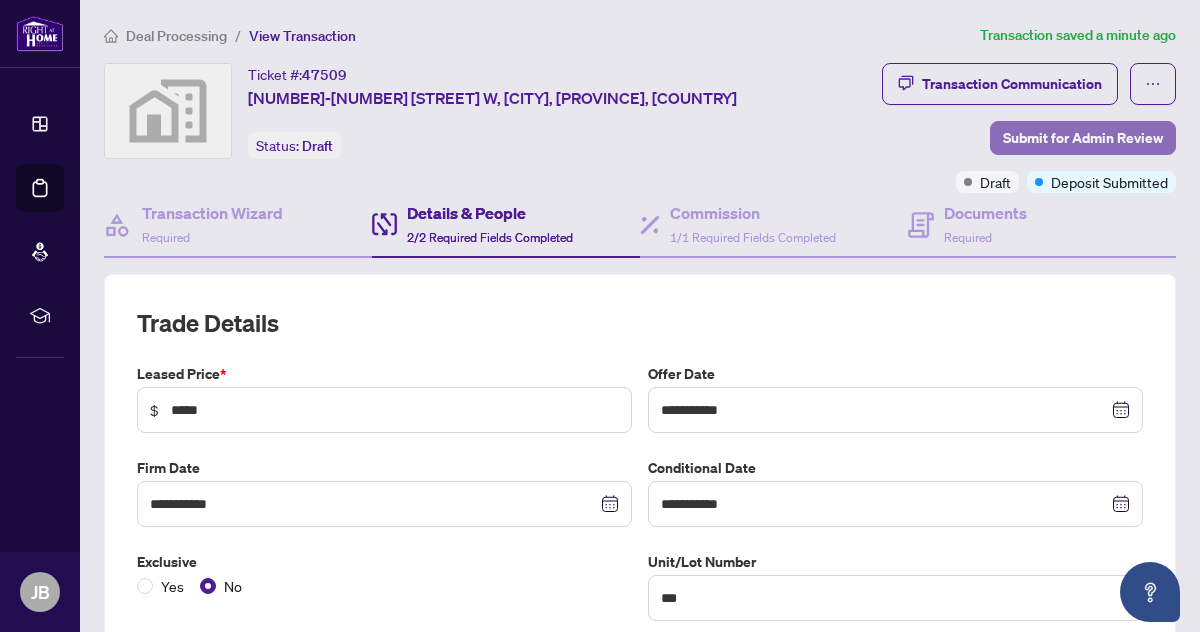 click on "Submit for Admin Review" at bounding box center [1083, 138] 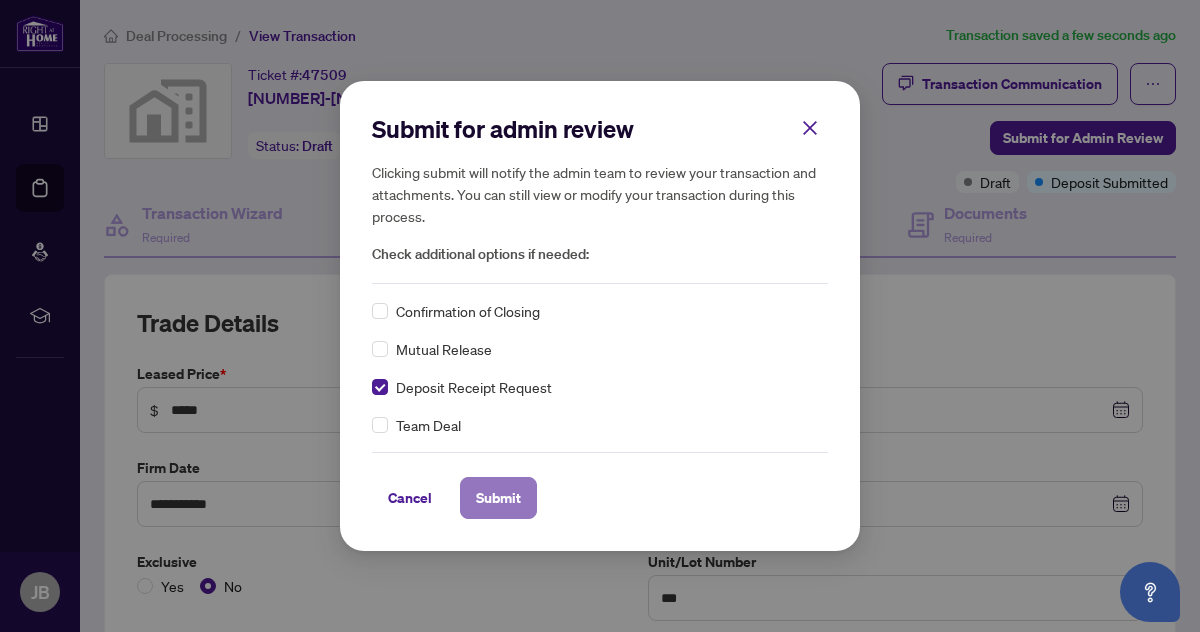 click on "Submit" at bounding box center [498, 498] 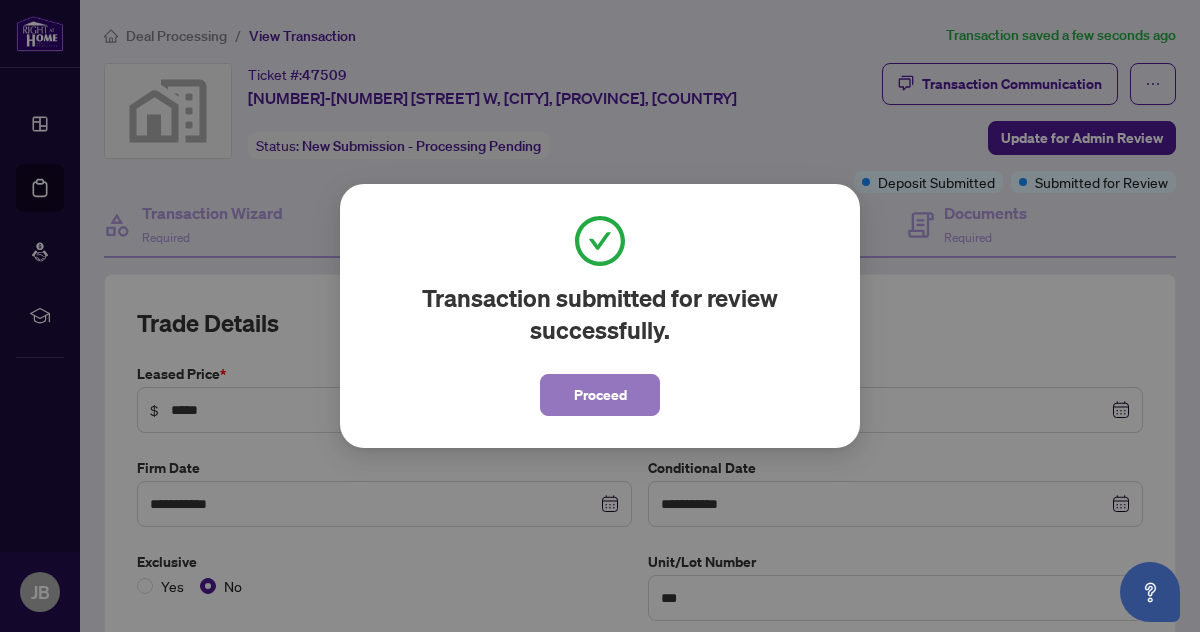 click on "Proceed" at bounding box center [600, 395] 